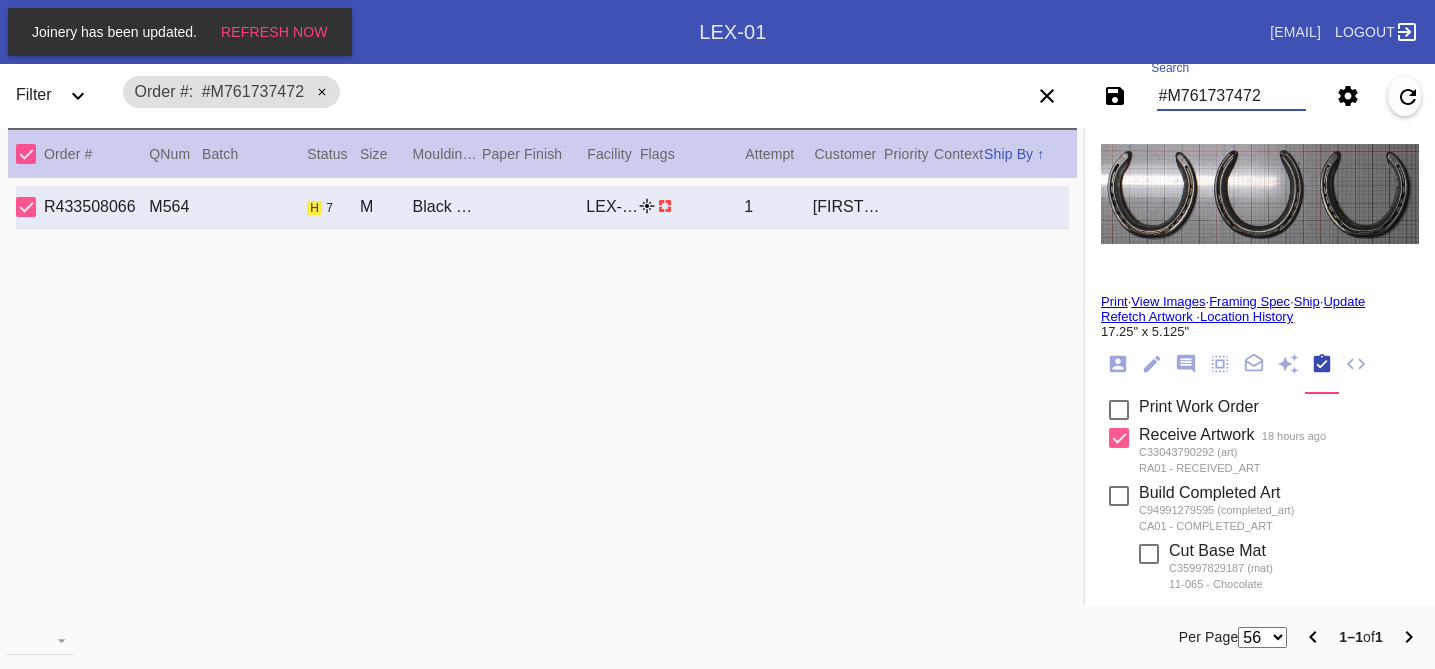scroll, scrollTop: 0, scrollLeft: 0, axis: both 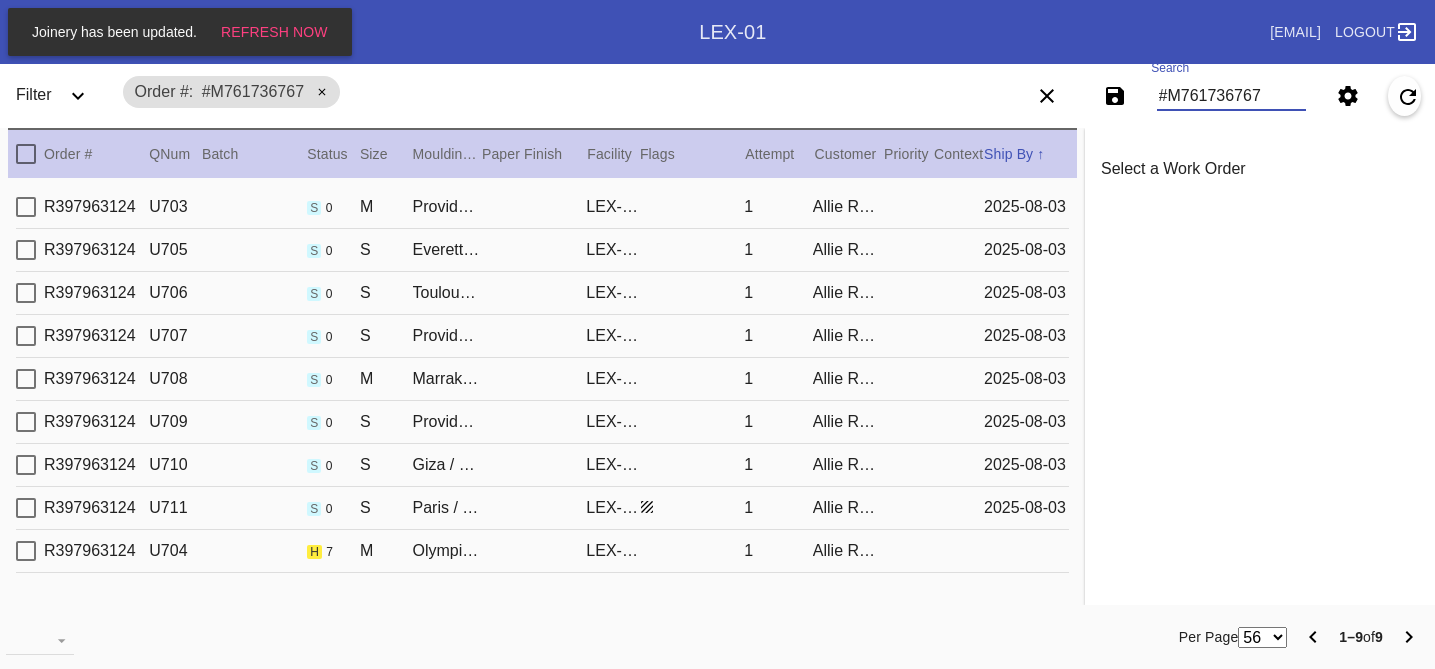 type on "#M761736767" 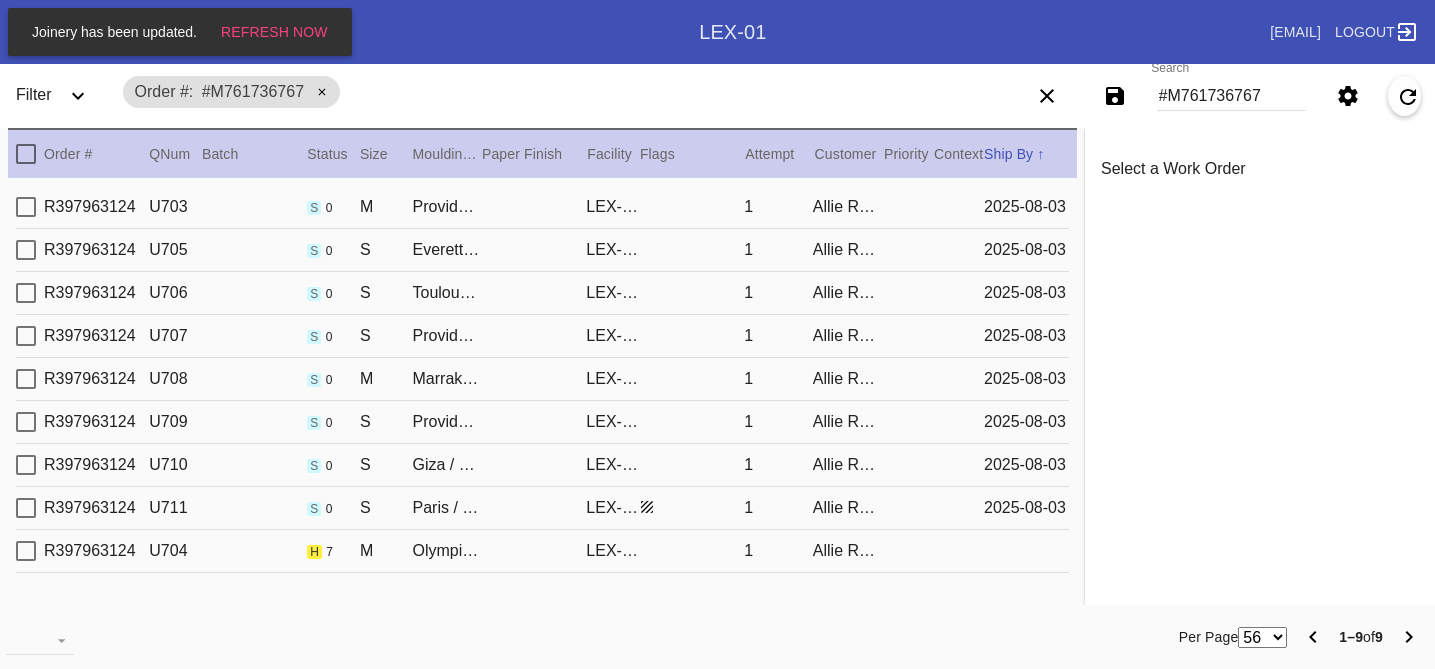 click on "R397963124 U704 h   7 M Olympia / Dove White LEX-01 1 [FIRST] [LAST]" at bounding box center [542, 551] 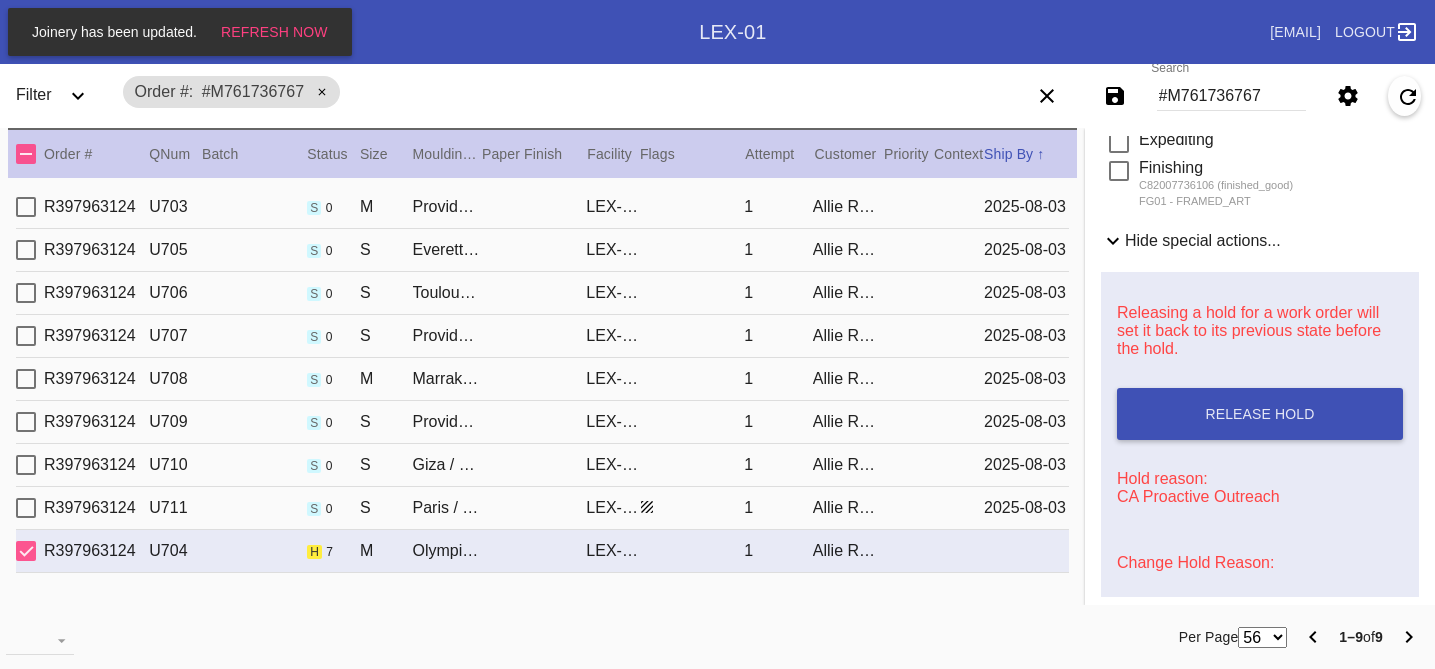 scroll, scrollTop: 849, scrollLeft: 0, axis: vertical 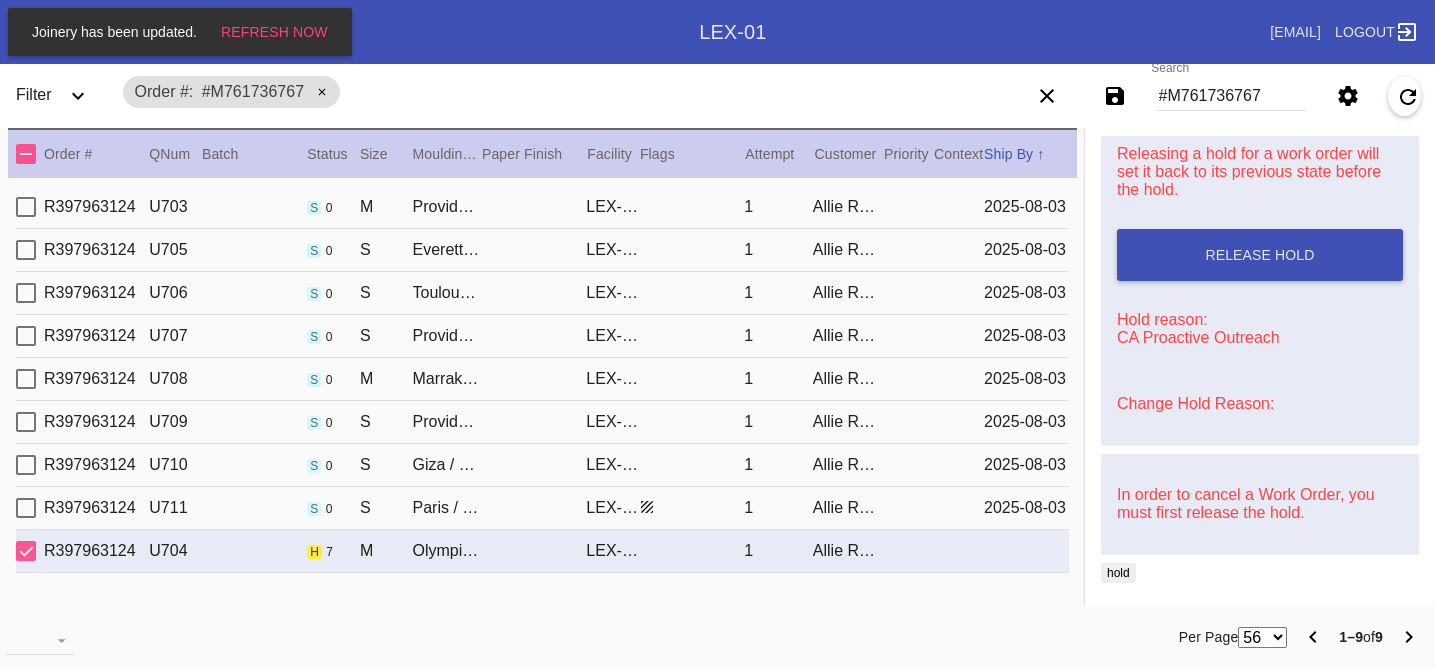 click on "Change Hold Reason:" at bounding box center (1195, 403) 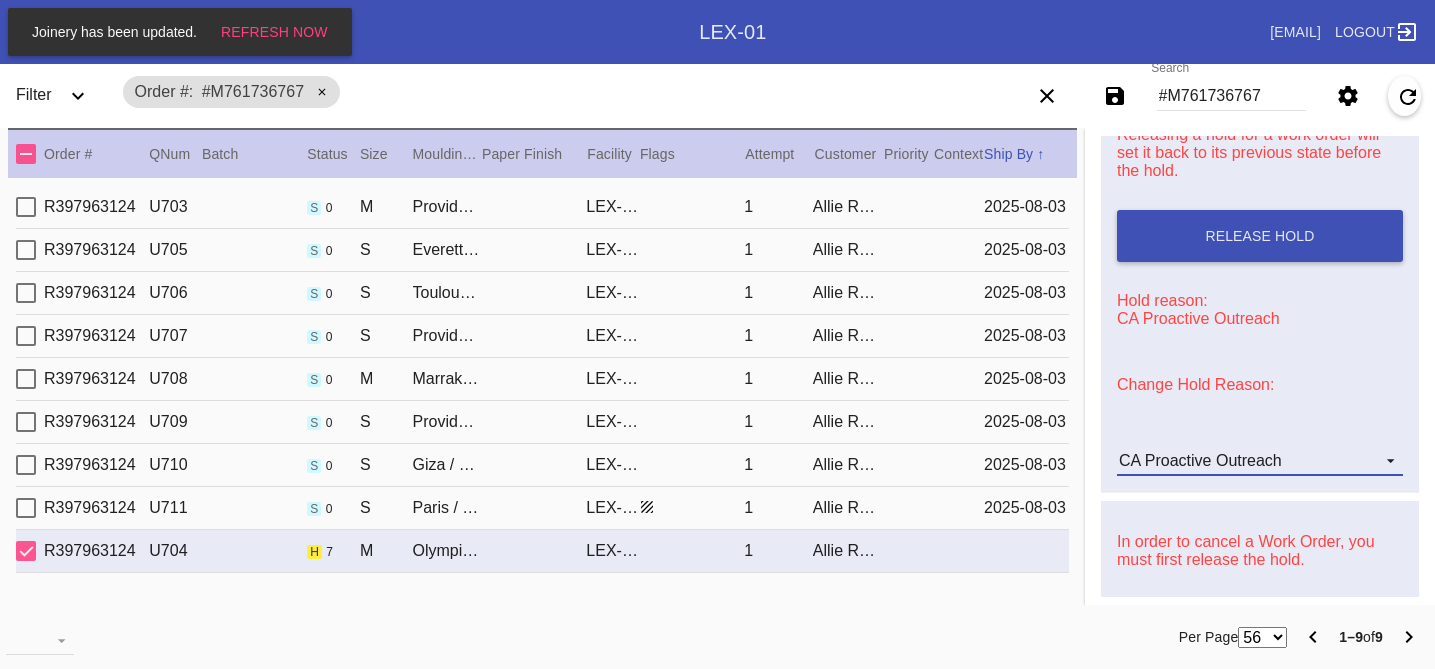click on "CA Proactive Outreach" at bounding box center [1200, 460] 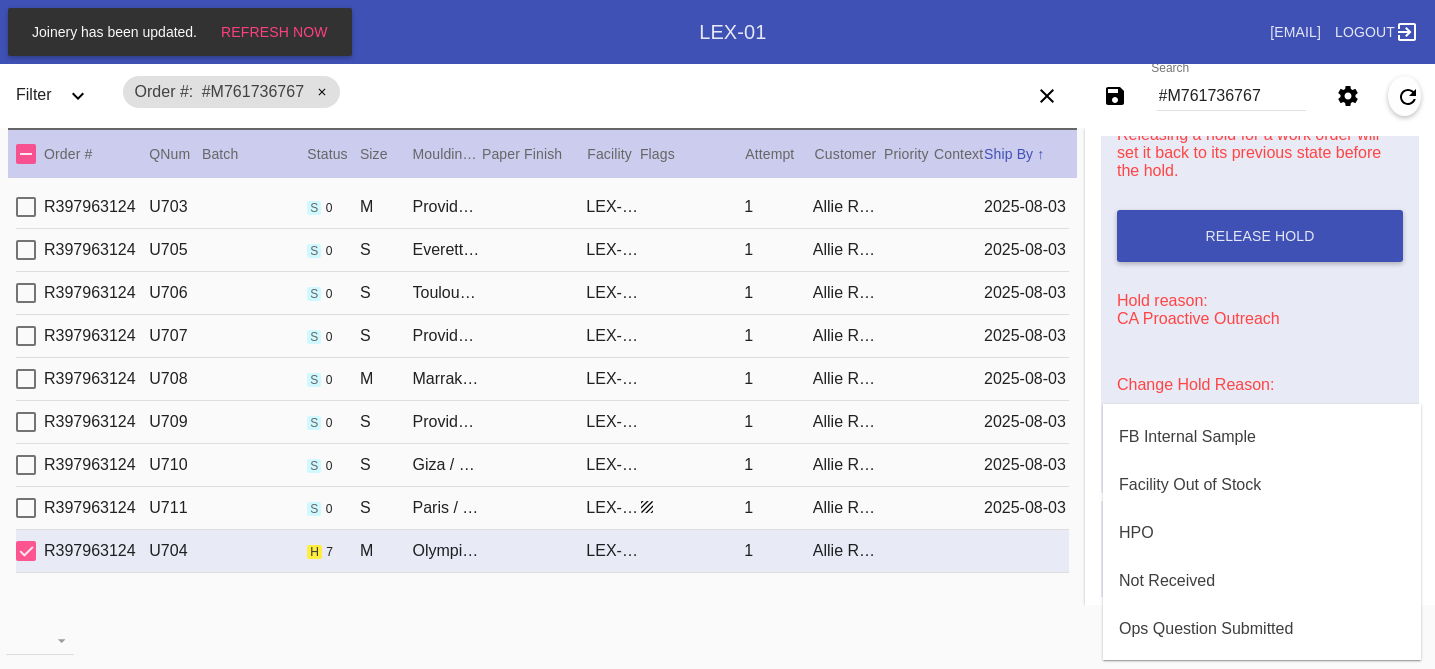 scroll, scrollTop: 608, scrollLeft: 0, axis: vertical 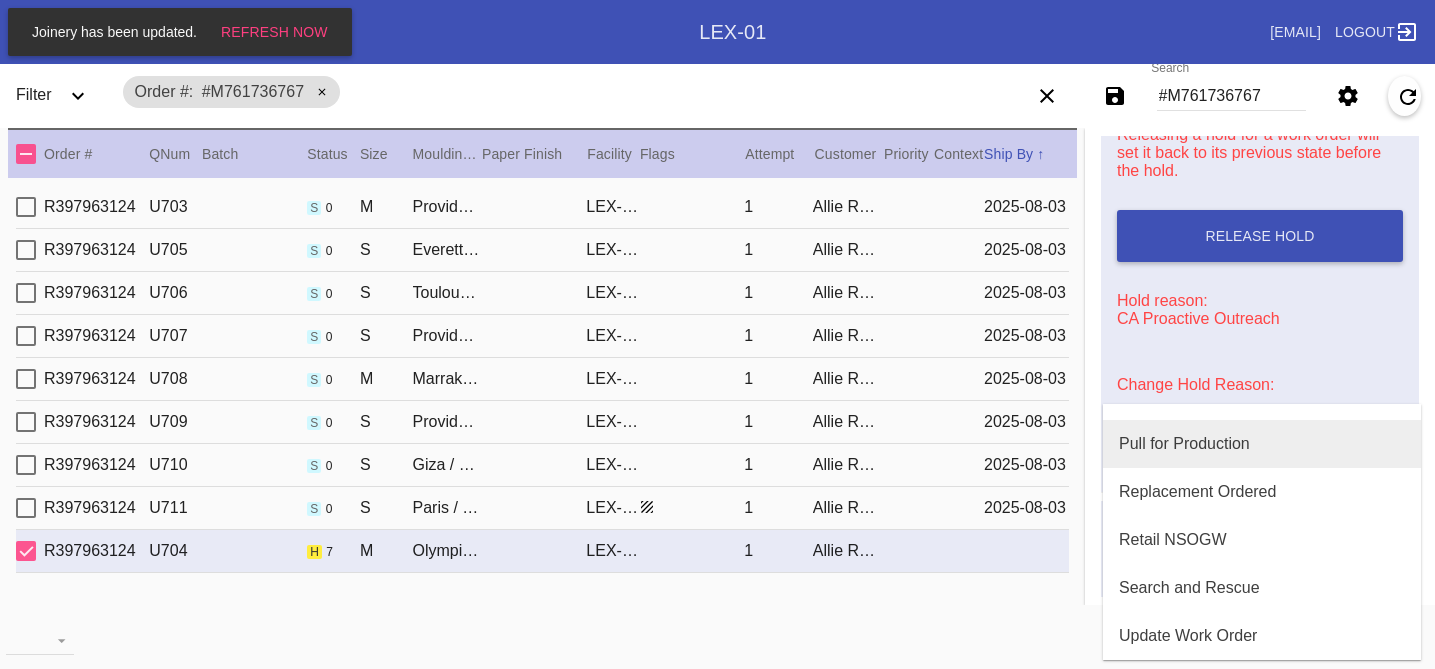 click on "Pull for Production" at bounding box center (1184, 444) 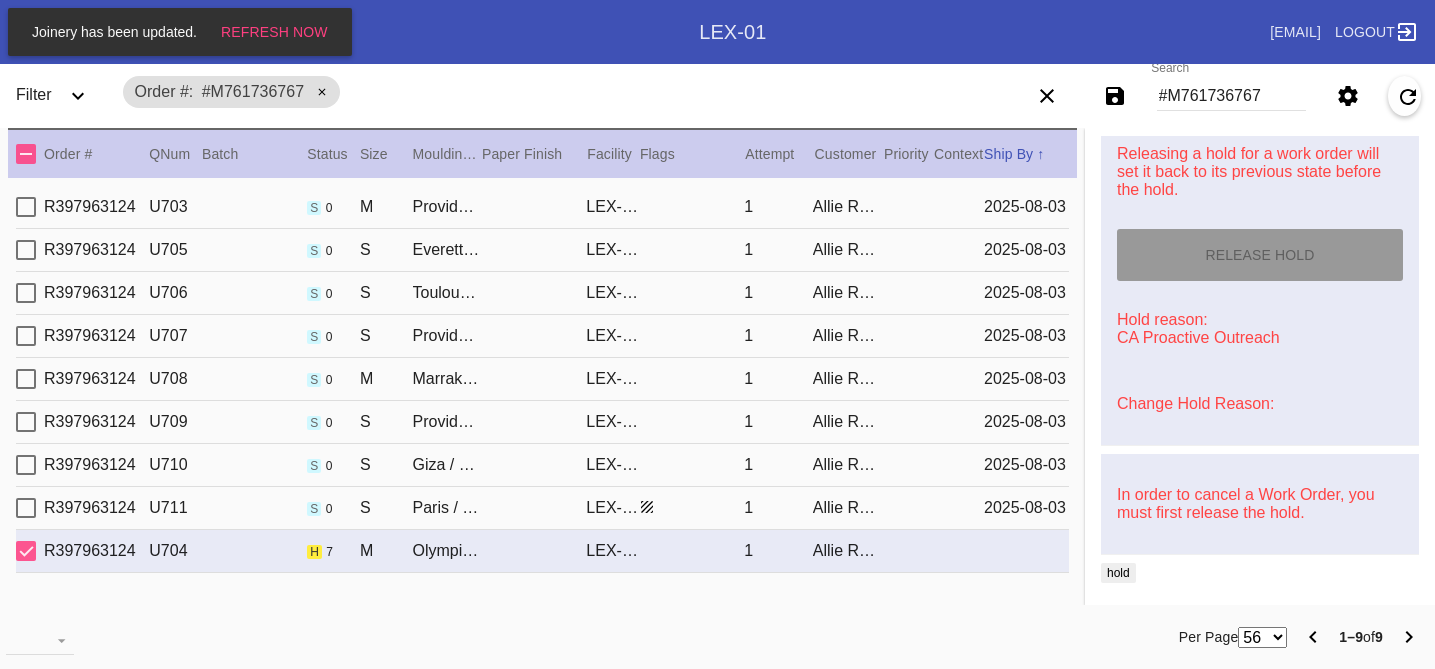 type on "8/2/2025" 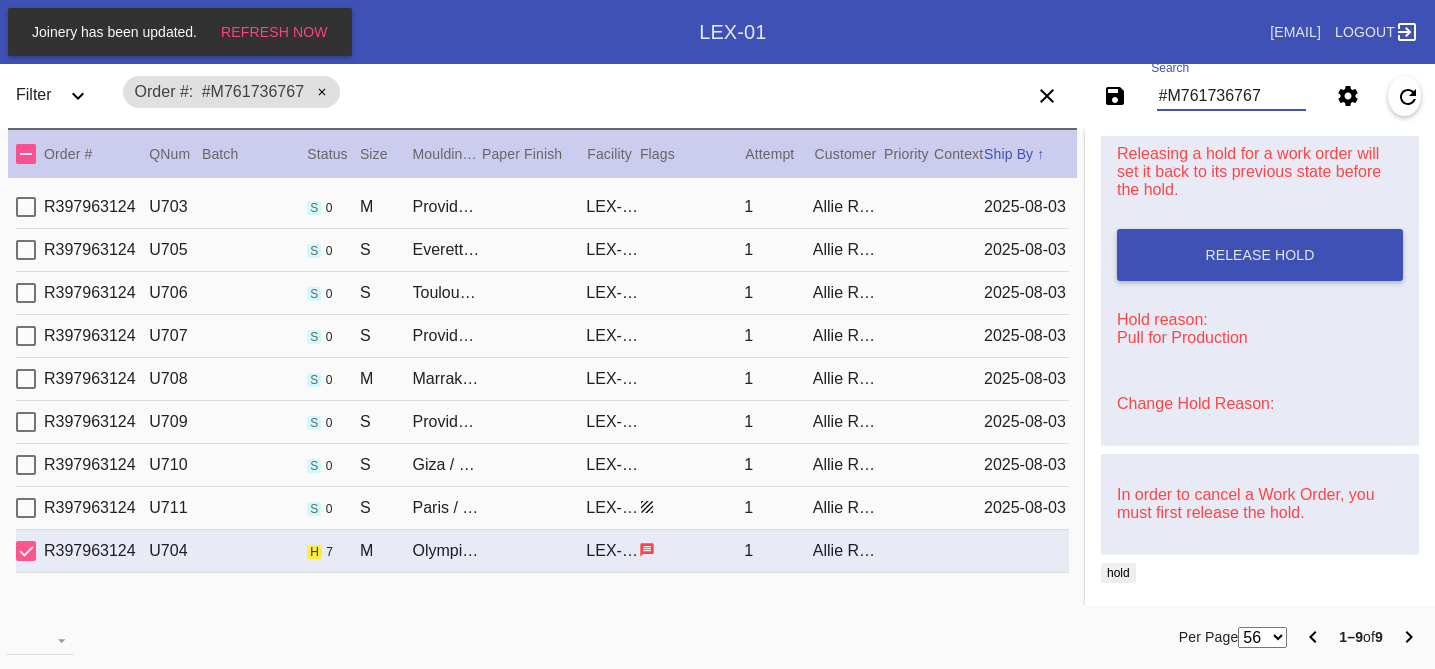 drag, startPoint x: 1288, startPoint y: 102, endPoint x: 1094, endPoint y: 92, distance: 194.25757 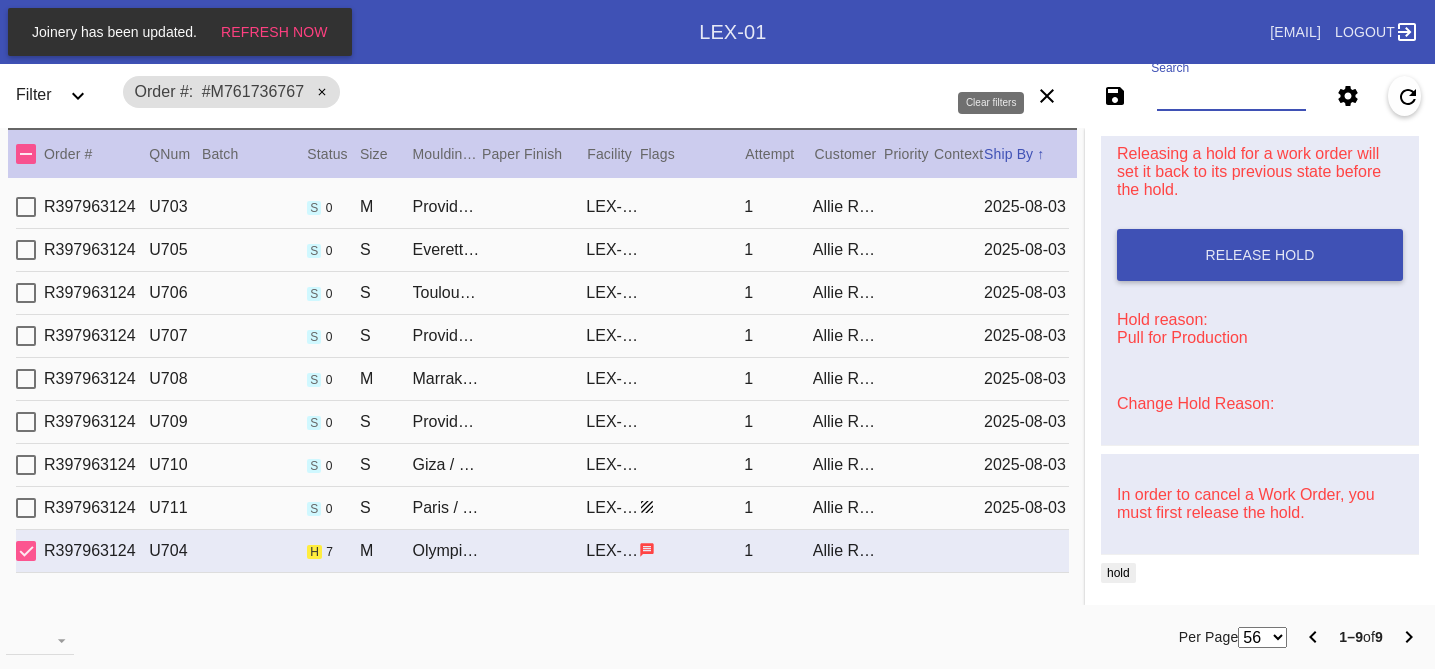 paste on "#M761737472" 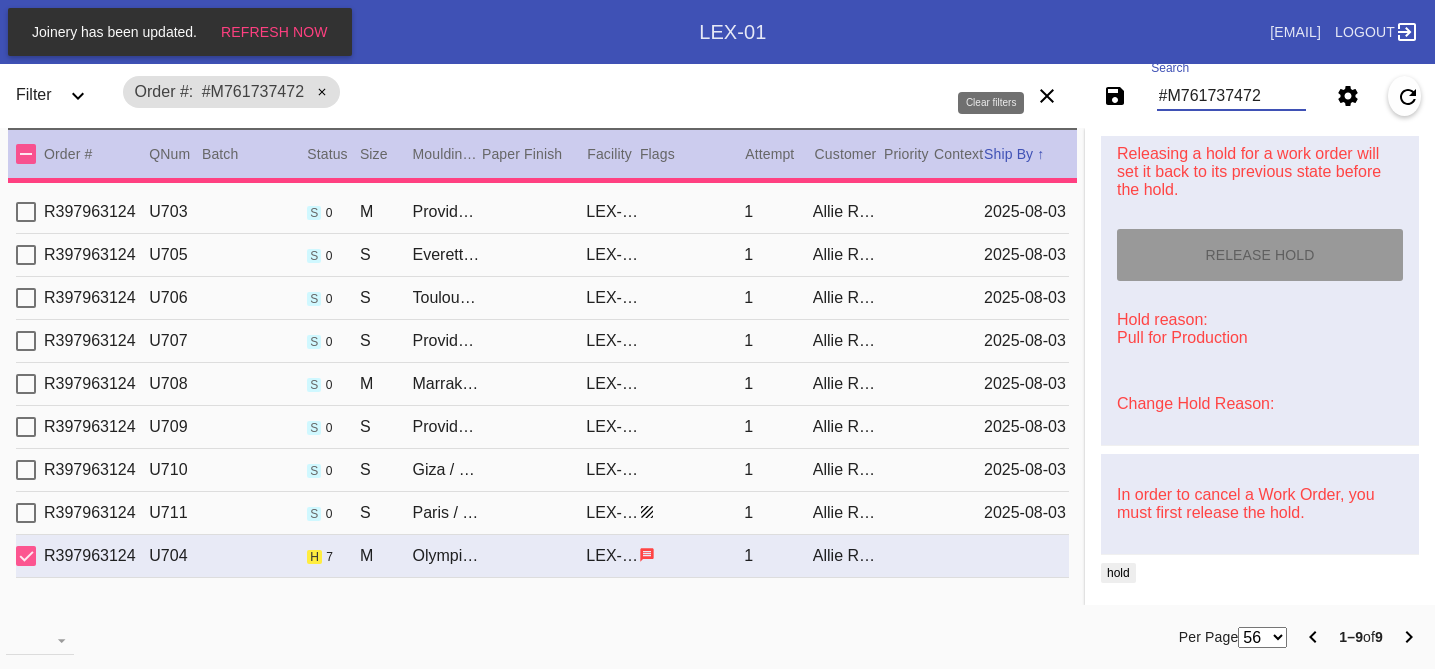 type on "1.5" 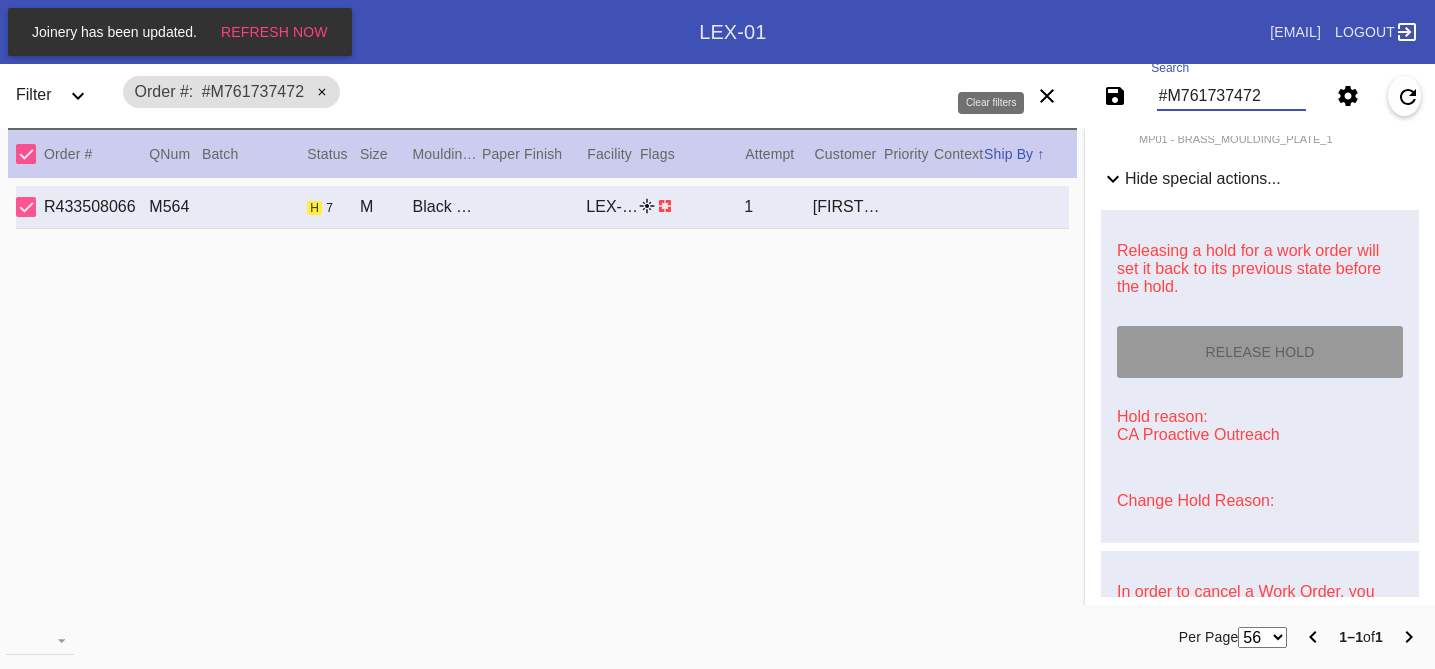 scroll, scrollTop: 881, scrollLeft: 0, axis: vertical 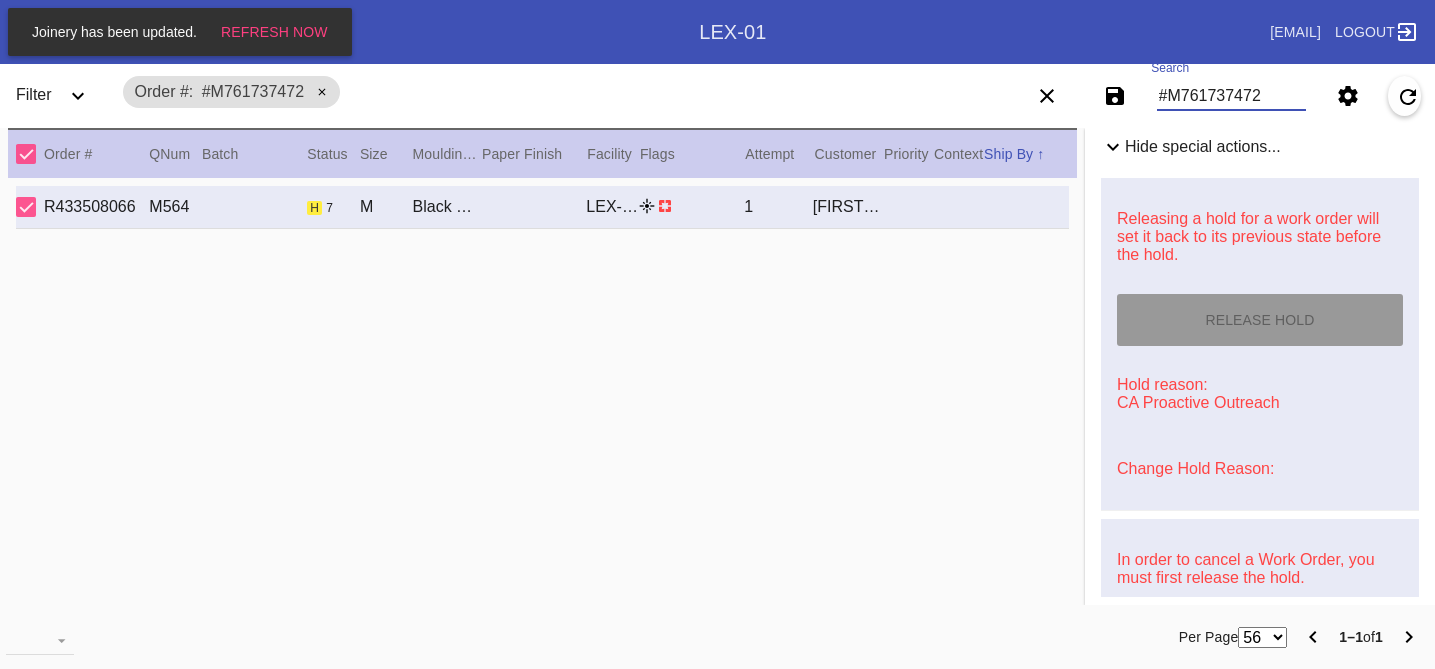type on "Churchill Downs July 2025" 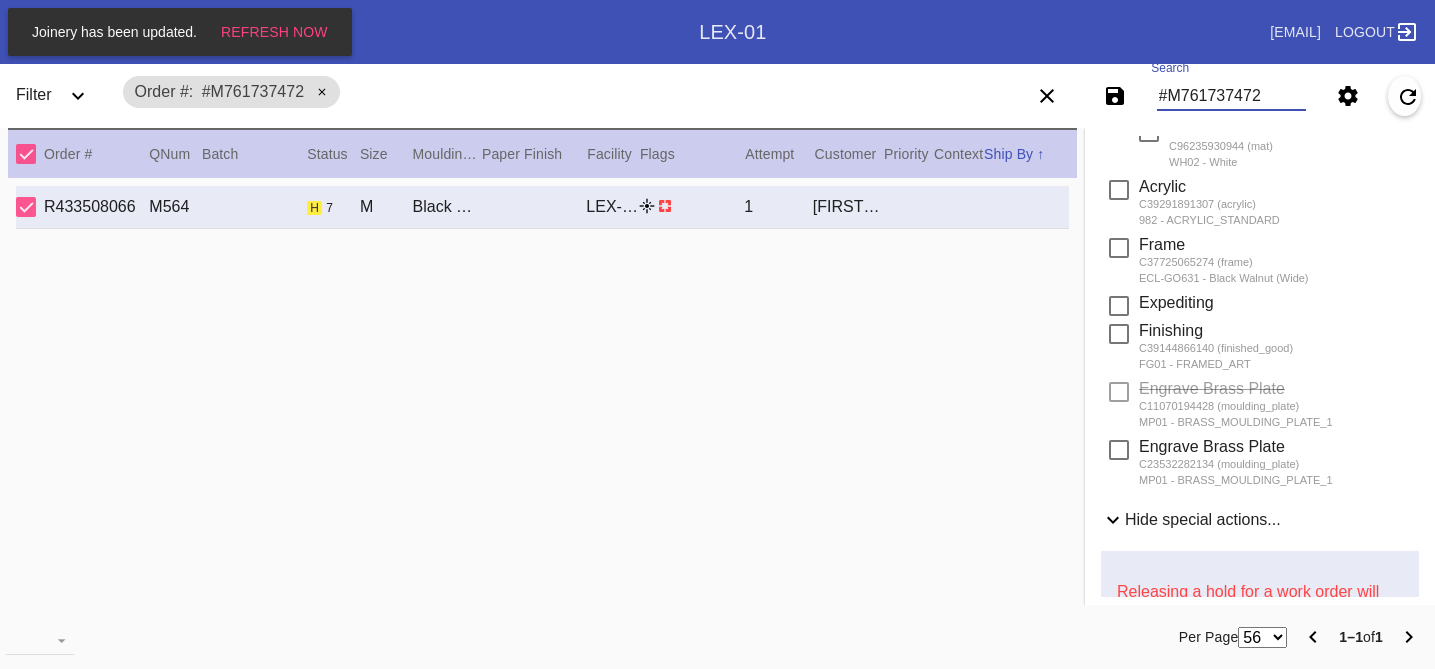 scroll, scrollTop: 0, scrollLeft: 0, axis: both 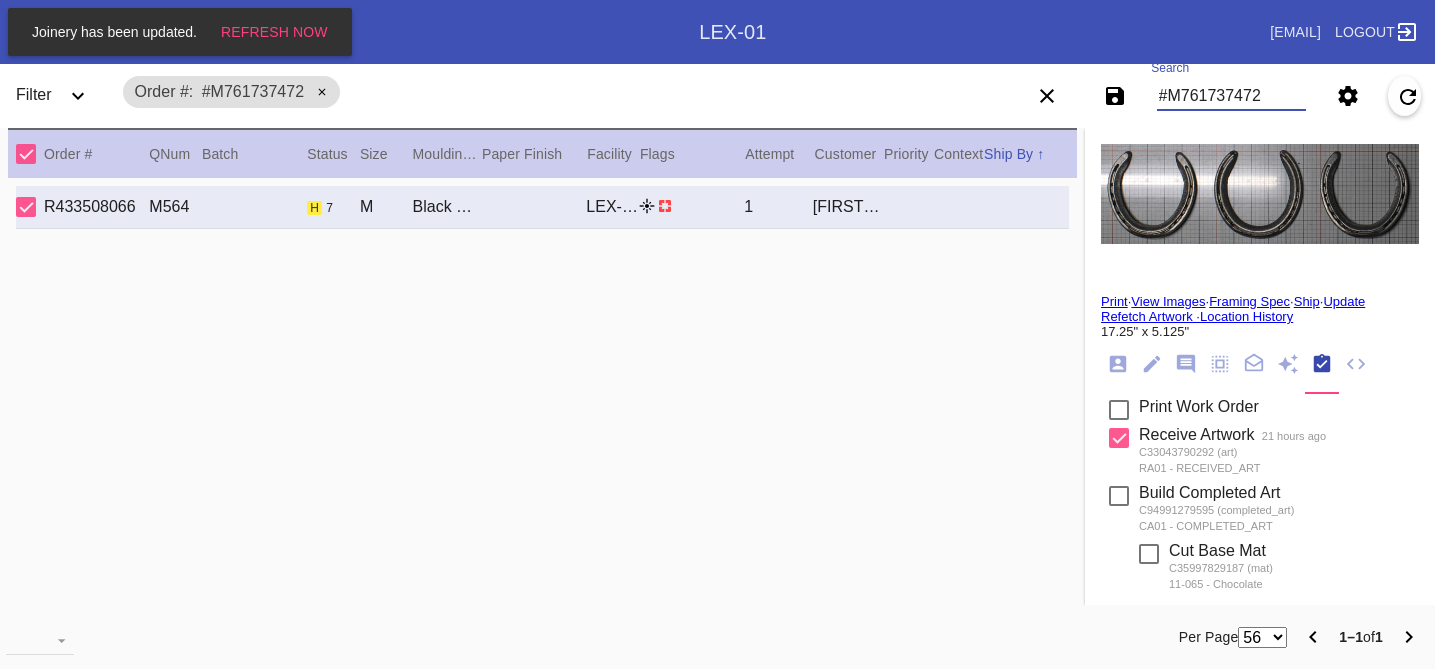 type on "#M761737472" 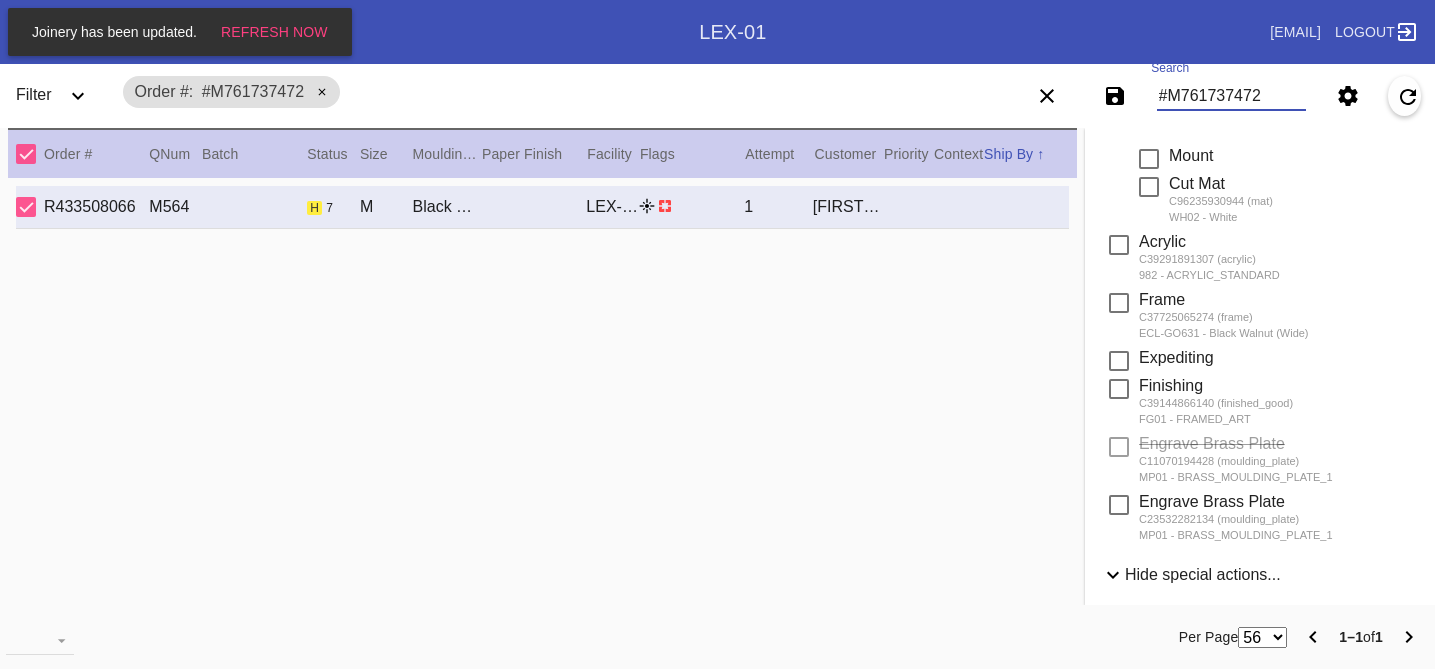 scroll, scrollTop: 967, scrollLeft: 0, axis: vertical 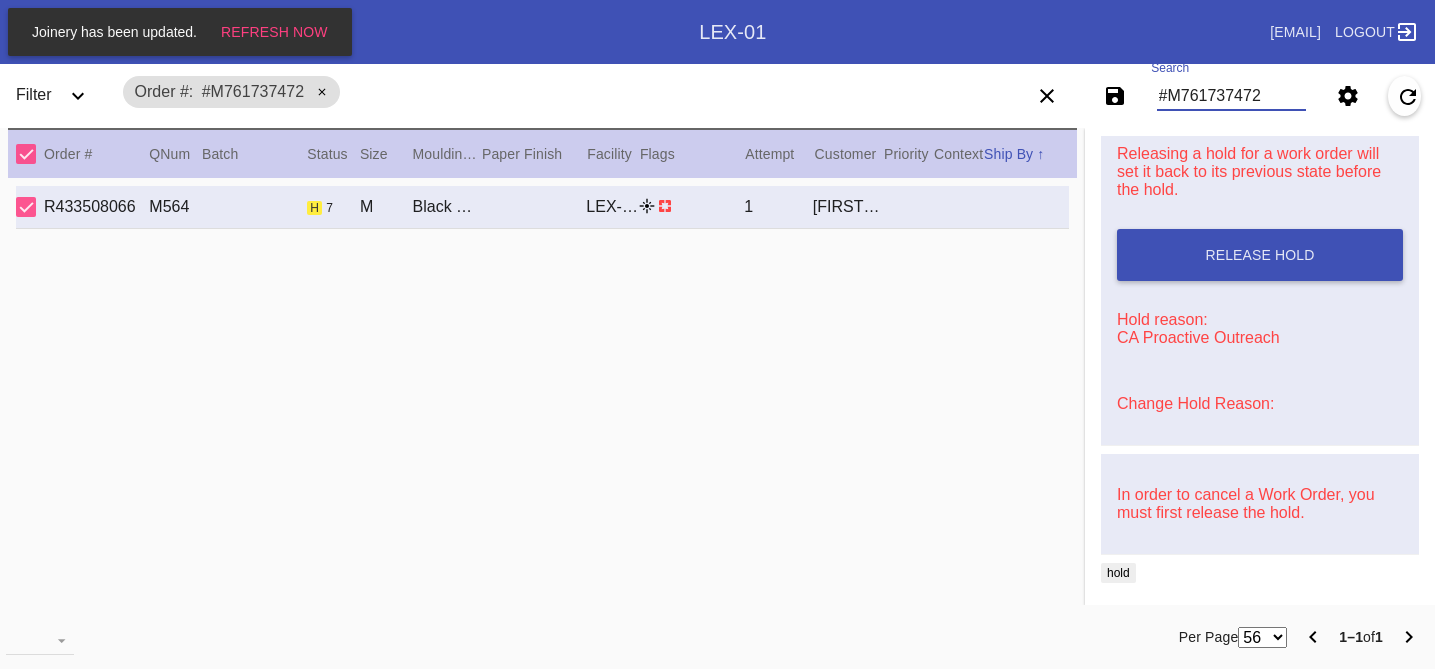 click on "Change Hold Reason:" at bounding box center [1195, 403] 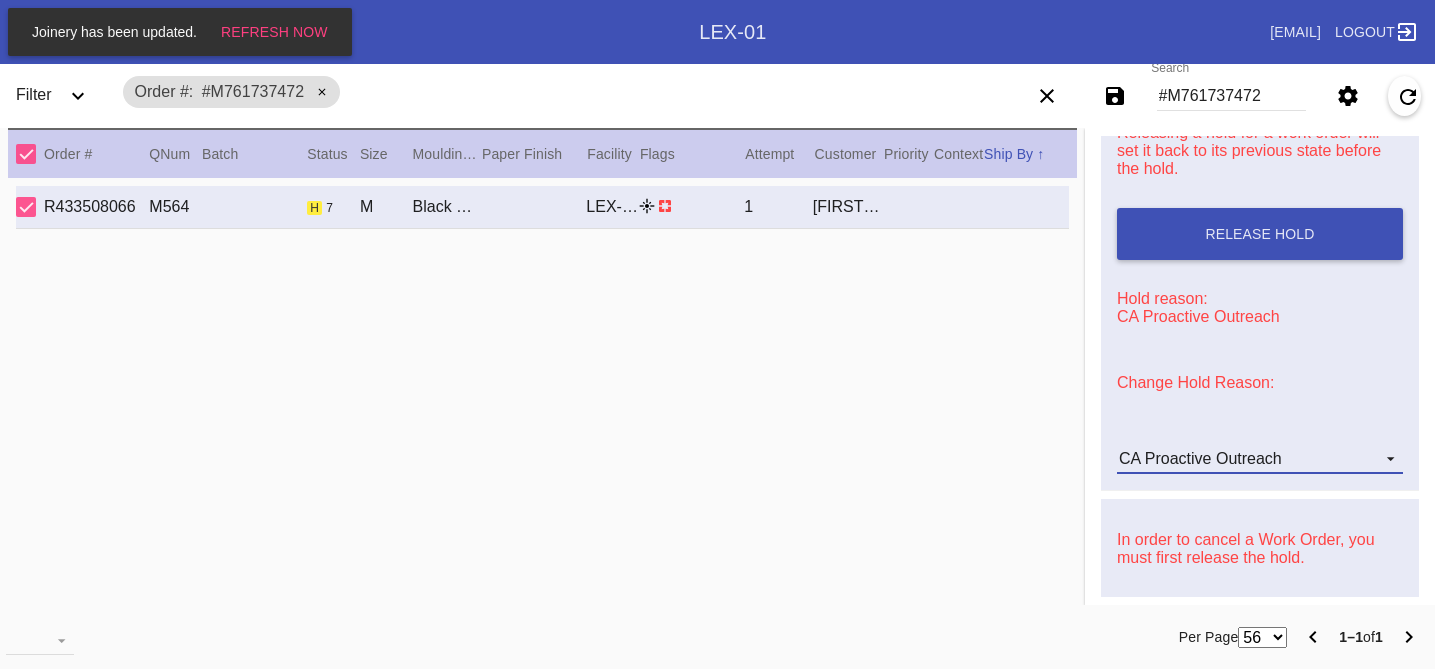 click on "CA Proactive Outreach" at bounding box center [1200, 458] 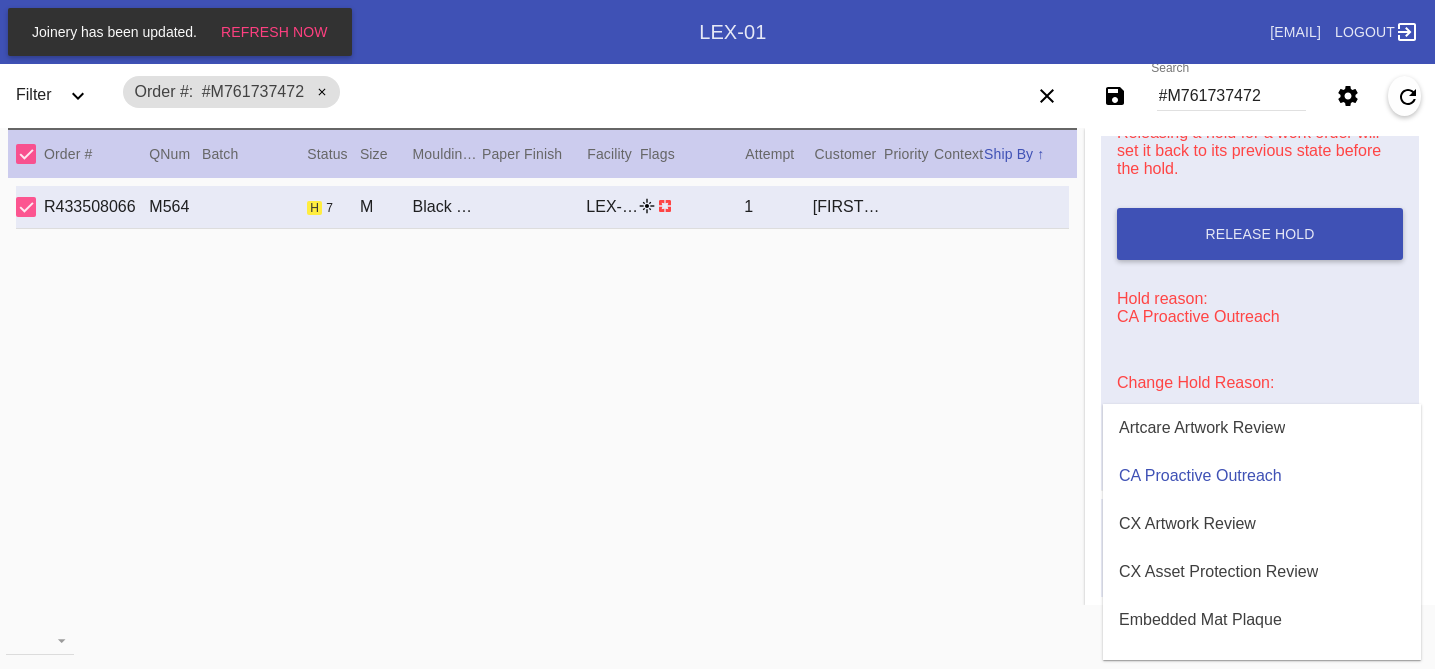 scroll, scrollTop: 608, scrollLeft: 0, axis: vertical 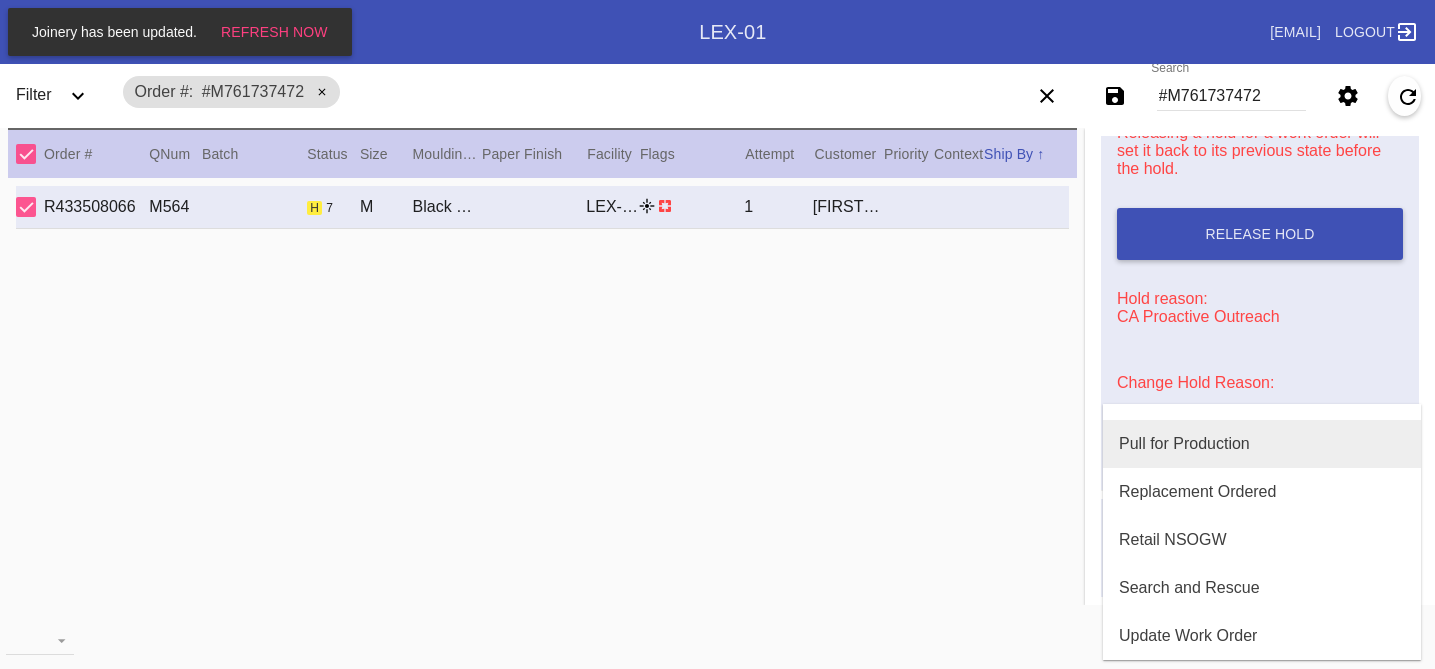click on "Pull for Production" at bounding box center [1262, 444] 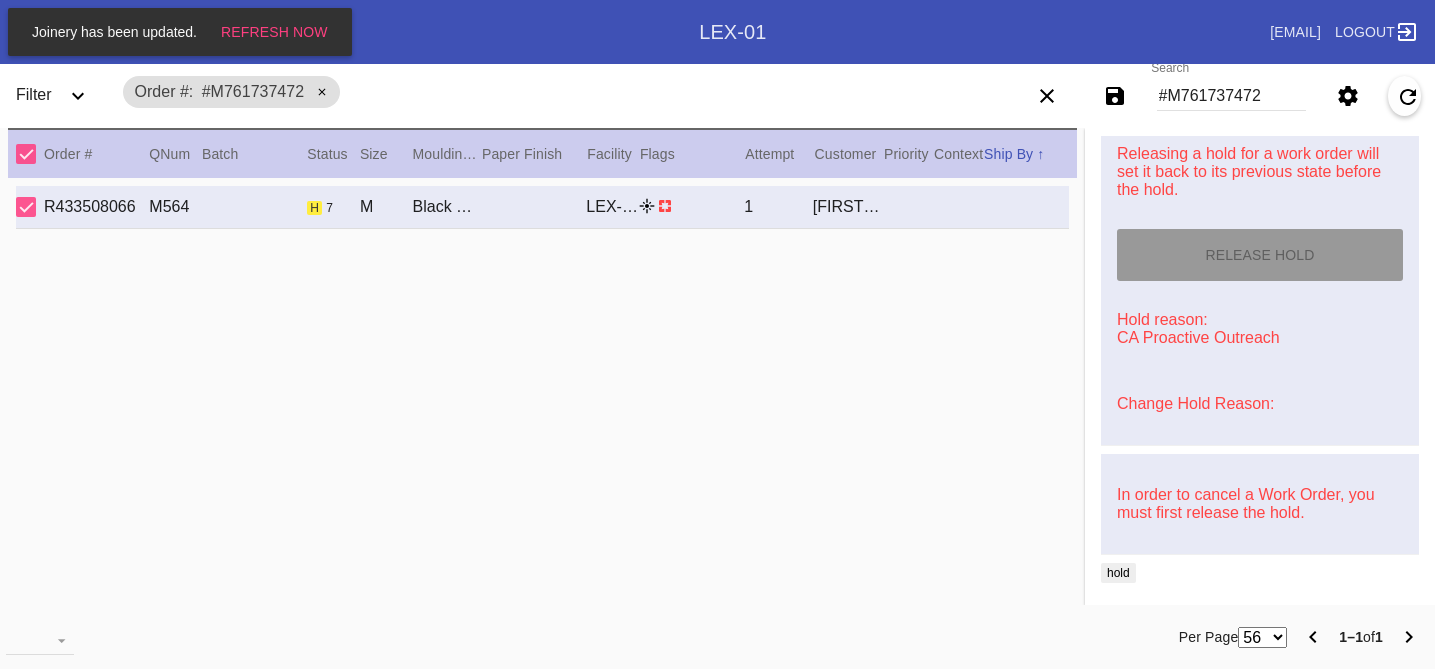 type on "8/2/2025" 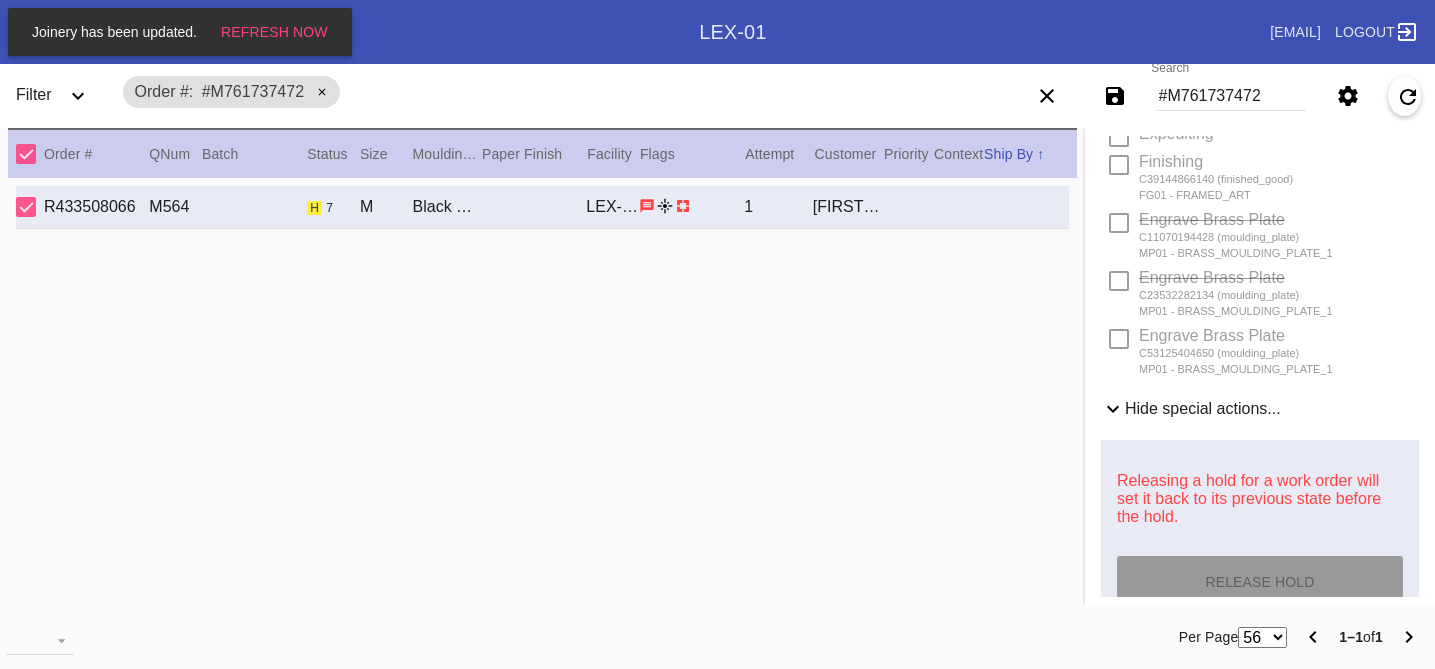 scroll, scrollTop: 1031, scrollLeft: 0, axis: vertical 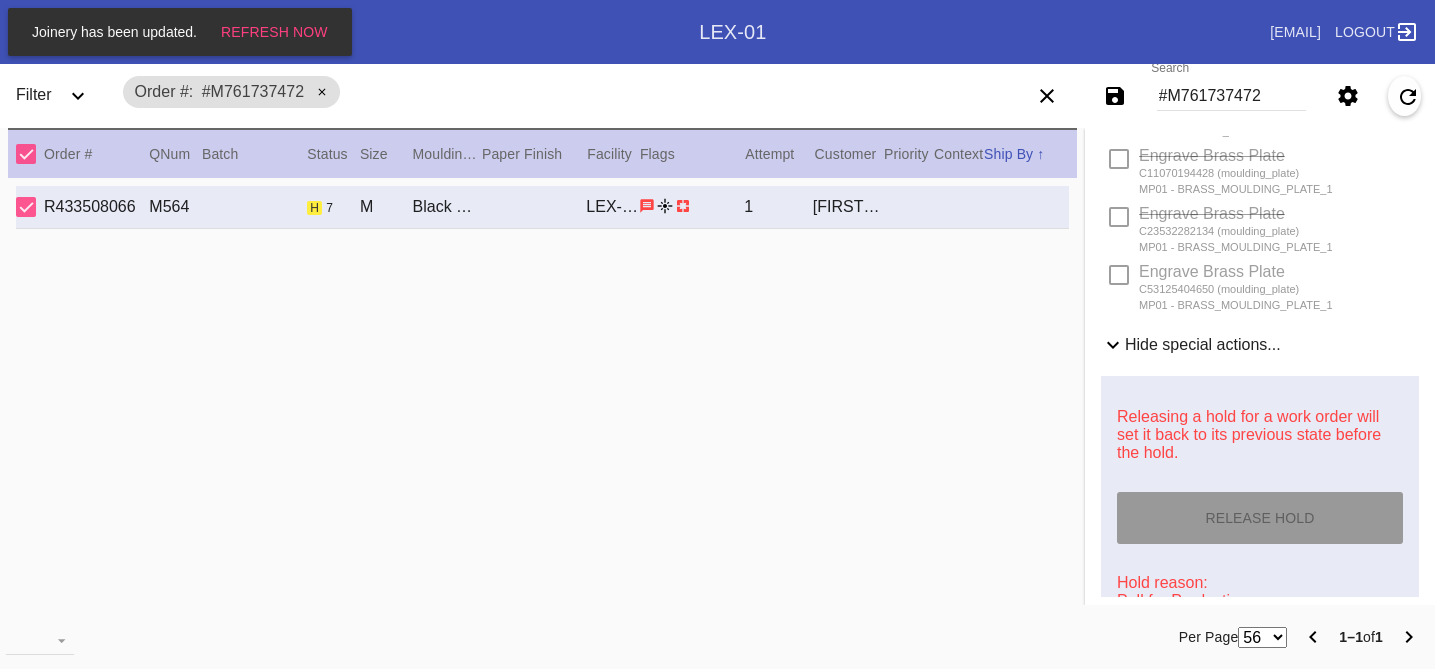 type on "Churchill Downs July 2025" 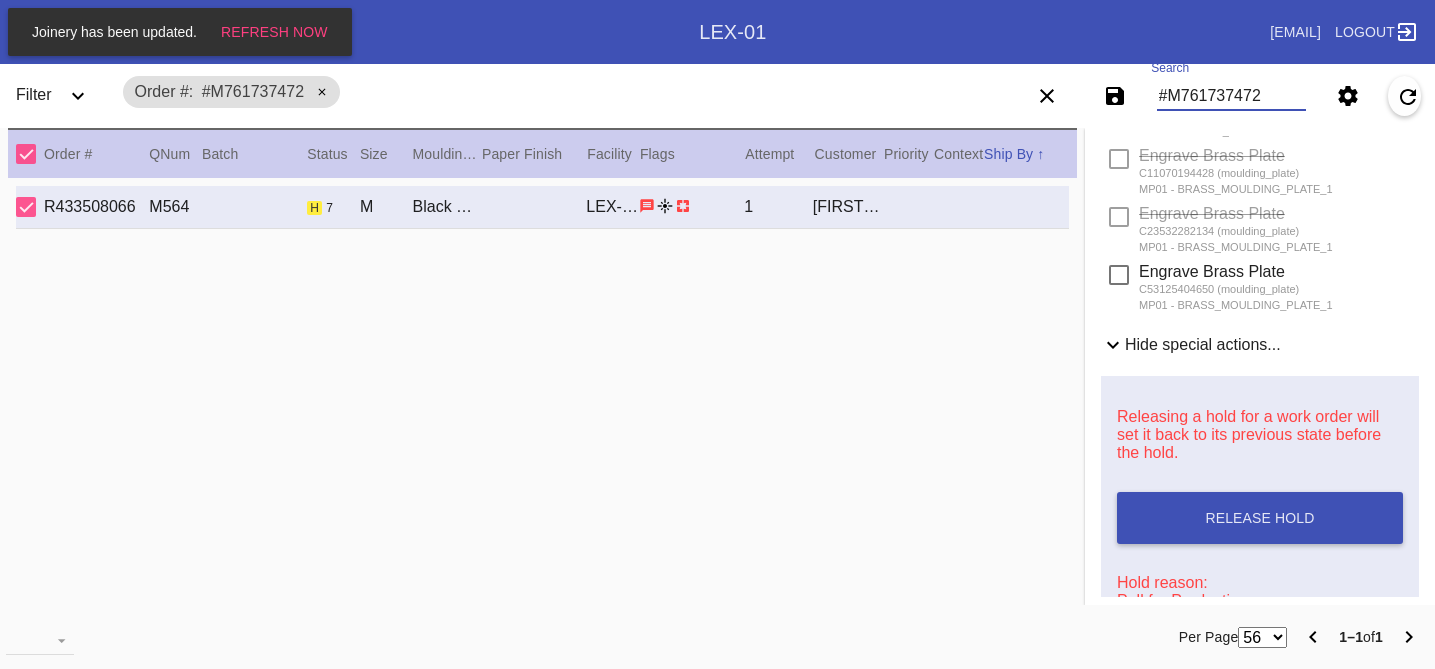 drag, startPoint x: 1269, startPoint y: 100, endPoint x: 1060, endPoint y: 43, distance: 216.63333 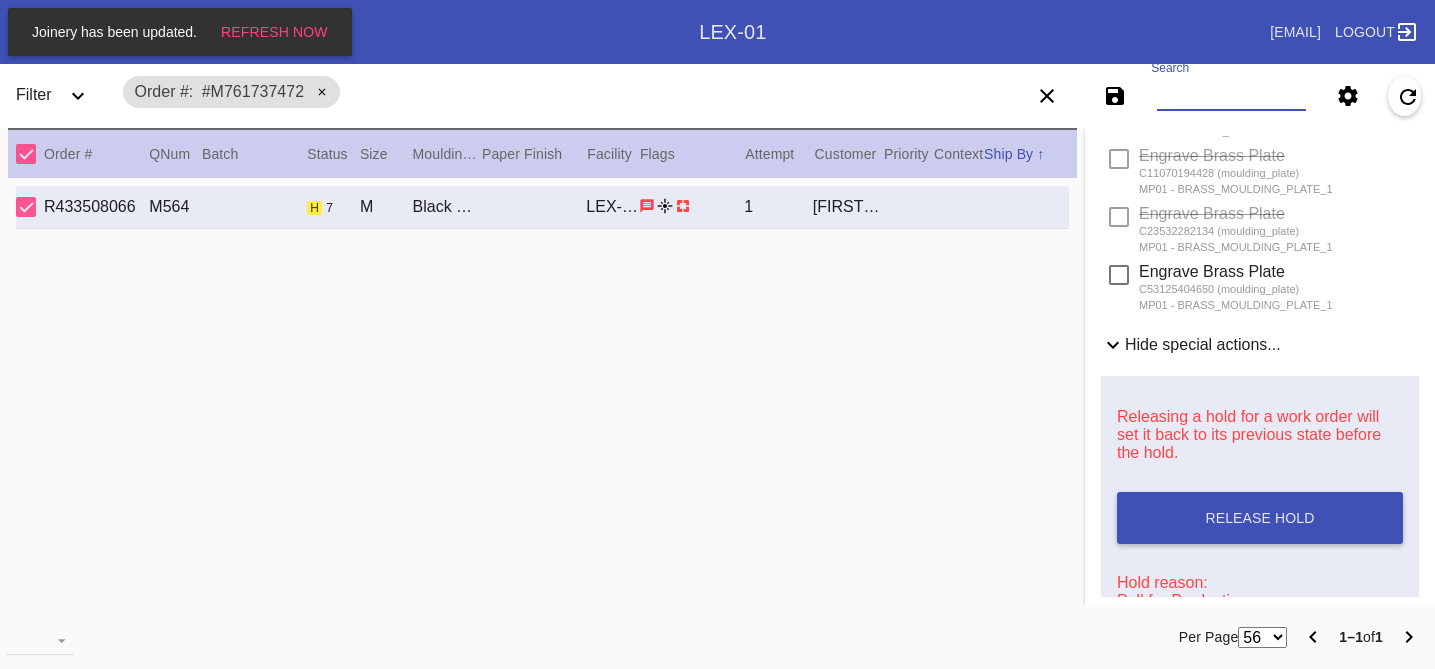 paste on "#M761737461" 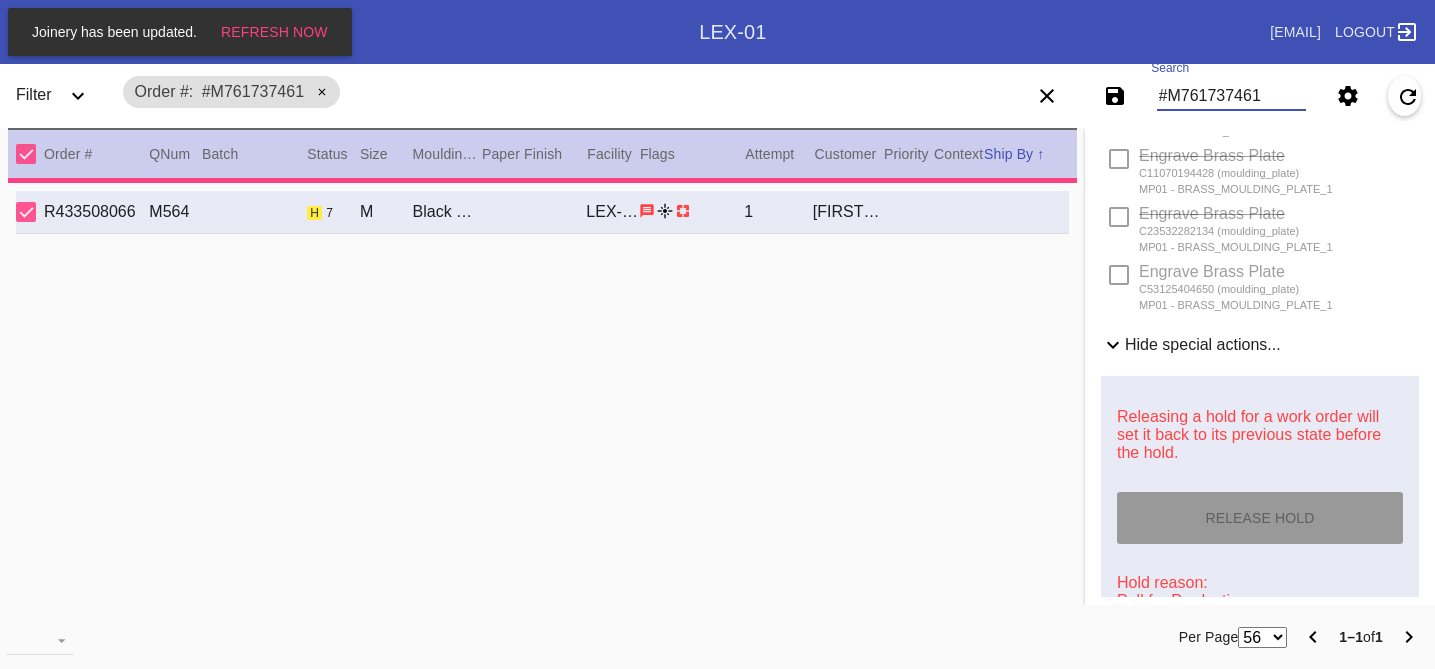 scroll, scrollTop: 0, scrollLeft: 0, axis: both 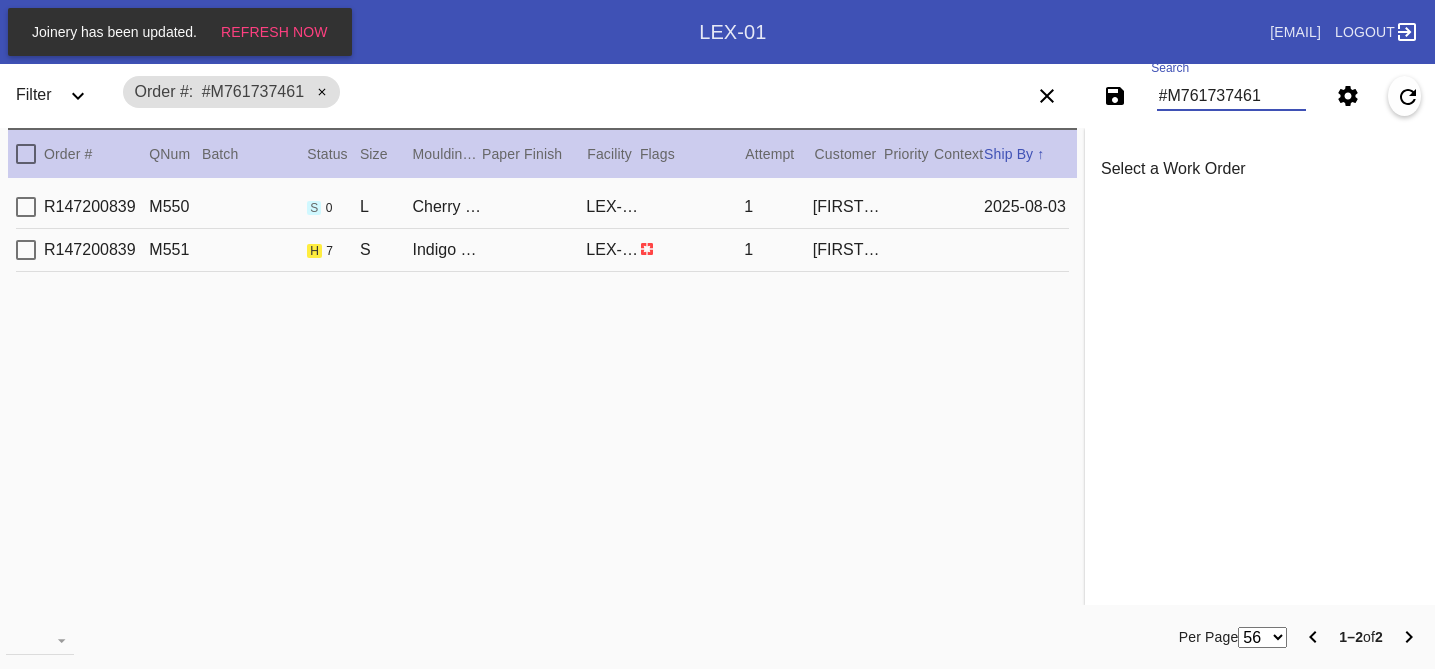 type on "#M761737461" 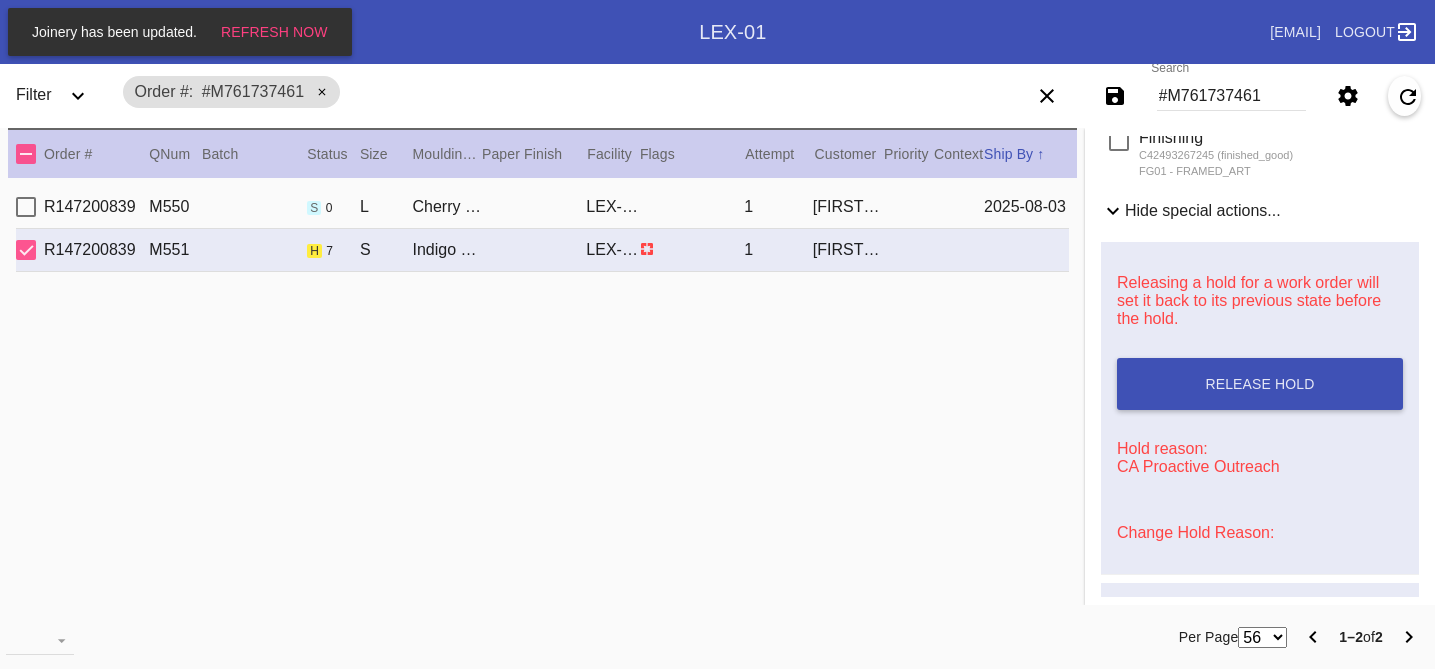 scroll, scrollTop: 849, scrollLeft: 0, axis: vertical 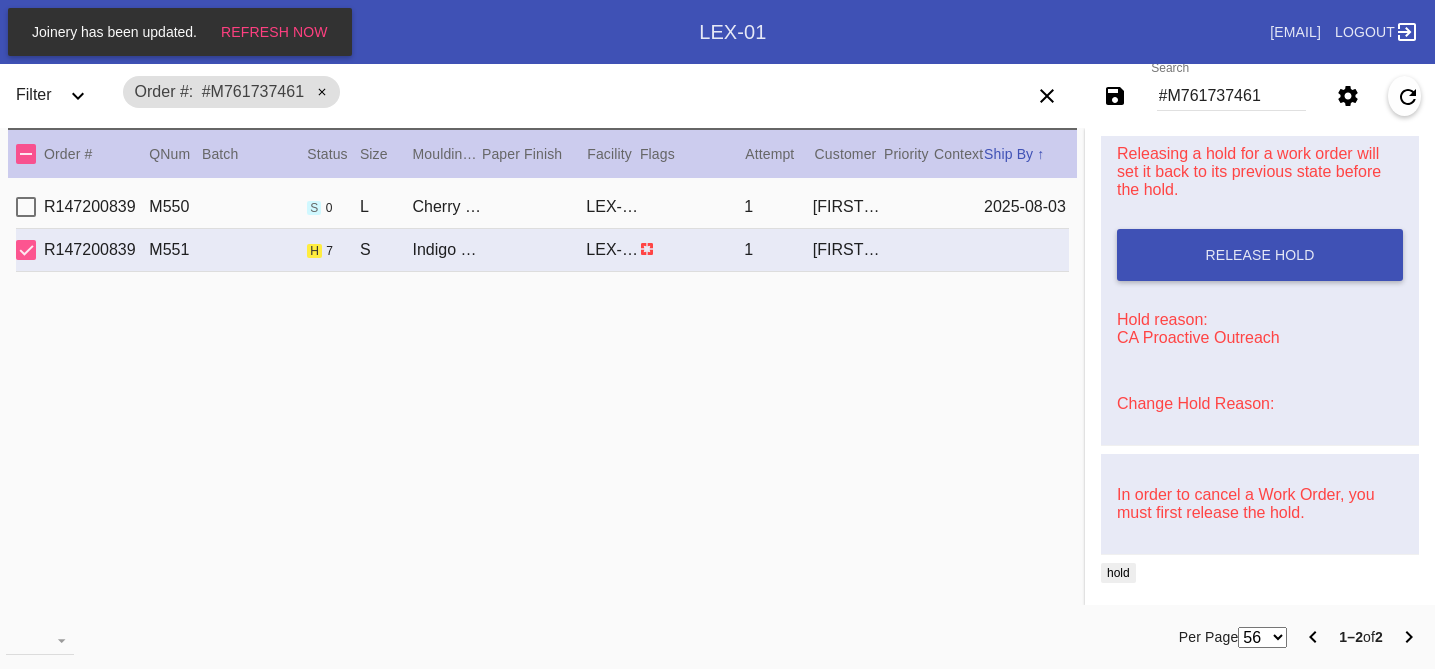 click on "Change Hold Reason:" at bounding box center (1195, 403) 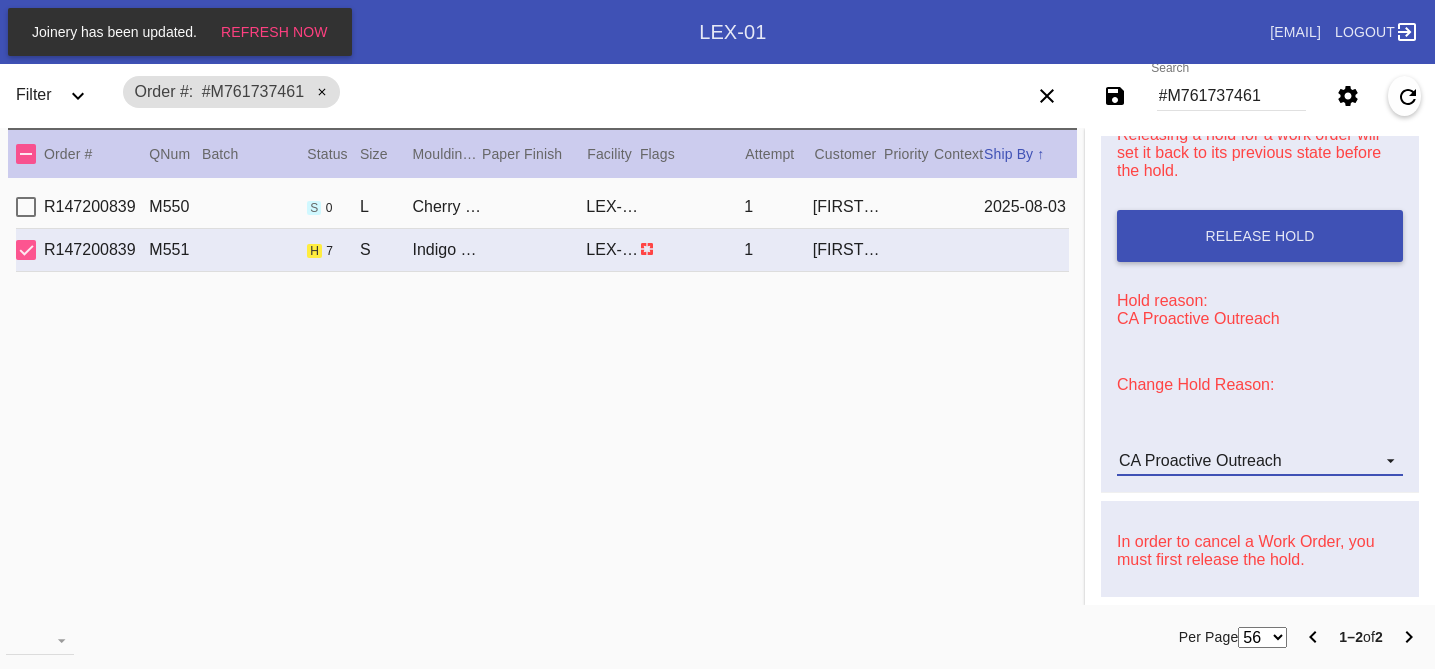 click on "CA Proactive Outreach" at bounding box center (1200, 460) 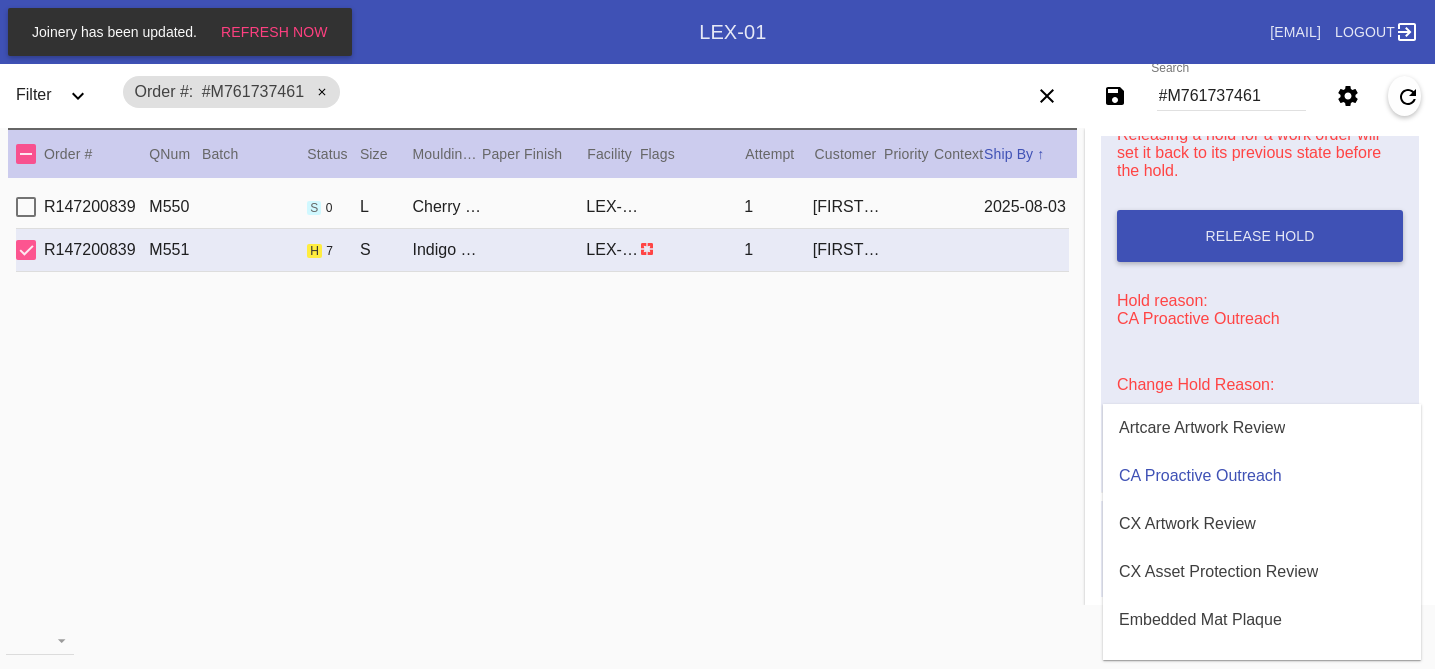 scroll, scrollTop: 608, scrollLeft: 0, axis: vertical 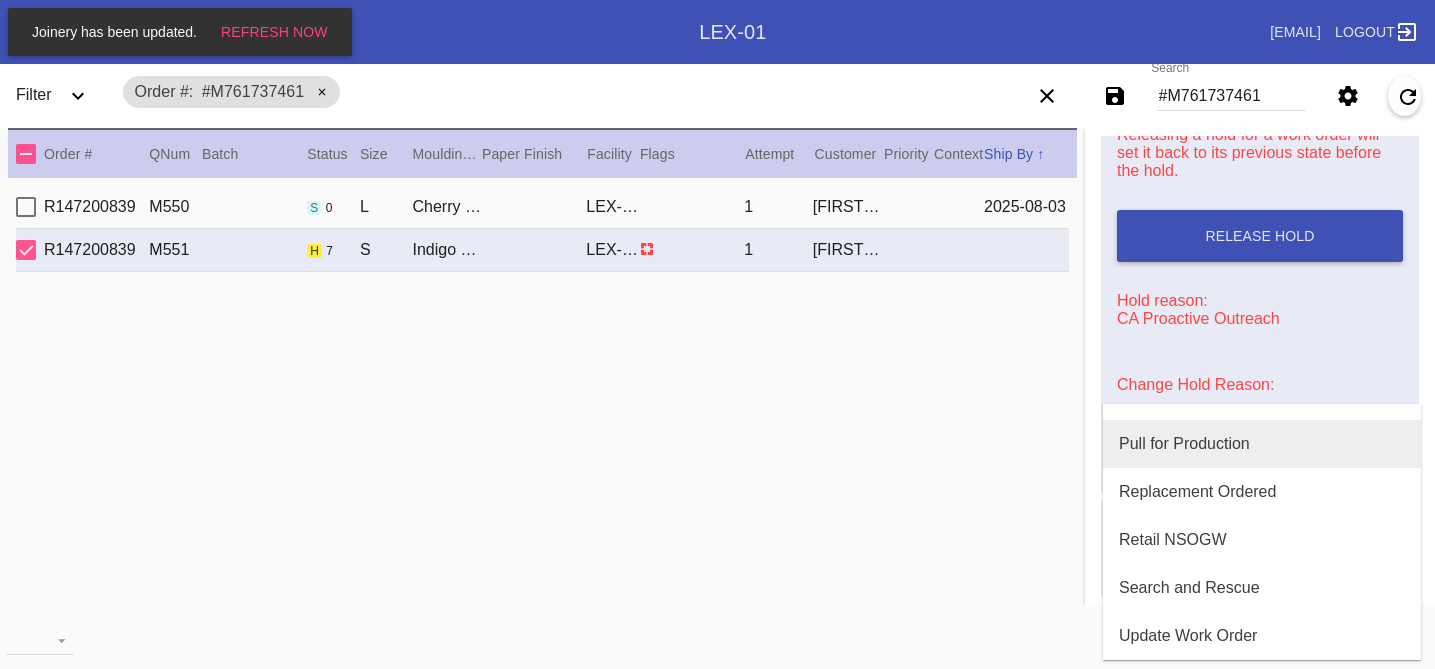 click on "Pull for Production" at bounding box center [1184, 444] 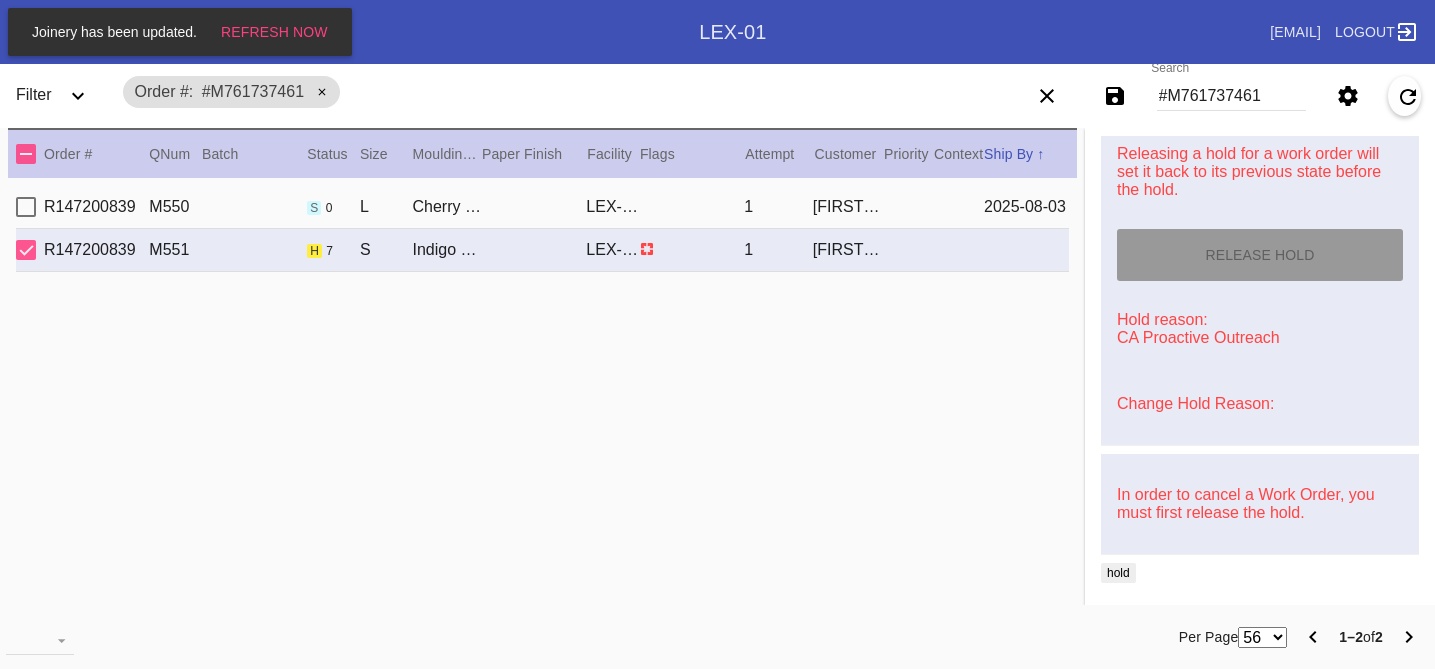 type on "8/4/2025" 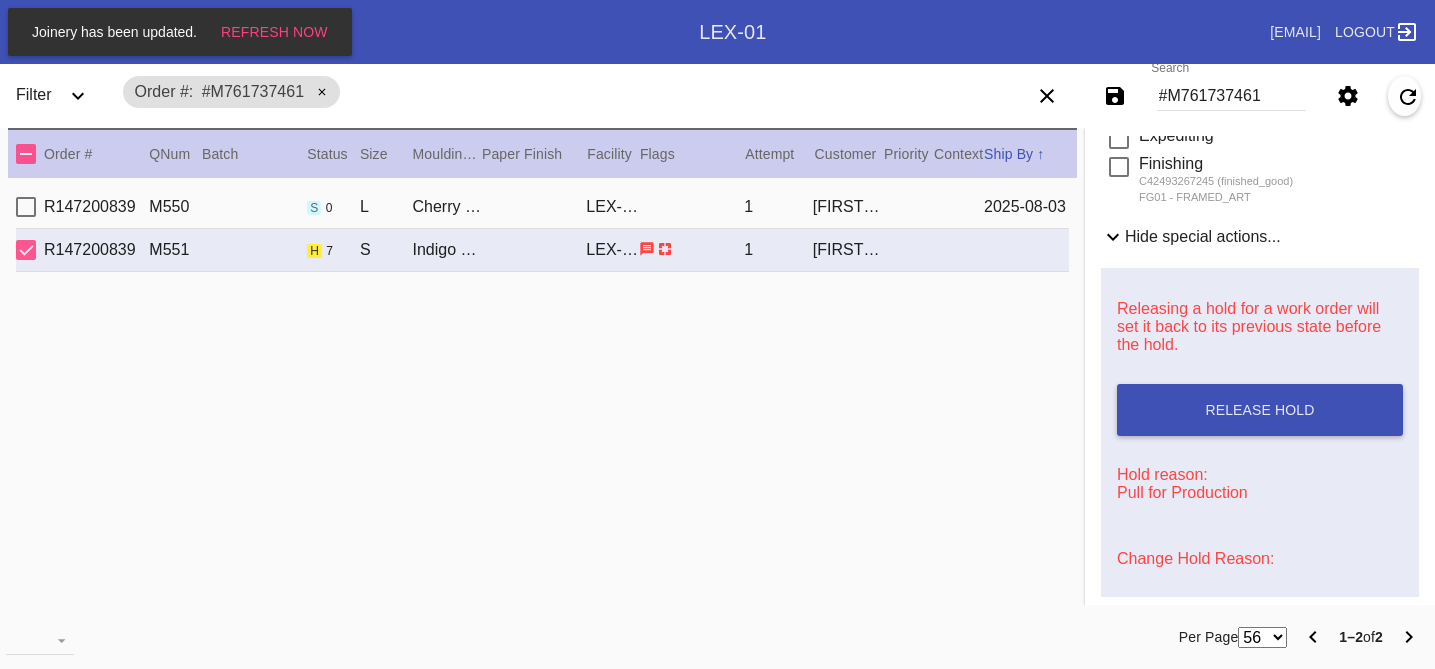 scroll, scrollTop: 897, scrollLeft: 0, axis: vertical 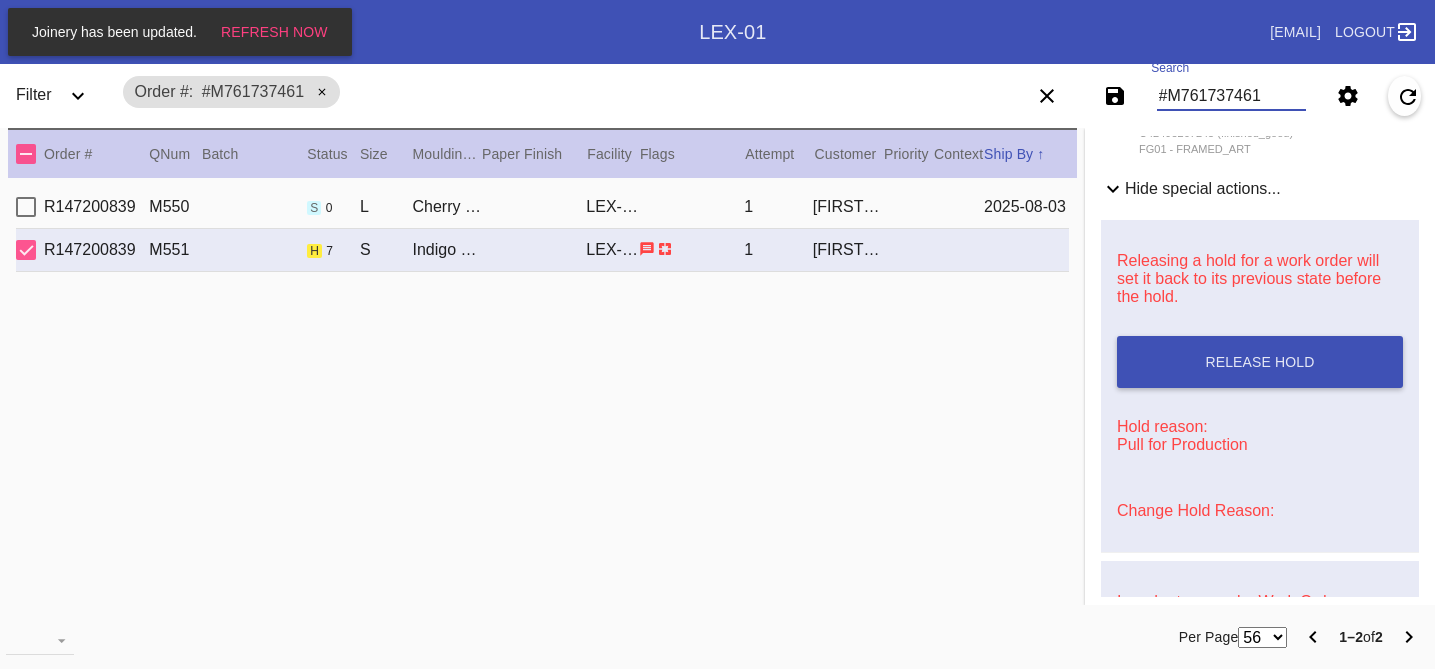 drag, startPoint x: 1273, startPoint y: 92, endPoint x: 1088, endPoint y: 39, distance: 192.4422 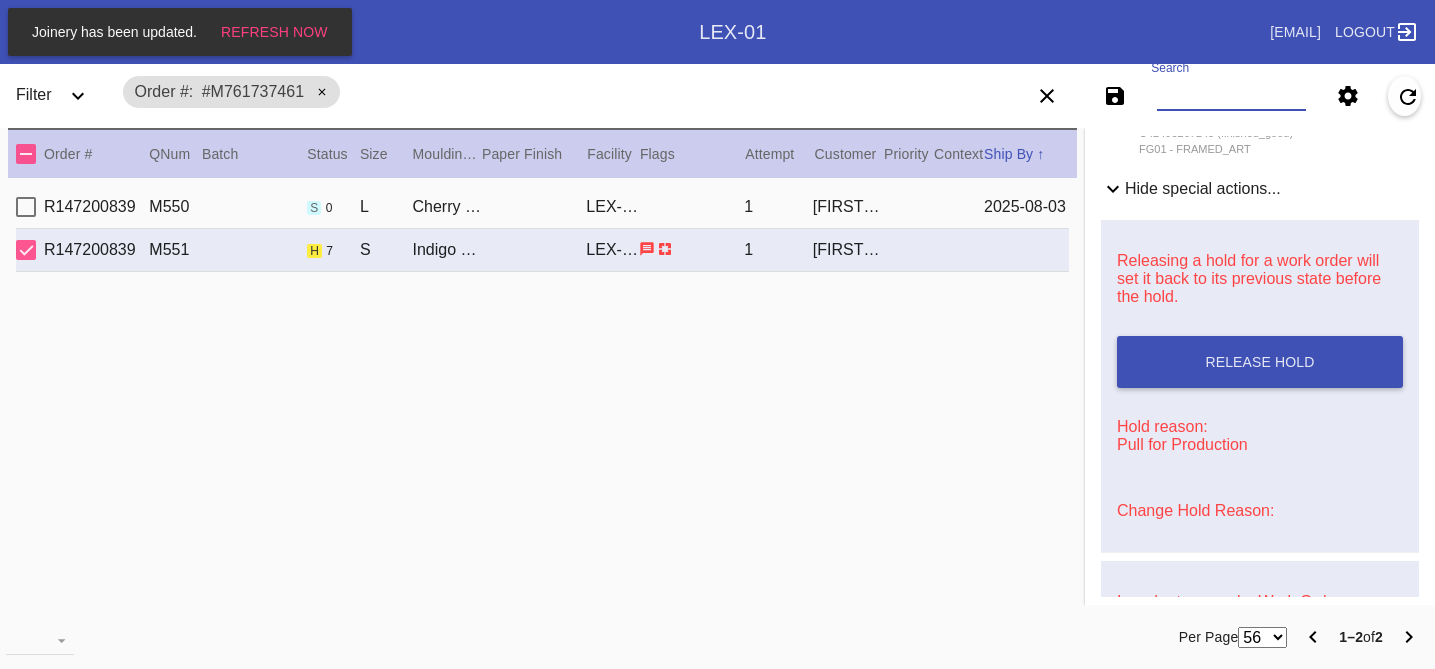 paste on "#M761730913" 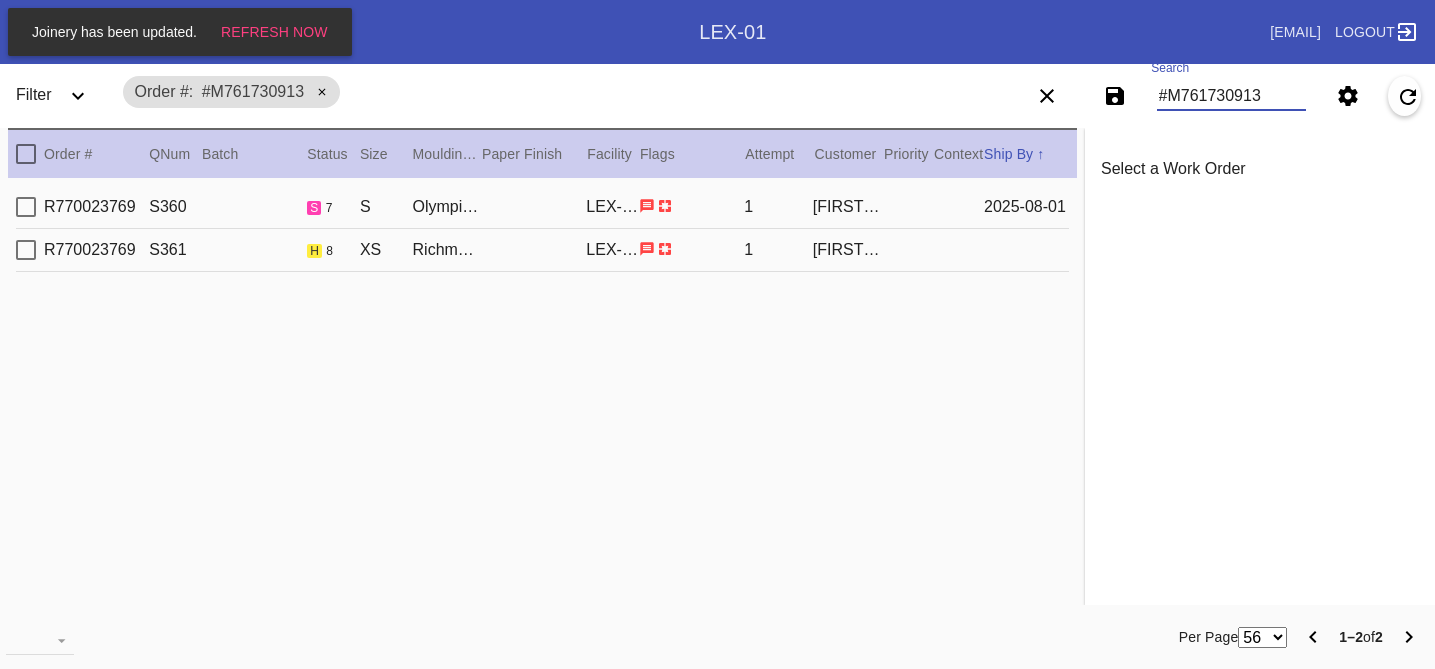 scroll, scrollTop: 0, scrollLeft: 0, axis: both 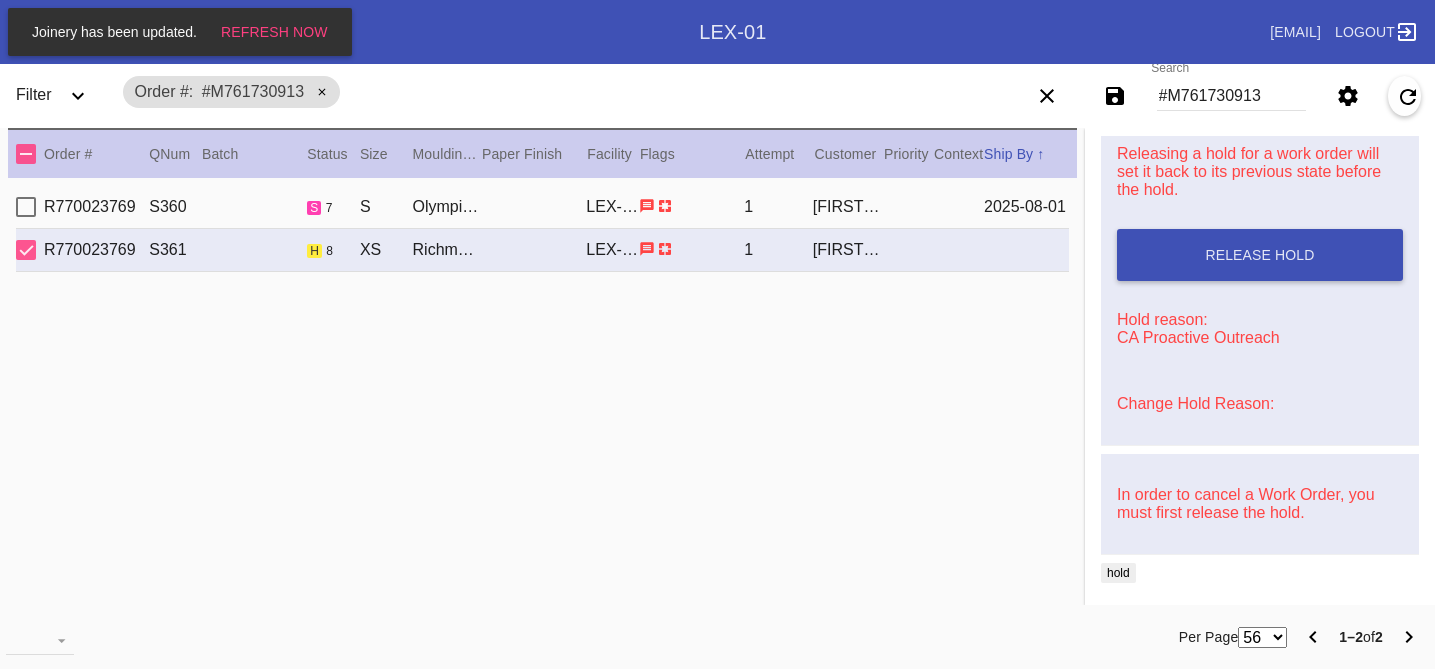 click on "Change Hold Reason:" at bounding box center (1195, 403) 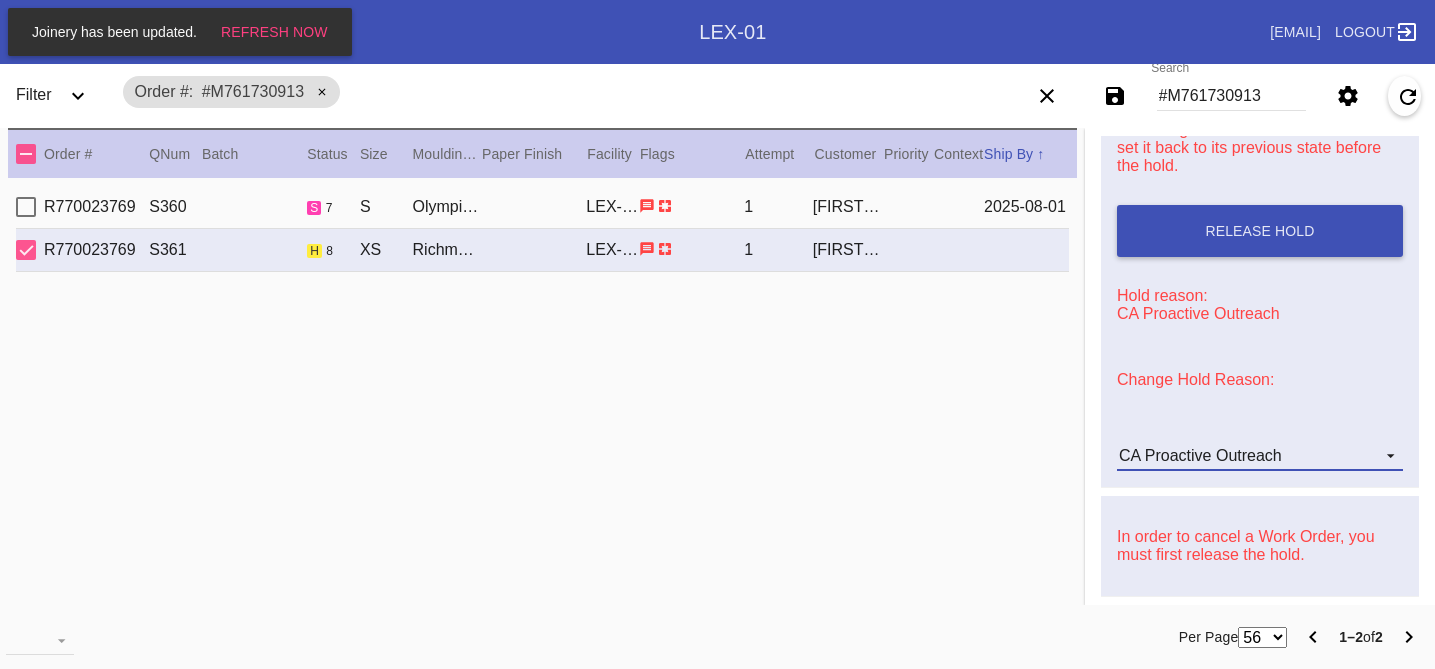 click on "CA Proactive Outreach" at bounding box center (1200, 455) 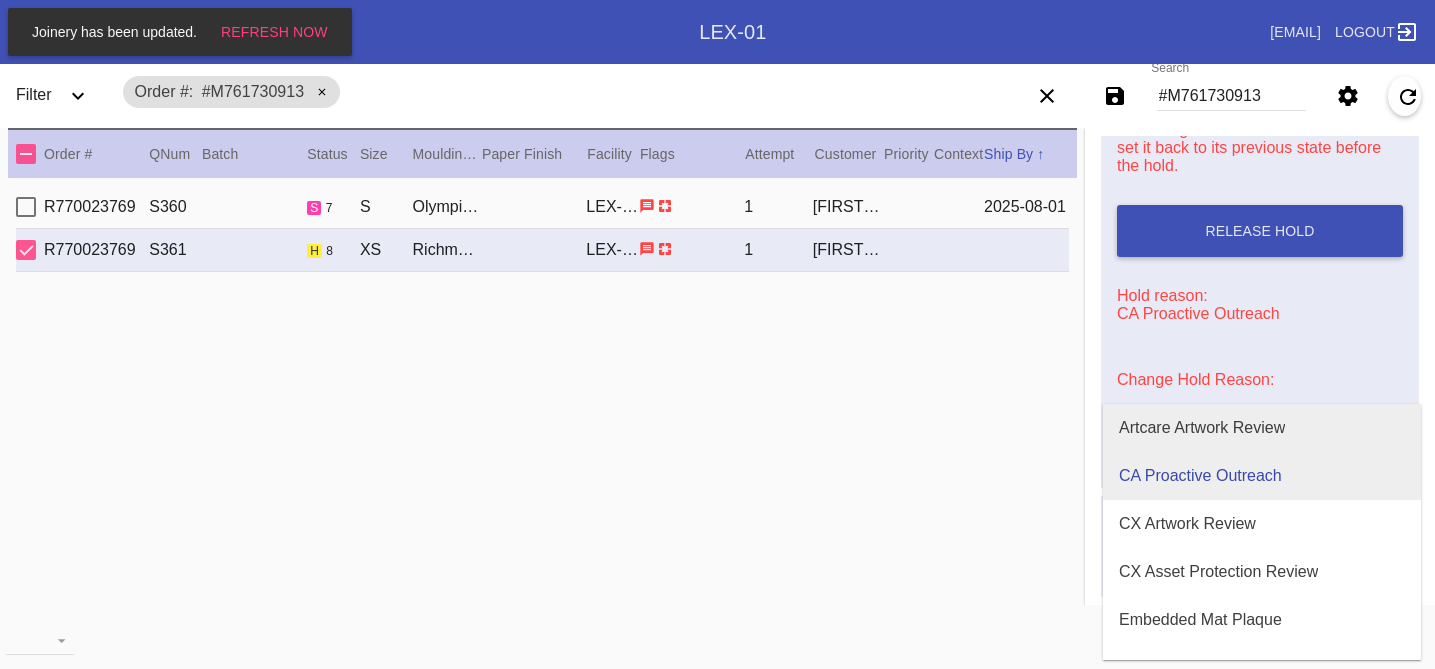 scroll, scrollTop: 608, scrollLeft: 0, axis: vertical 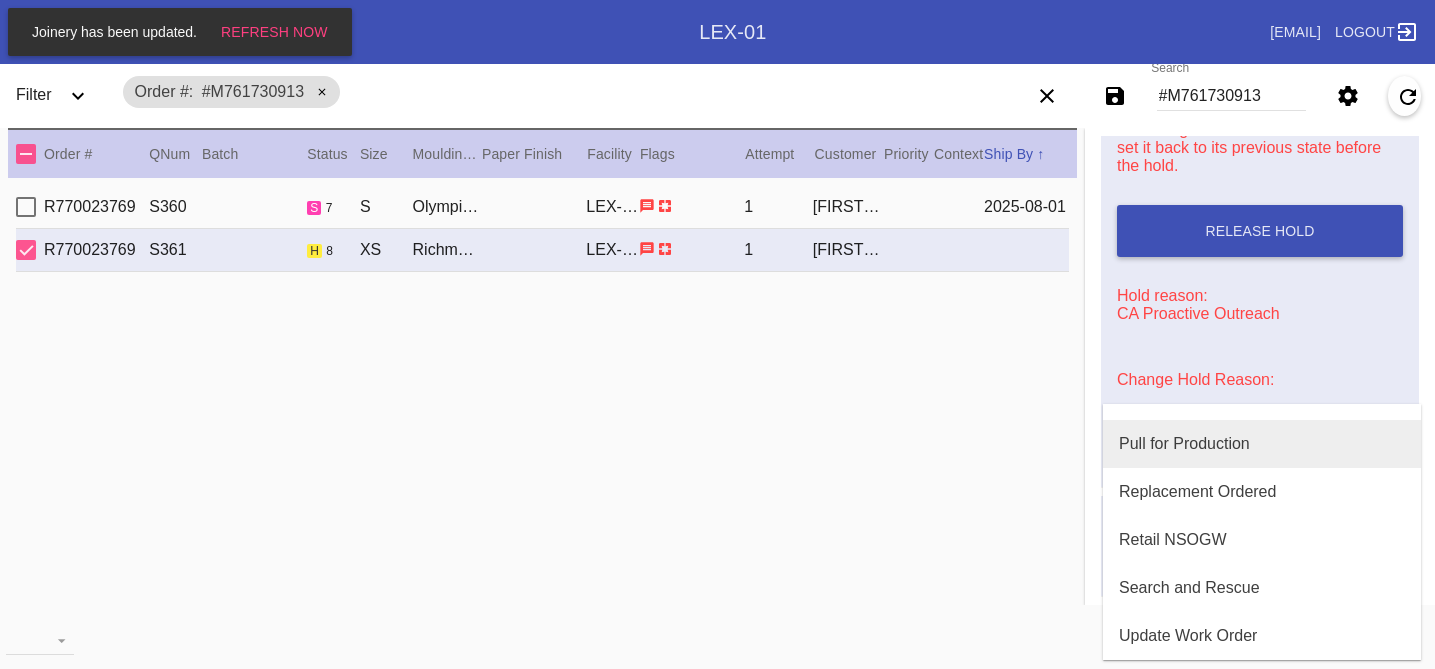 click on "Pull for Production" at bounding box center [1184, 444] 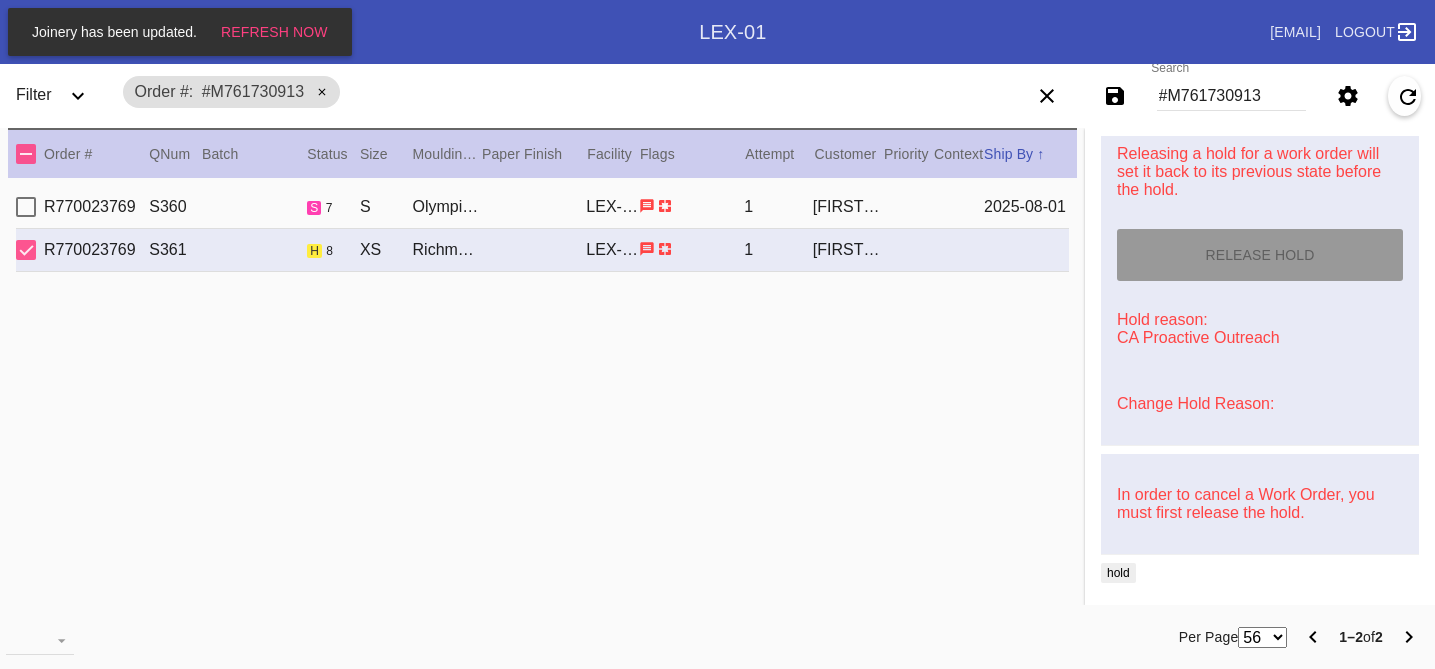 type on "7/26/2025" 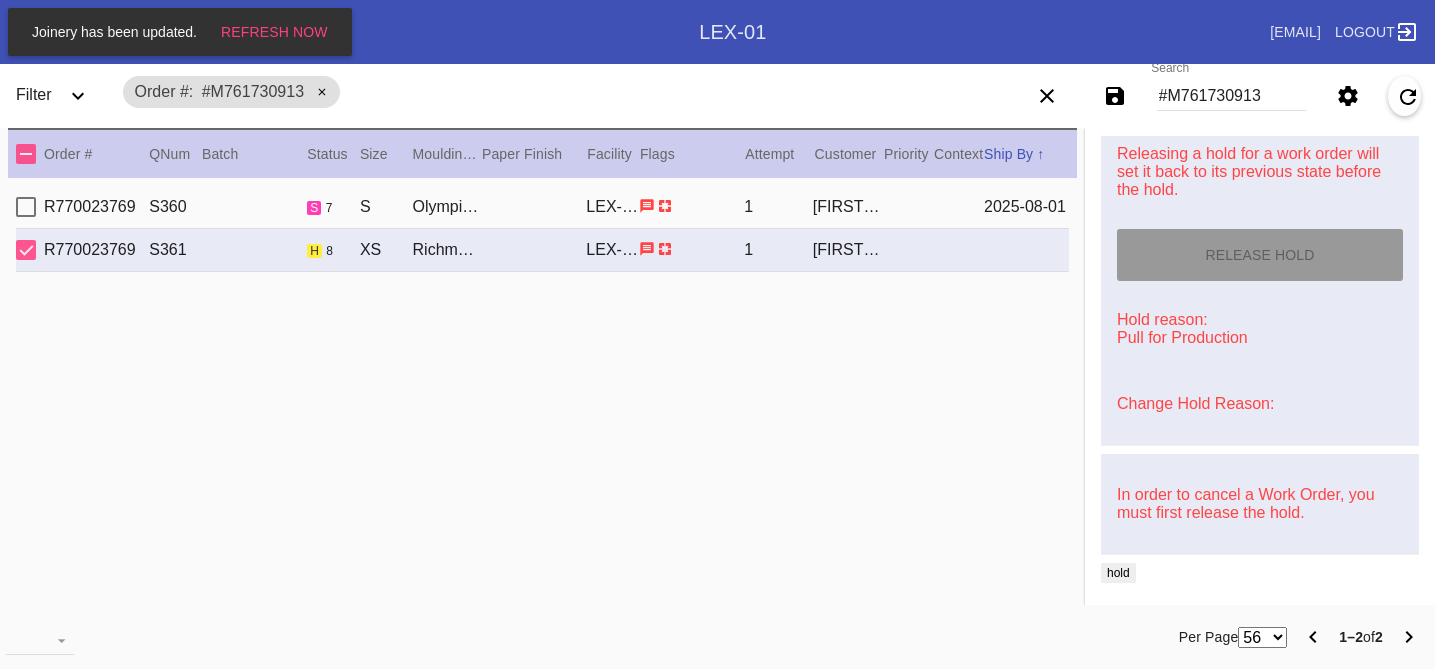 scroll, scrollTop: 1144, scrollLeft: 0, axis: vertical 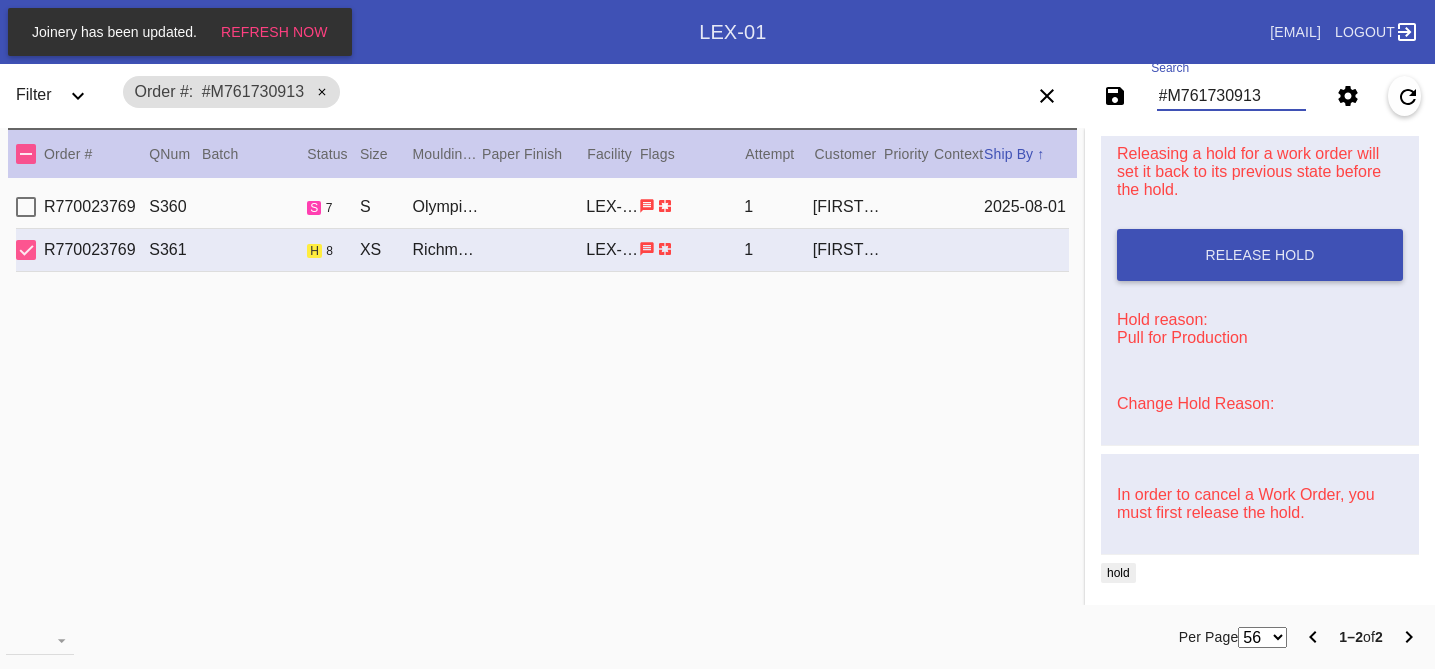 drag, startPoint x: 1276, startPoint y: 94, endPoint x: 1081, endPoint y: 69, distance: 196.59604 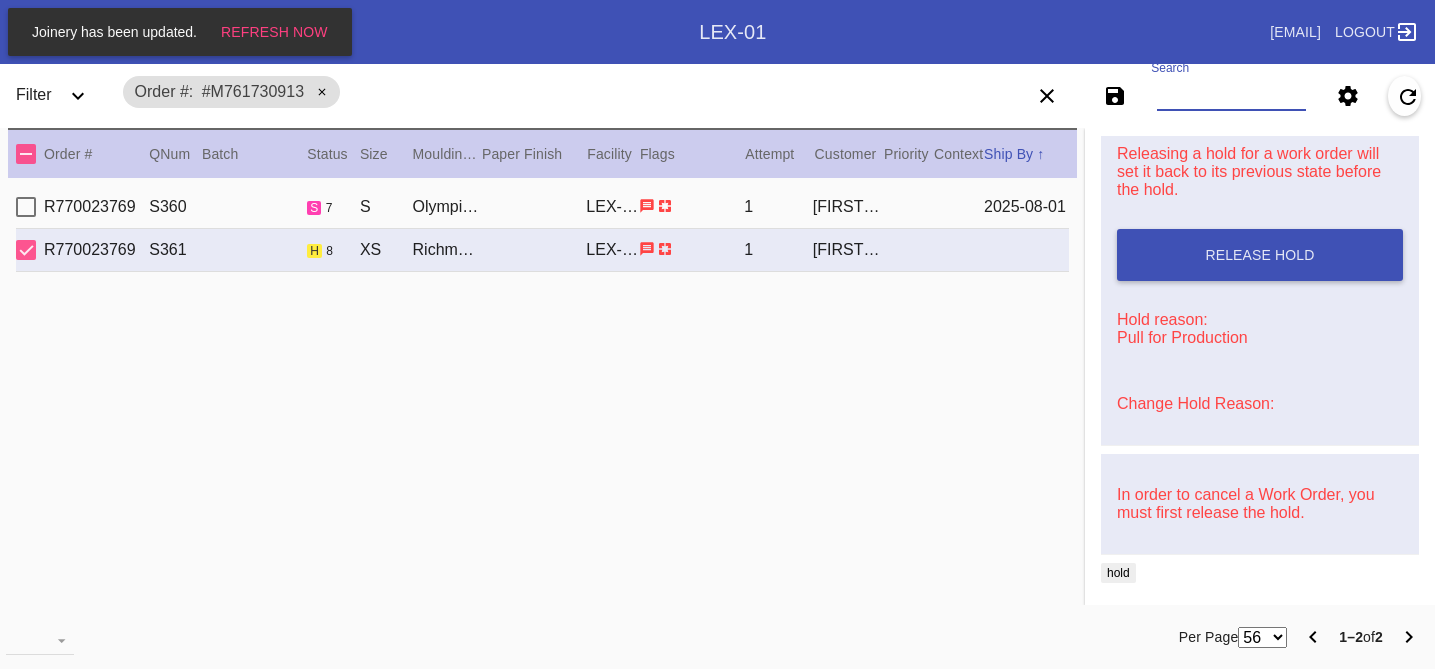 paste on "#M761716497" 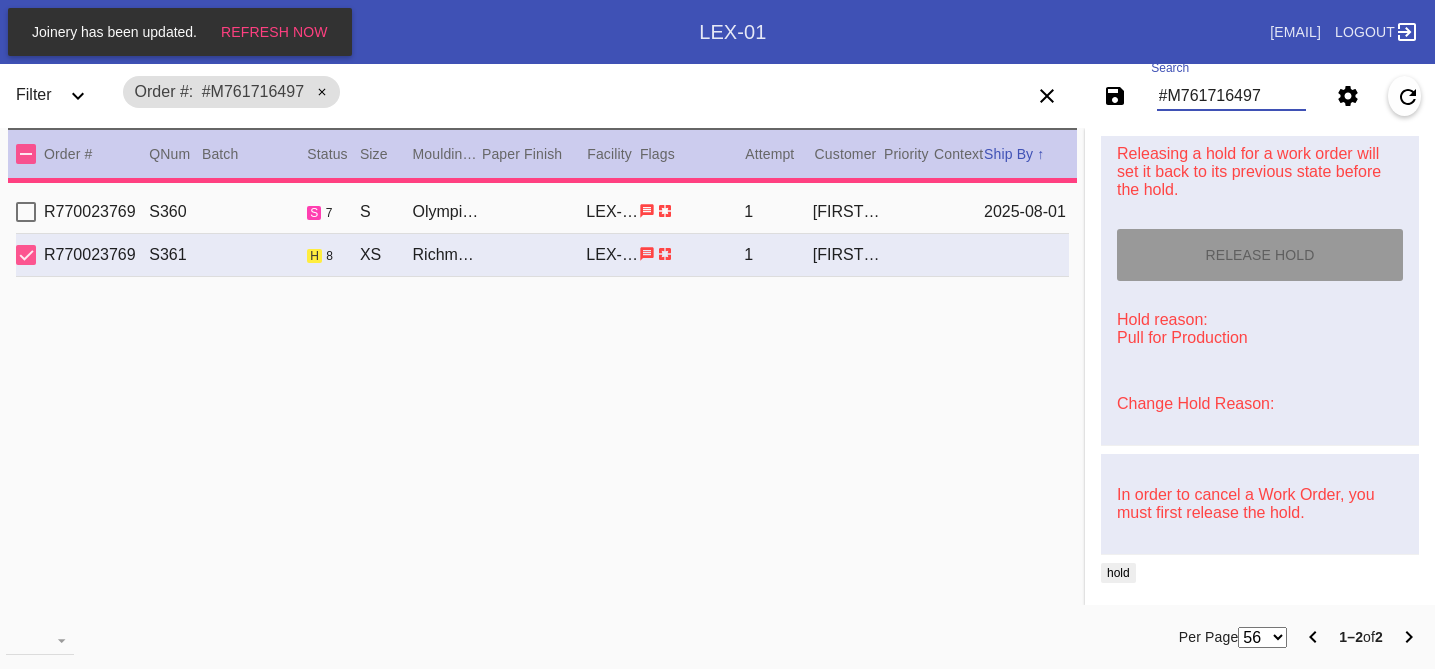 type on "27.25" 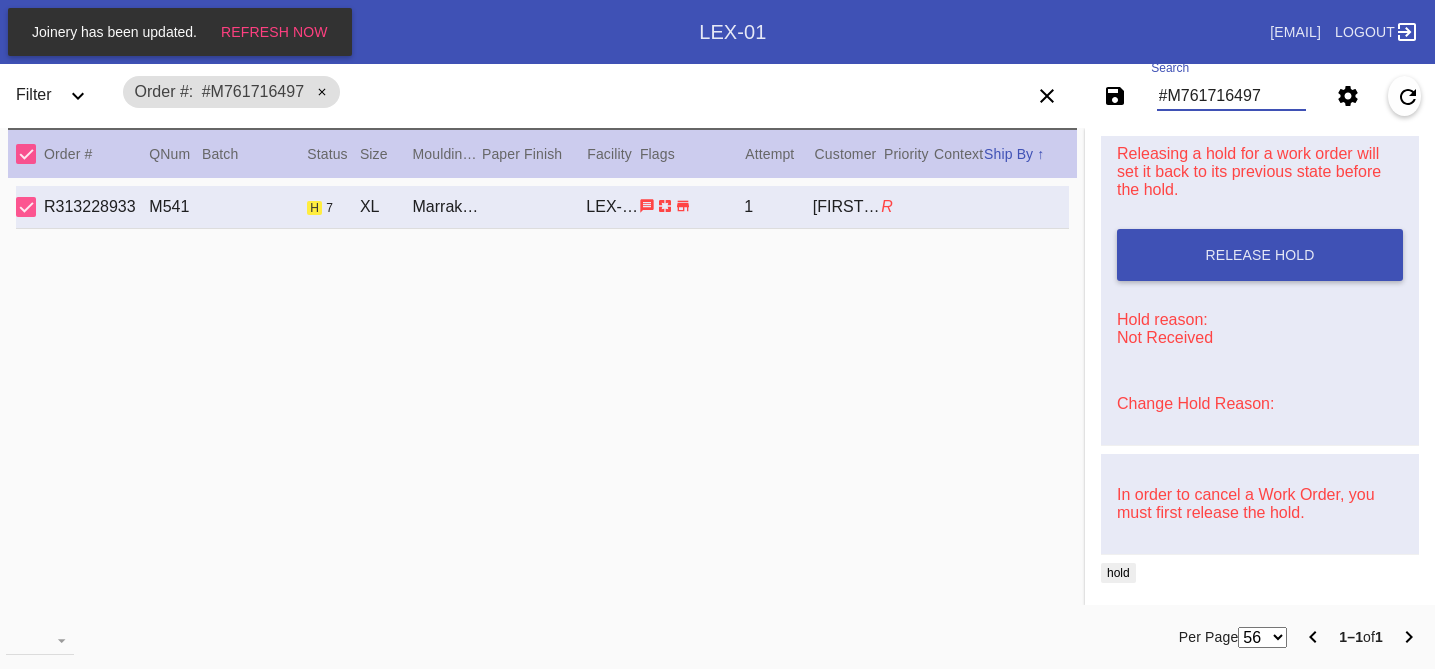 scroll, scrollTop: 0, scrollLeft: 0, axis: both 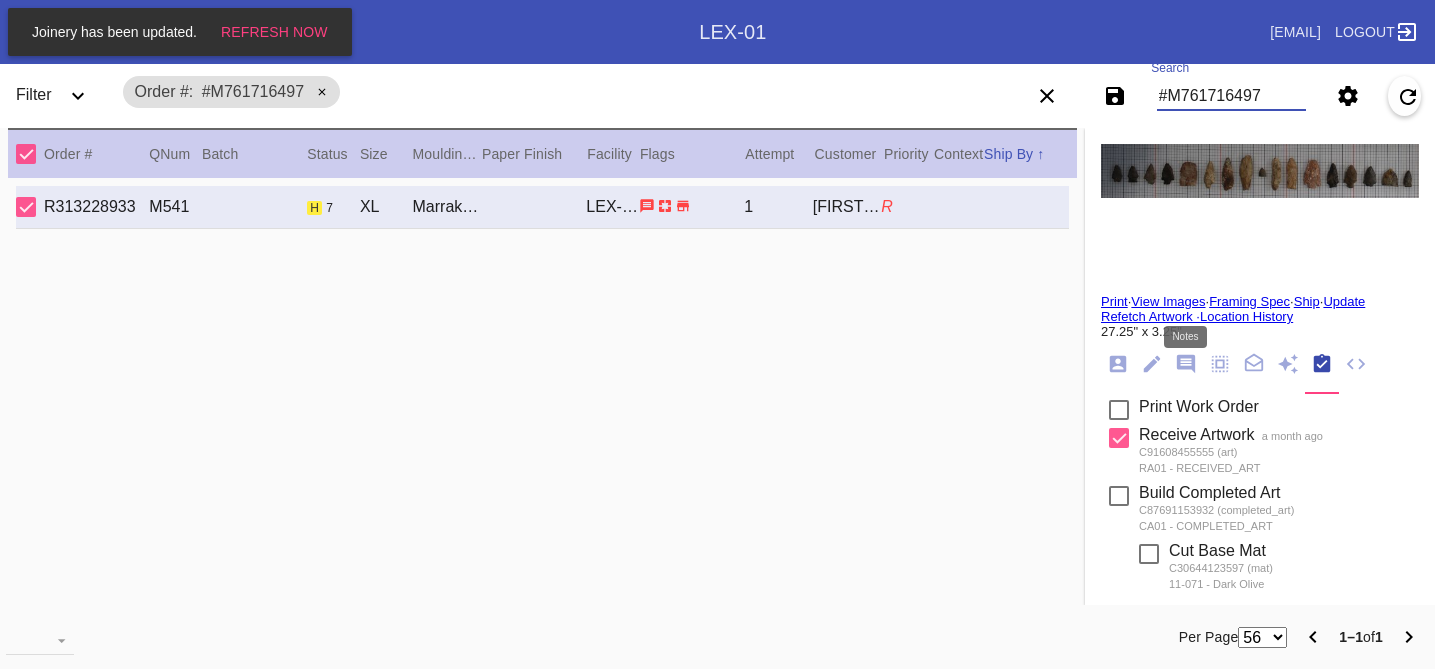 type on "#M761716497" 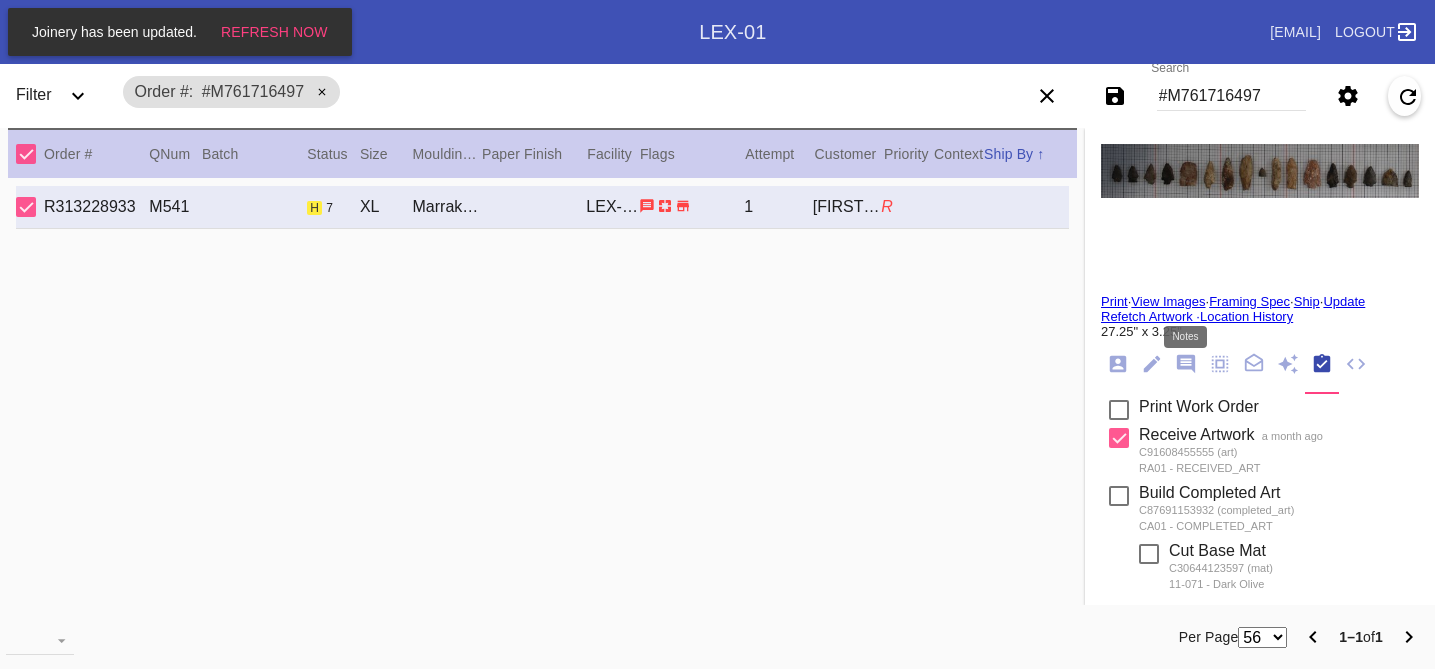 click 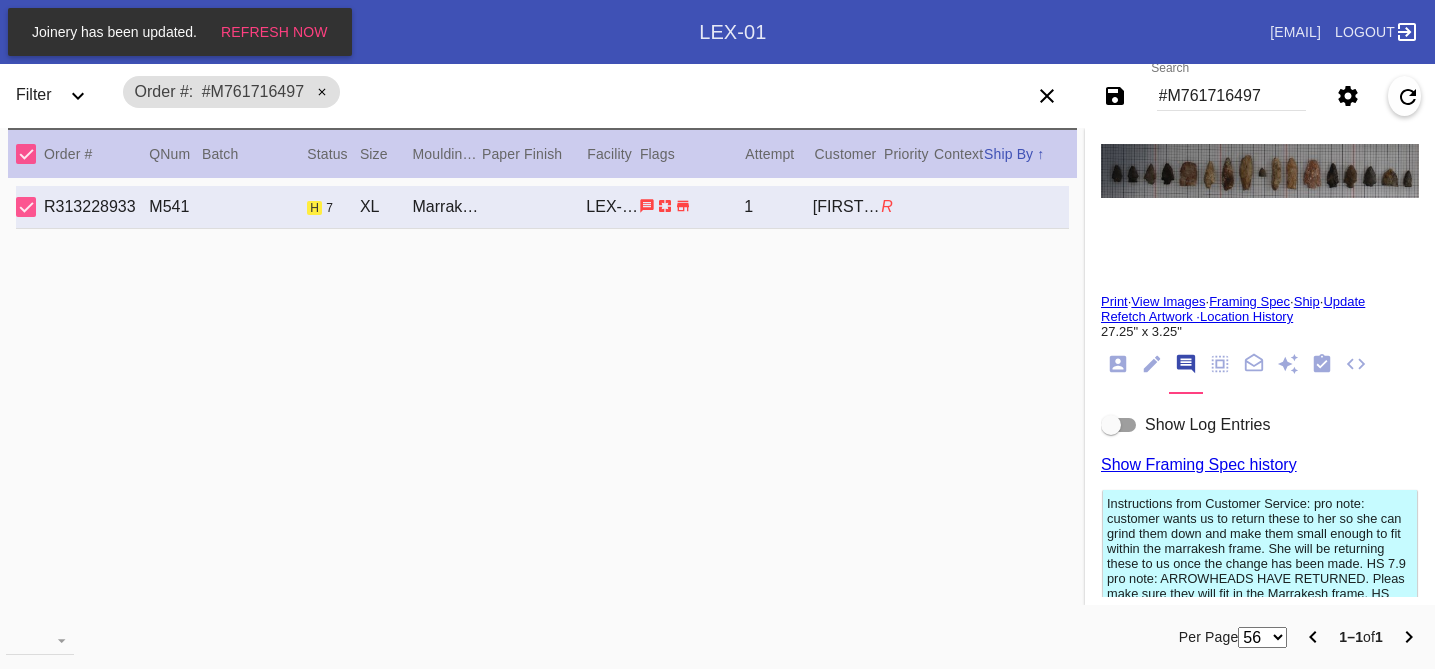 click at bounding box center (1111, 425) 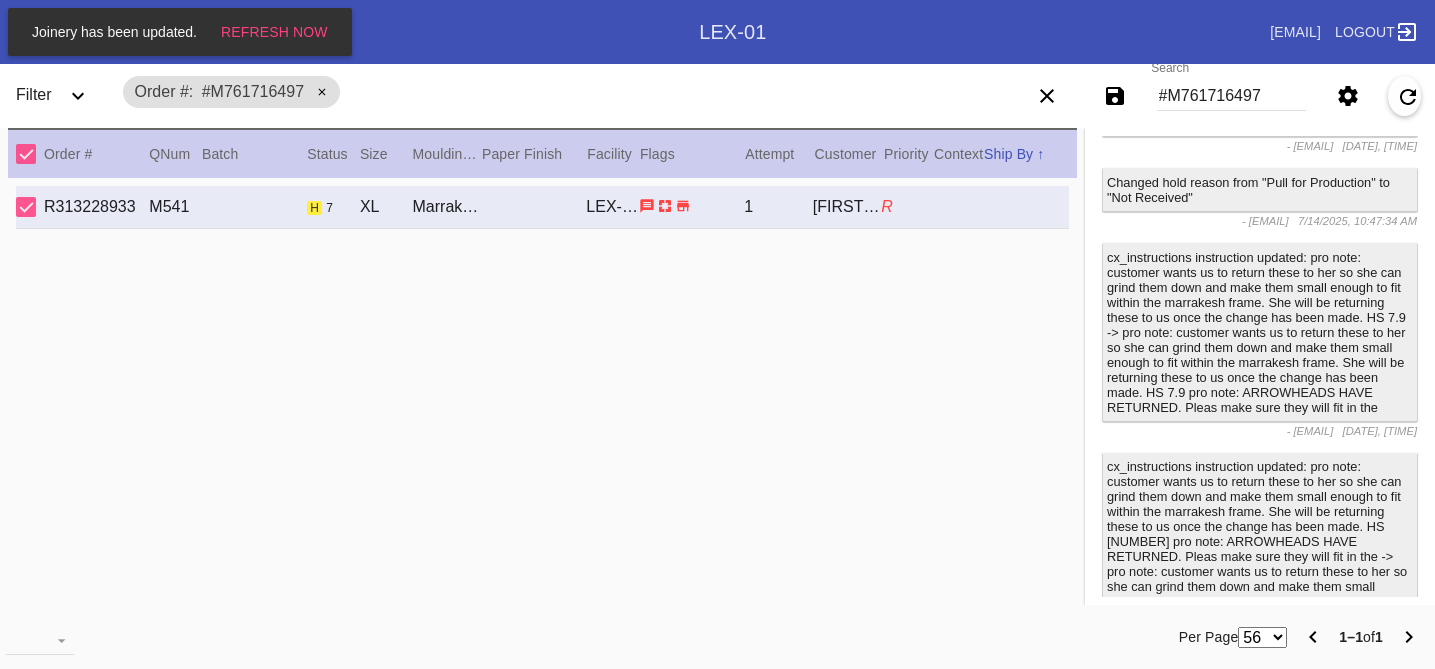 scroll, scrollTop: 4233, scrollLeft: 0, axis: vertical 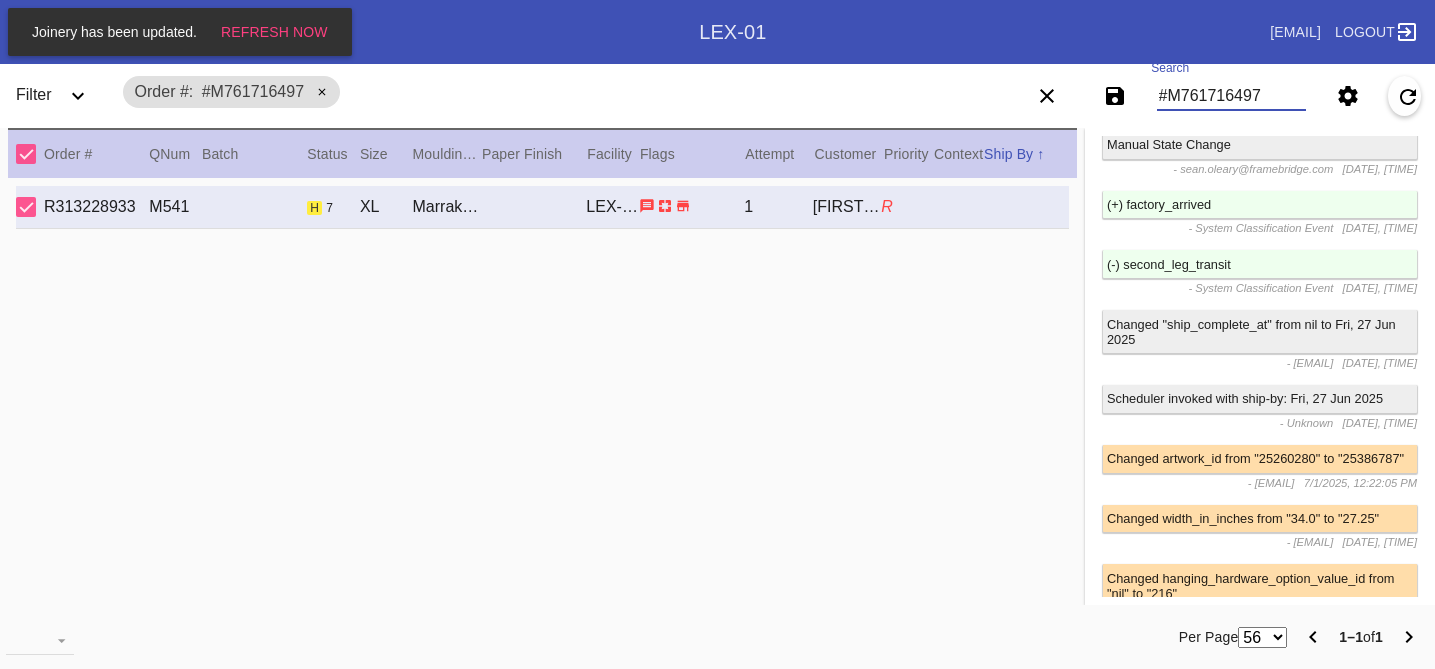 drag, startPoint x: 1269, startPoint y: 94, endPoint x: 1136, endPoint y: 97, distance: 133.03383 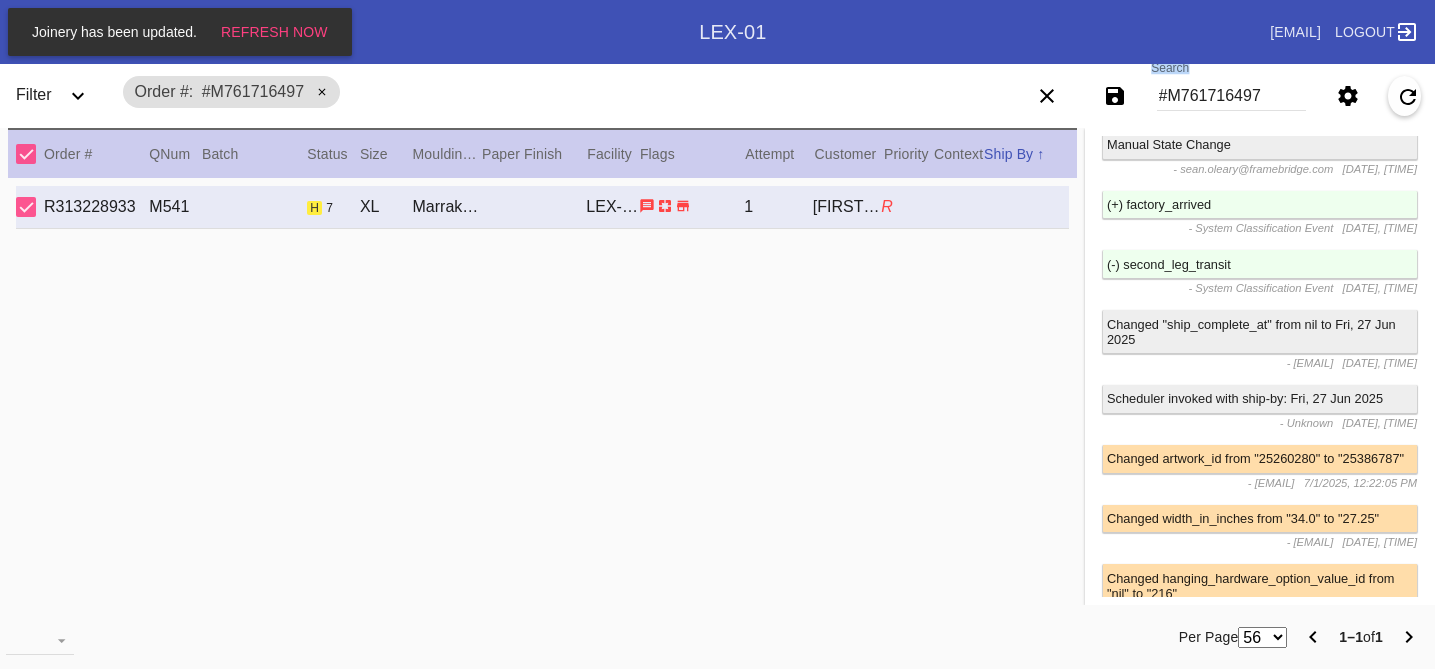 drag, startPoint x: 1282, startPoint y: 113, endPoint x: 1068, endPoint y: 81, distance: 216.3793 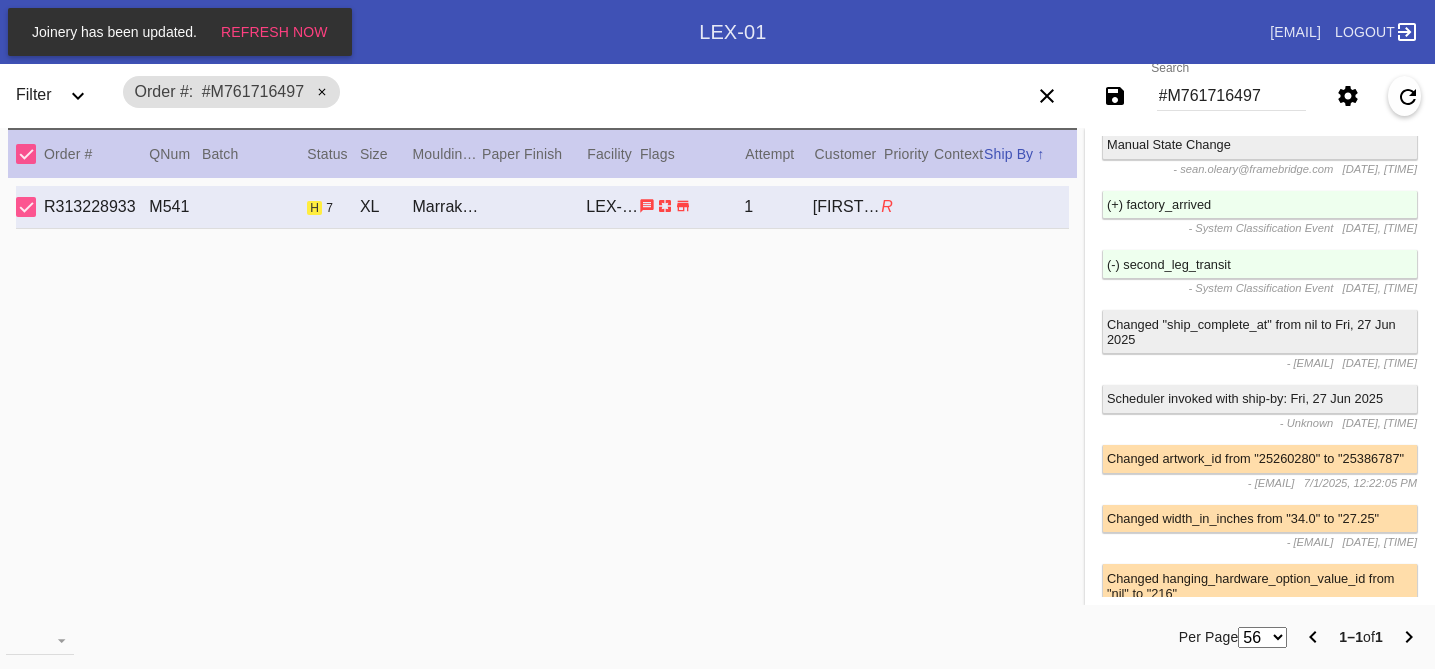 click on "#M761716497" at bounding box center [1231, 96] 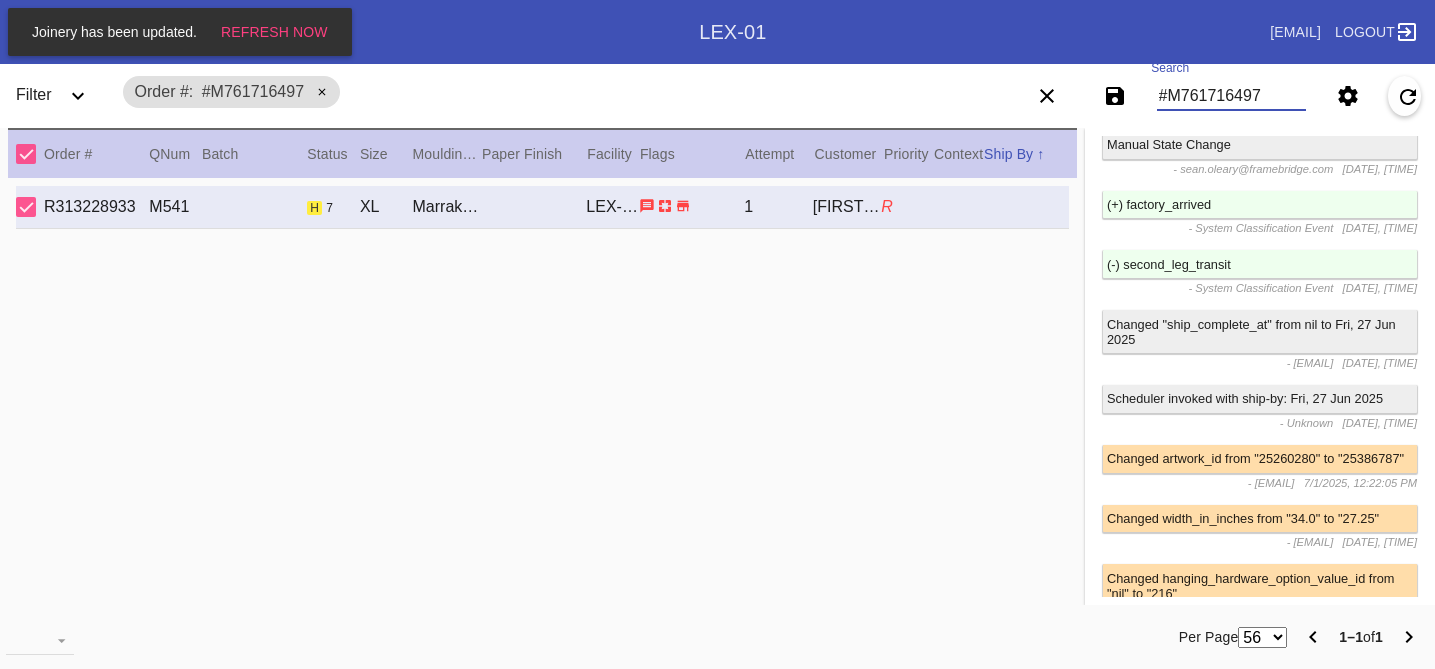 click on "Joinery has been updated.                Refresh Now
Search
.a {
fill: #1d2019;
}
Spinner
.a {
fill: #1d2019;
}
Go to order
example: o R123456789 (or o #M12423)
Search via Panoramic
example: Any Email or FB number, R*...
Go to user
example: u [EMAIL] | u U1234
Go to order audit log
example: al R123456789
Go to order payments
example: op R123456789
Go to most recent order for email
example: [EMAIL] | ro [EMAIL]
Go to orders for email
example: [EMAIL] | o [EMAIL]
Go to promo
example: p [CODE]
Make One Time Promo
example: mkp
Go to Gift Card" at bounding box center (717, 334) 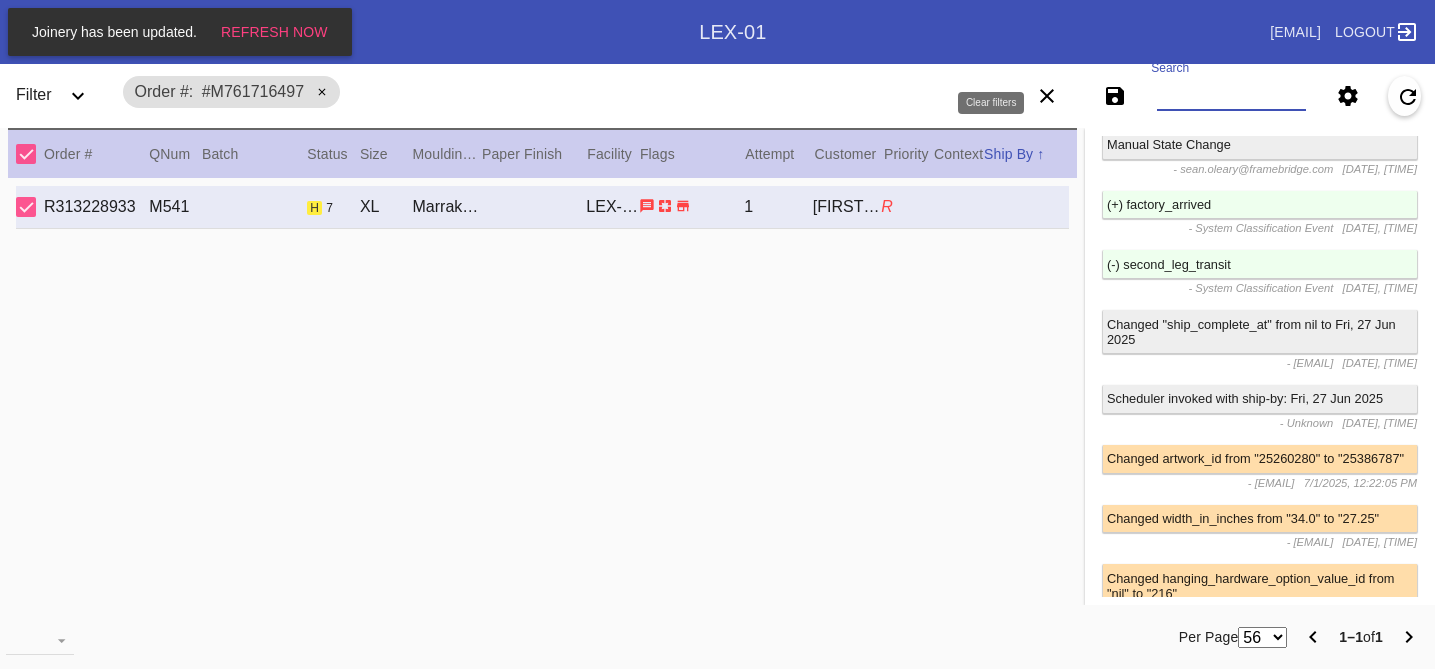 paste on "#M761729909" 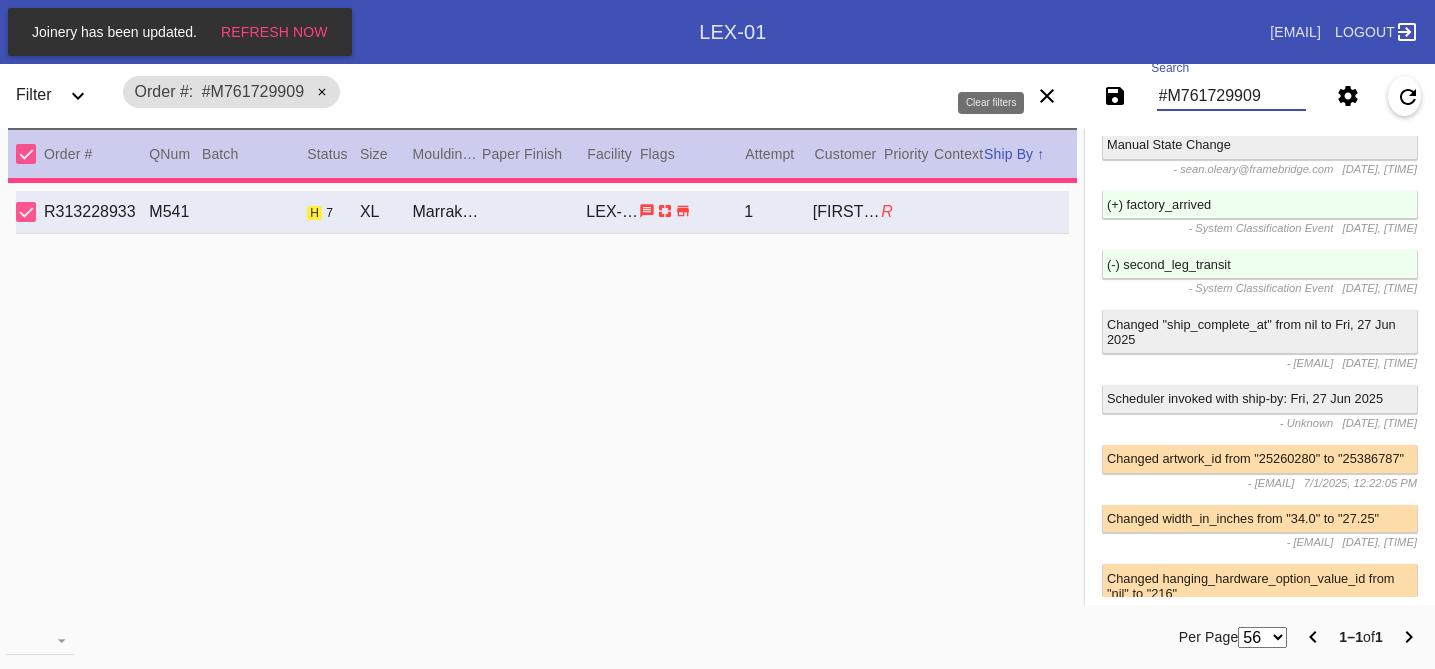 type 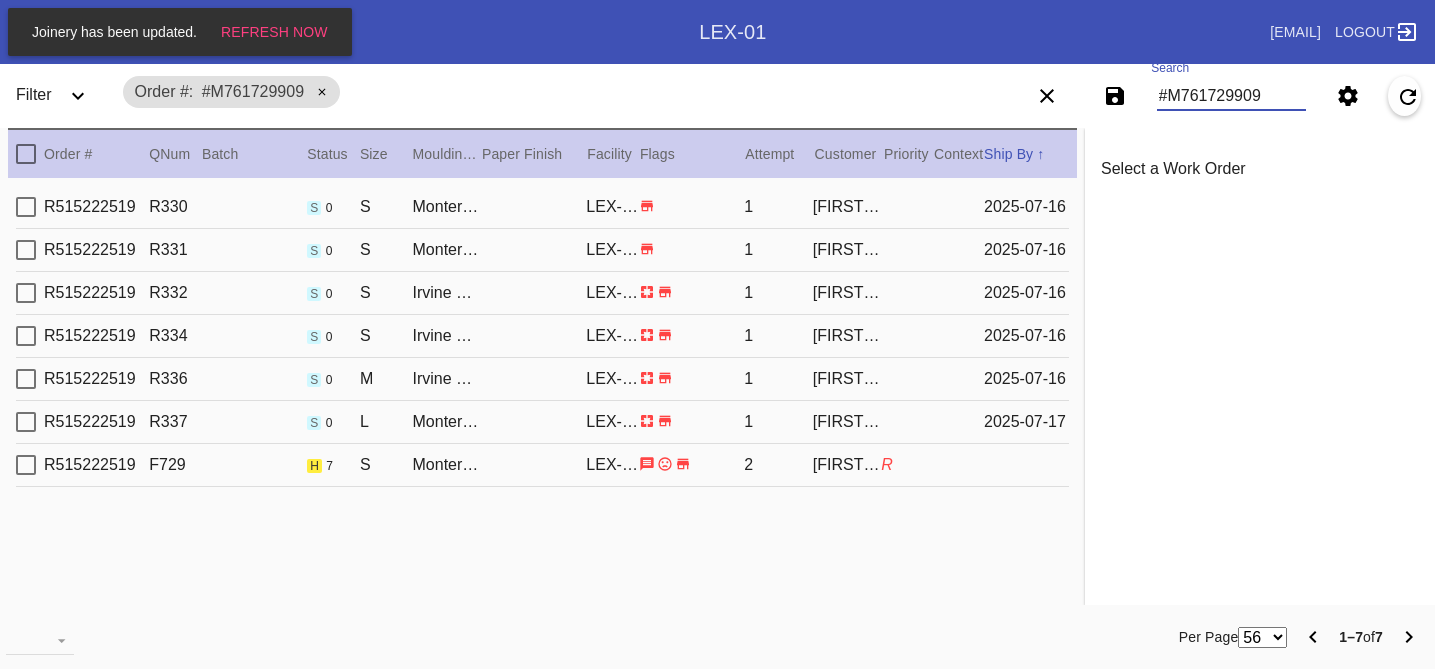 scroll, scrollTop: 0, scrollLeft: 0, axis: both 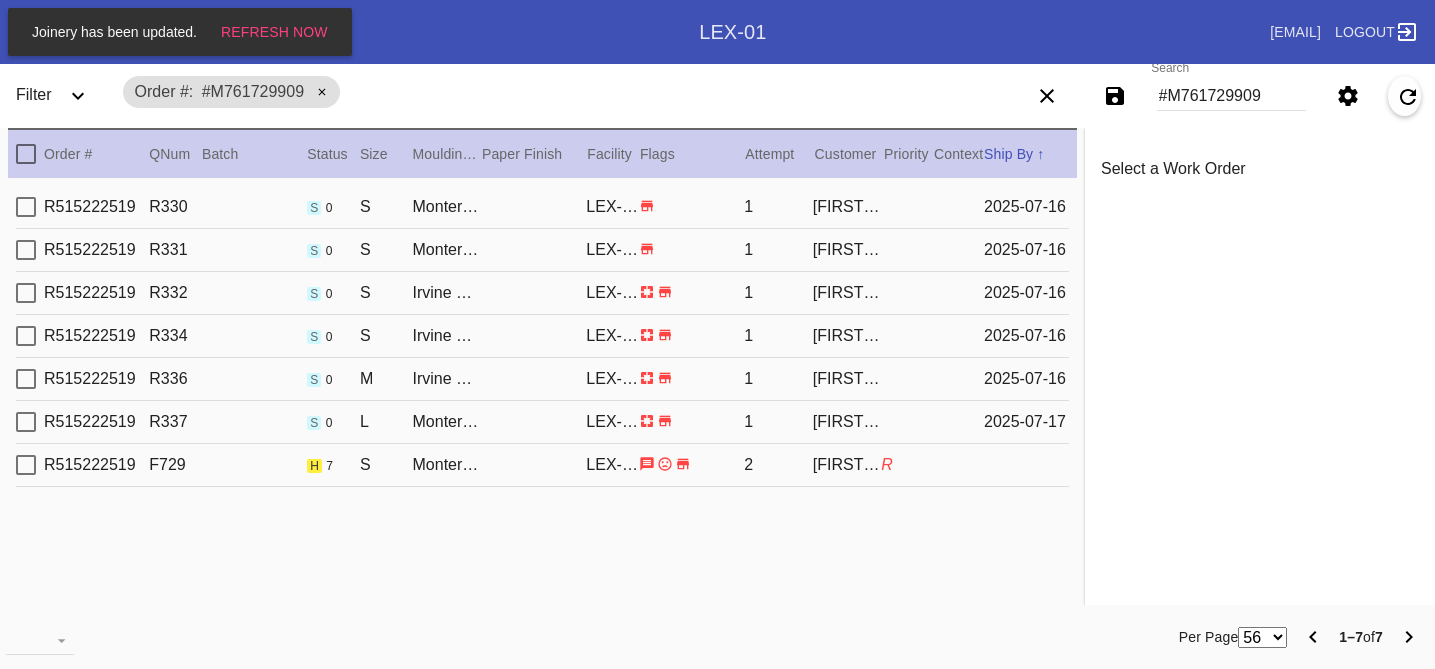 click on "R515222519 F729 h   7 S Monterey / Fabric White LEX-01 2 [FIRST] [LAST]
R" at bounding box center [542, 465] 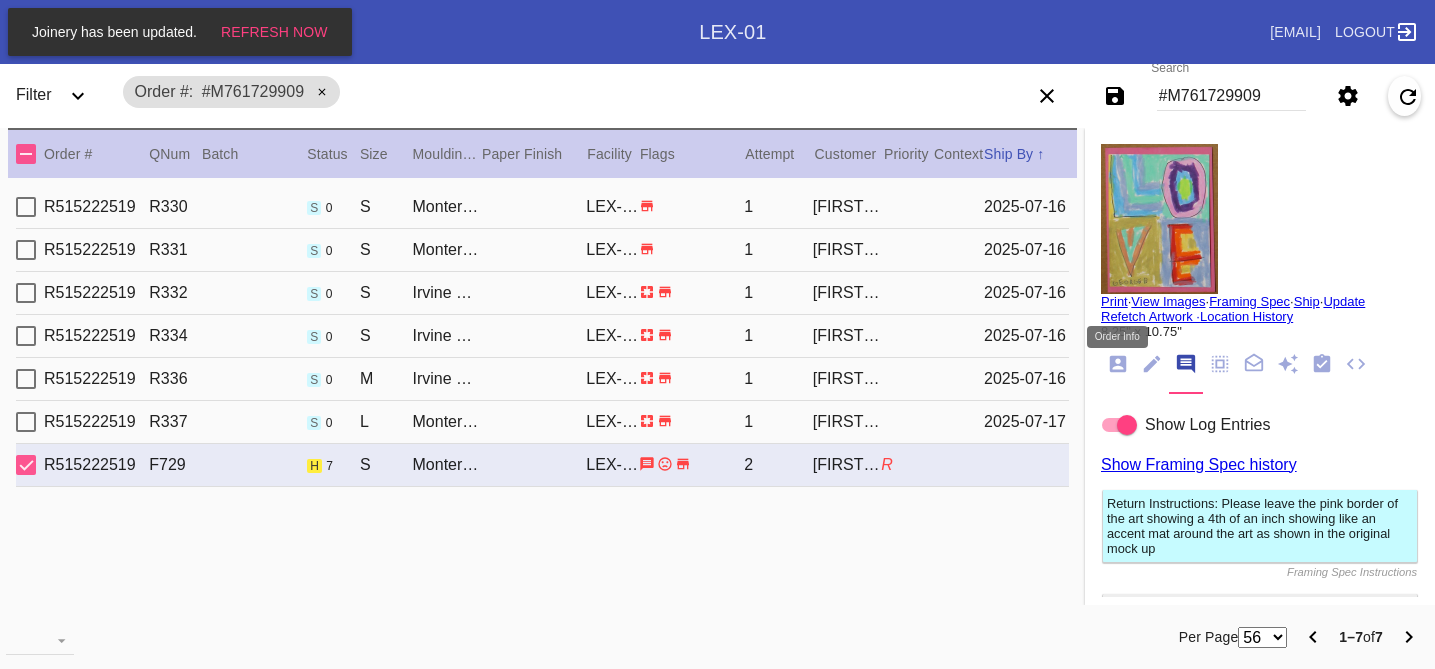 click 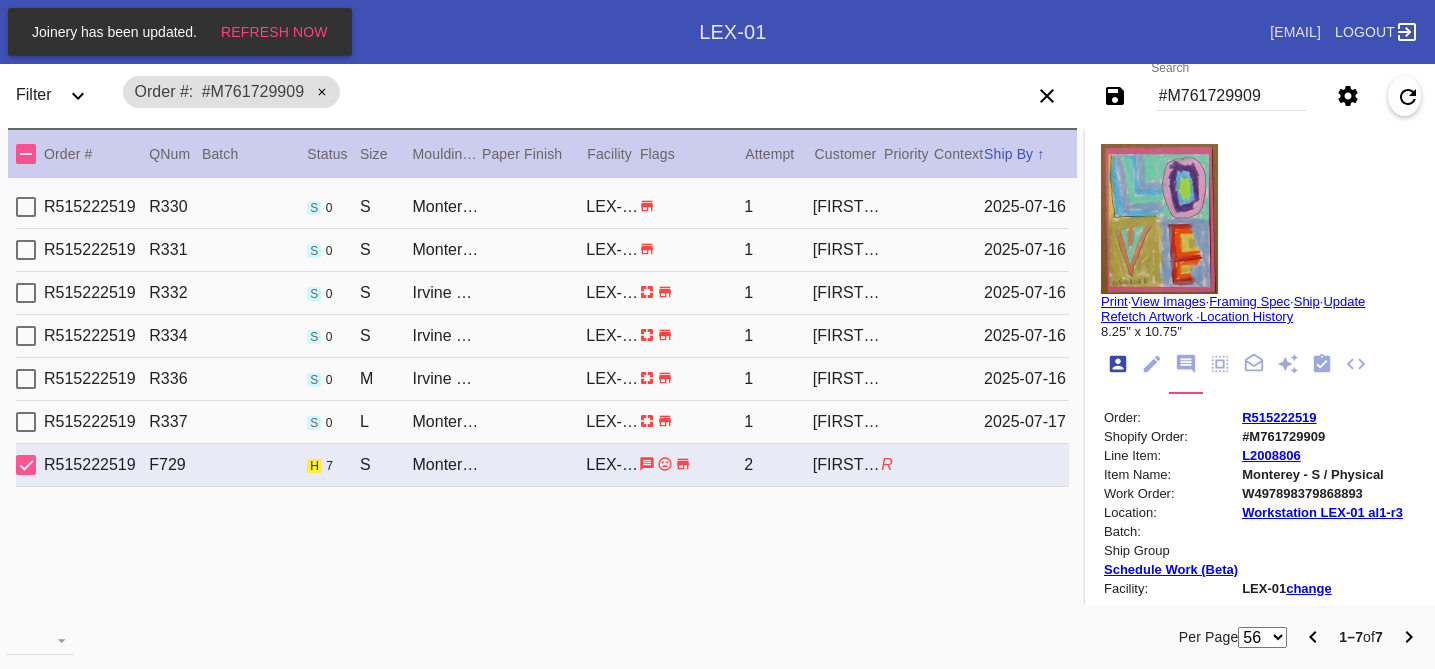 scroll, scrollTop: 24, scrollLeft: 0, axis: vertical 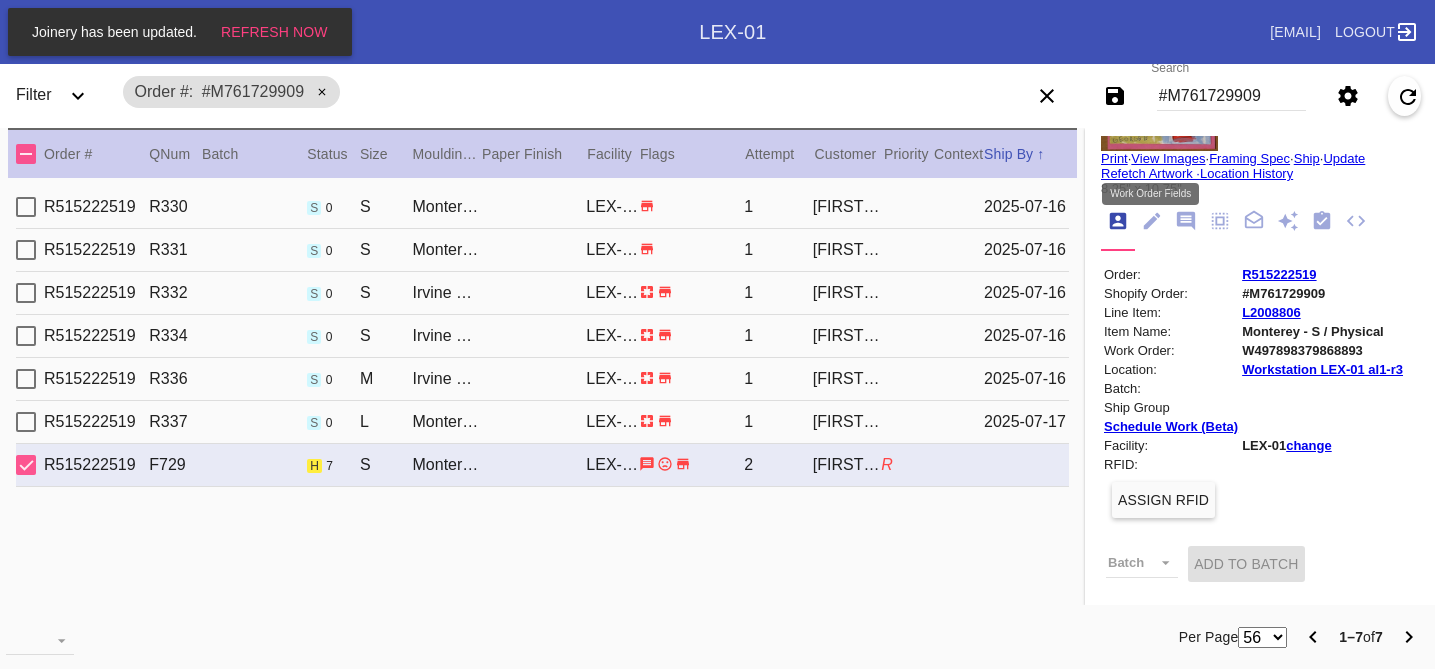 click 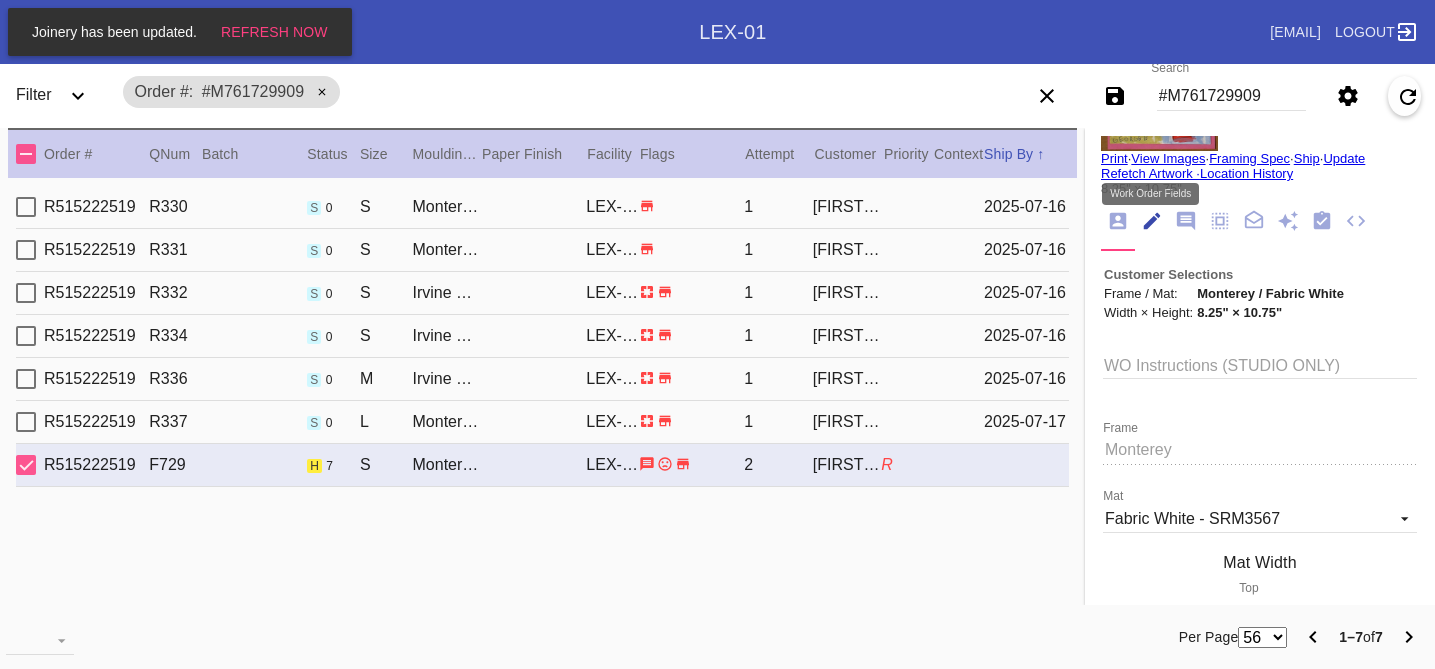 scroll, scrollTop: 73, scrollLeft: 0, axis: vertical 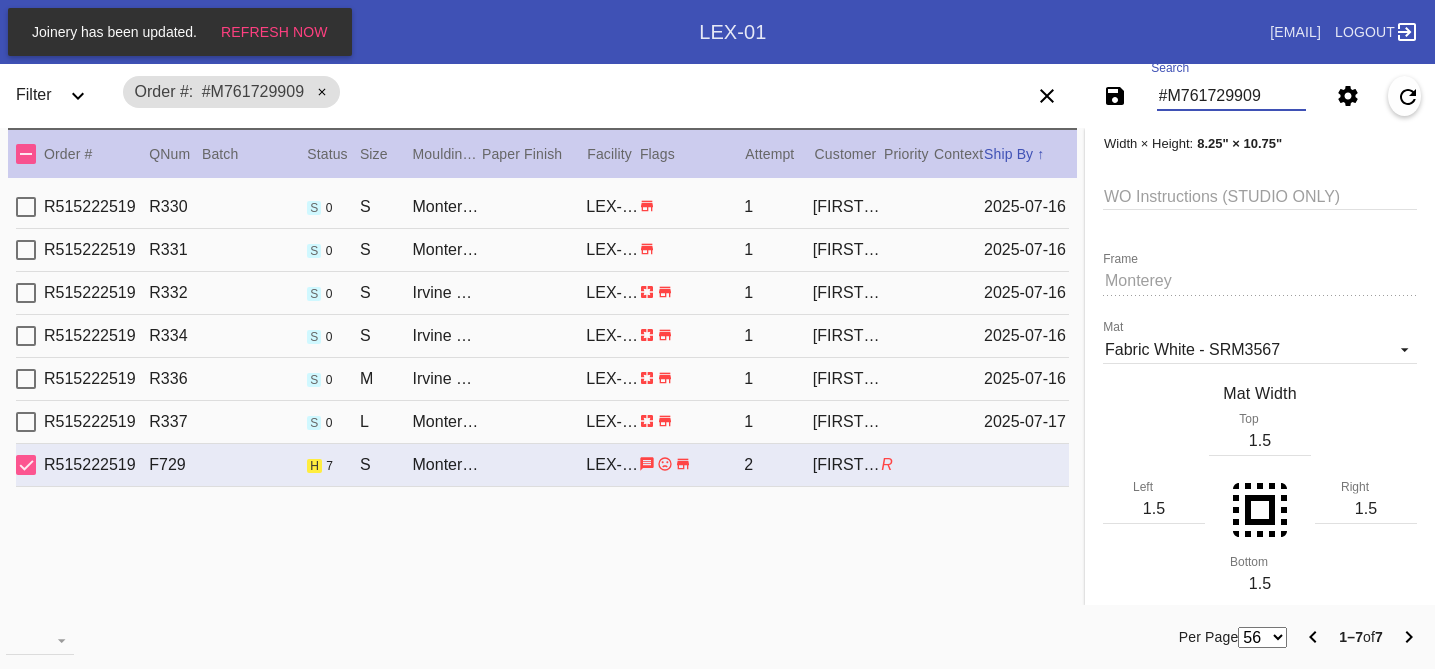 drag, startPoint x: 1278, startPoint y: 98, endPoint x: 1033, endPoint y: 58, distance: 248.24384 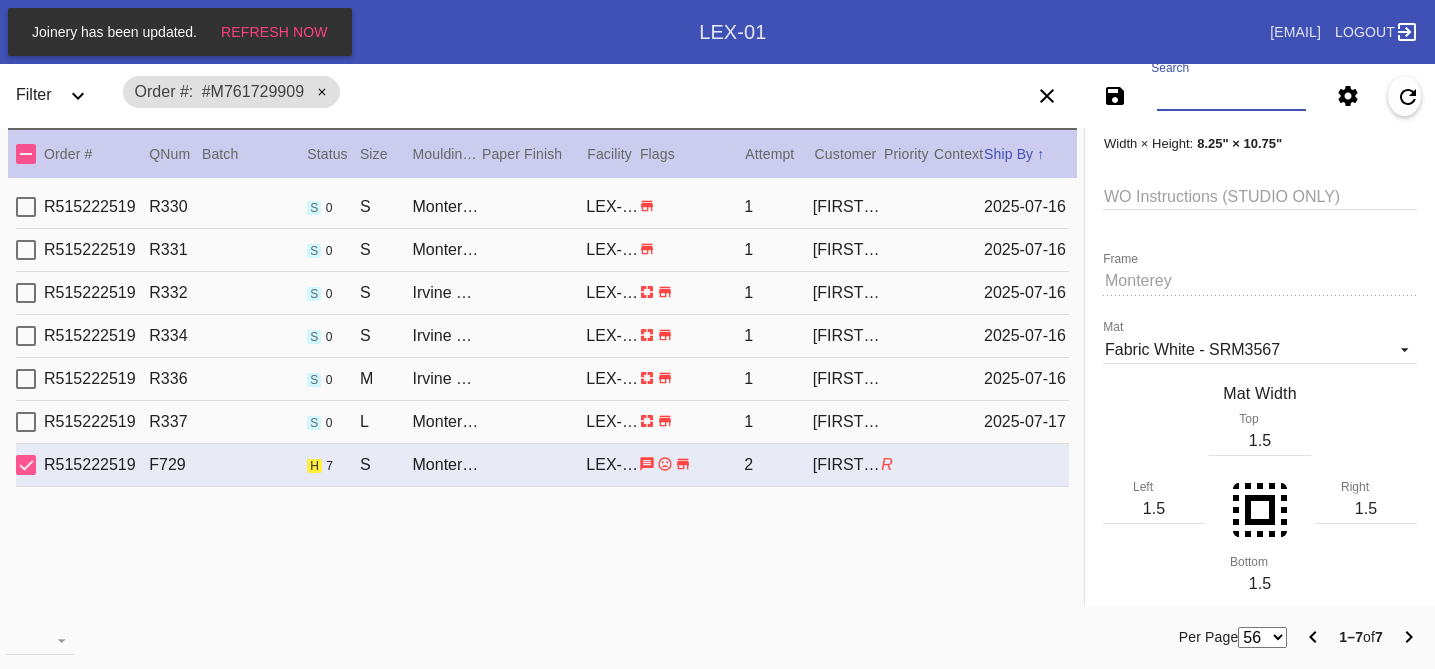 paste on "R272142870" 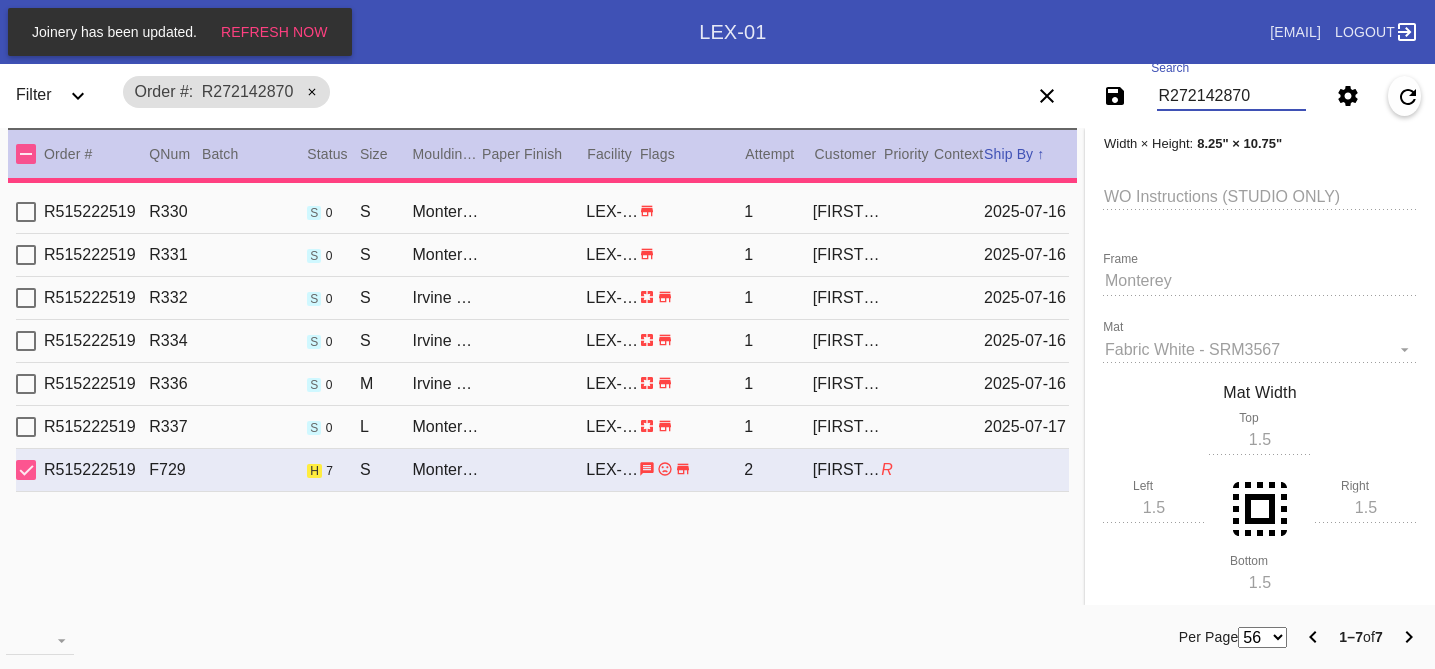 type on "0.0" 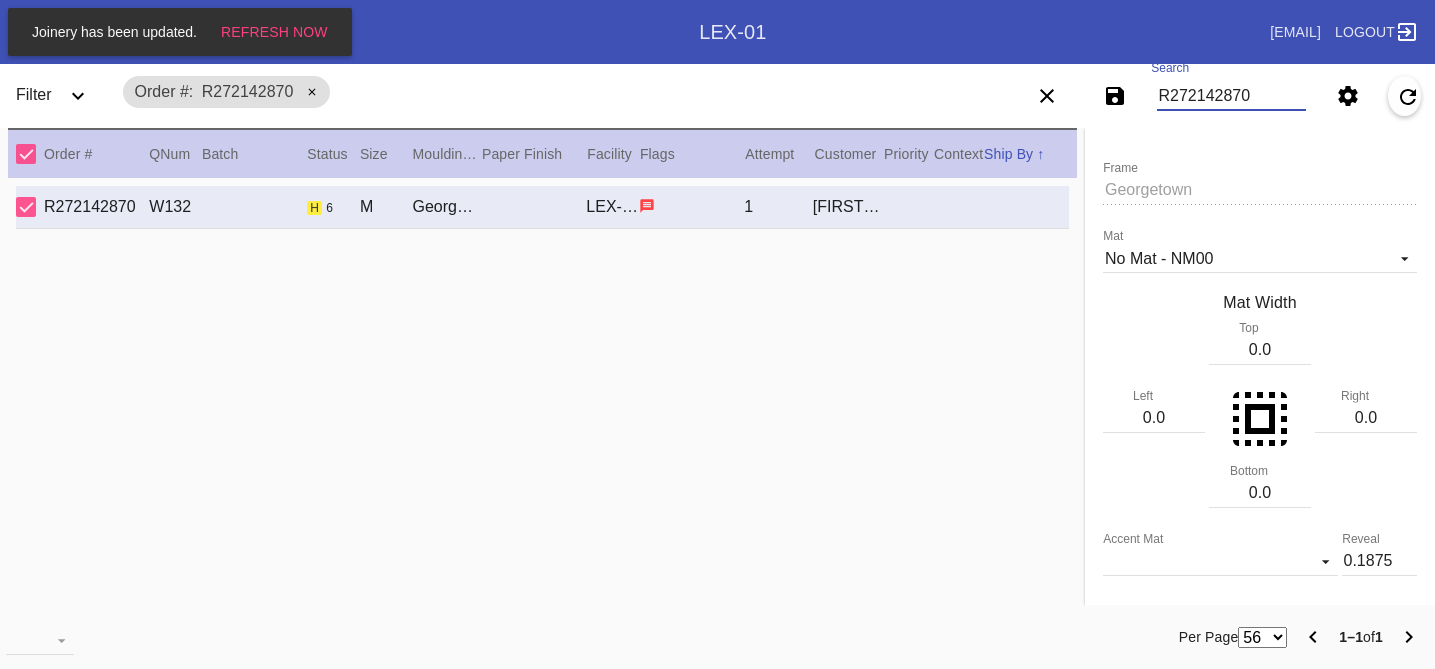 scroll, scrollTop: 0, scrollLeft: 0, axis: both 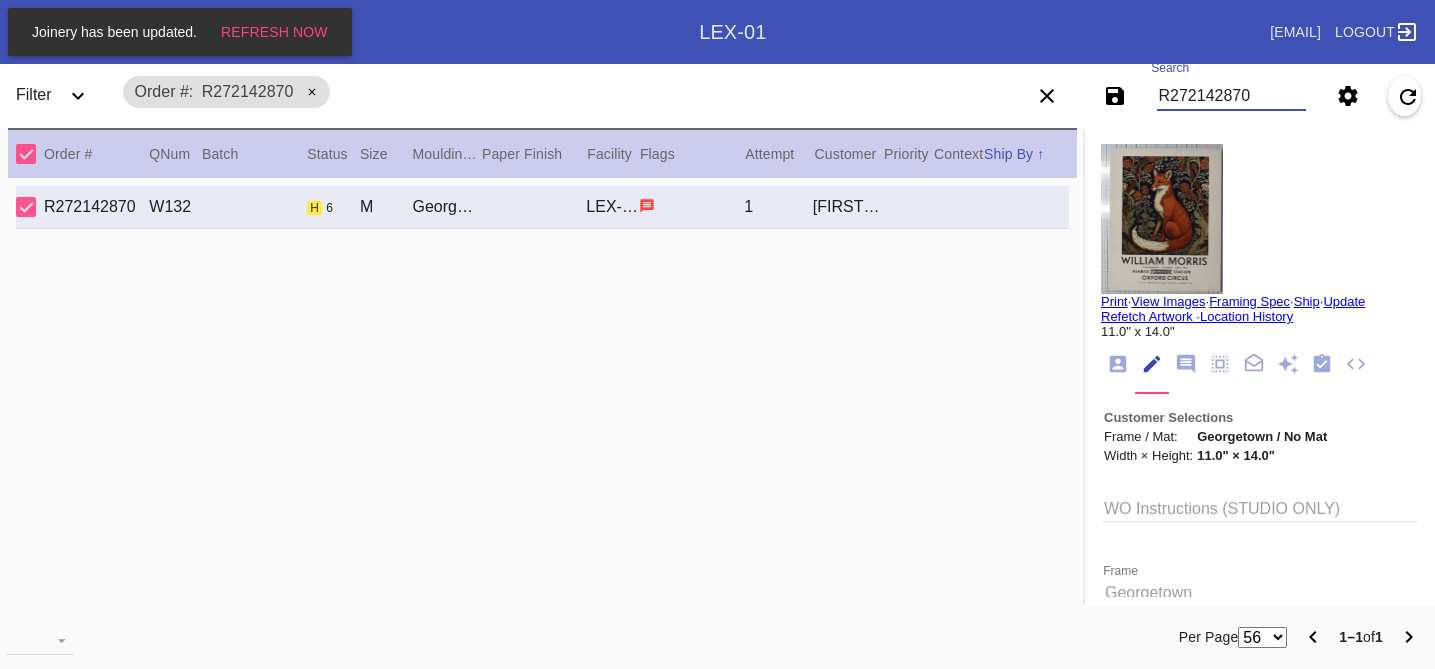 type on "R272142870" 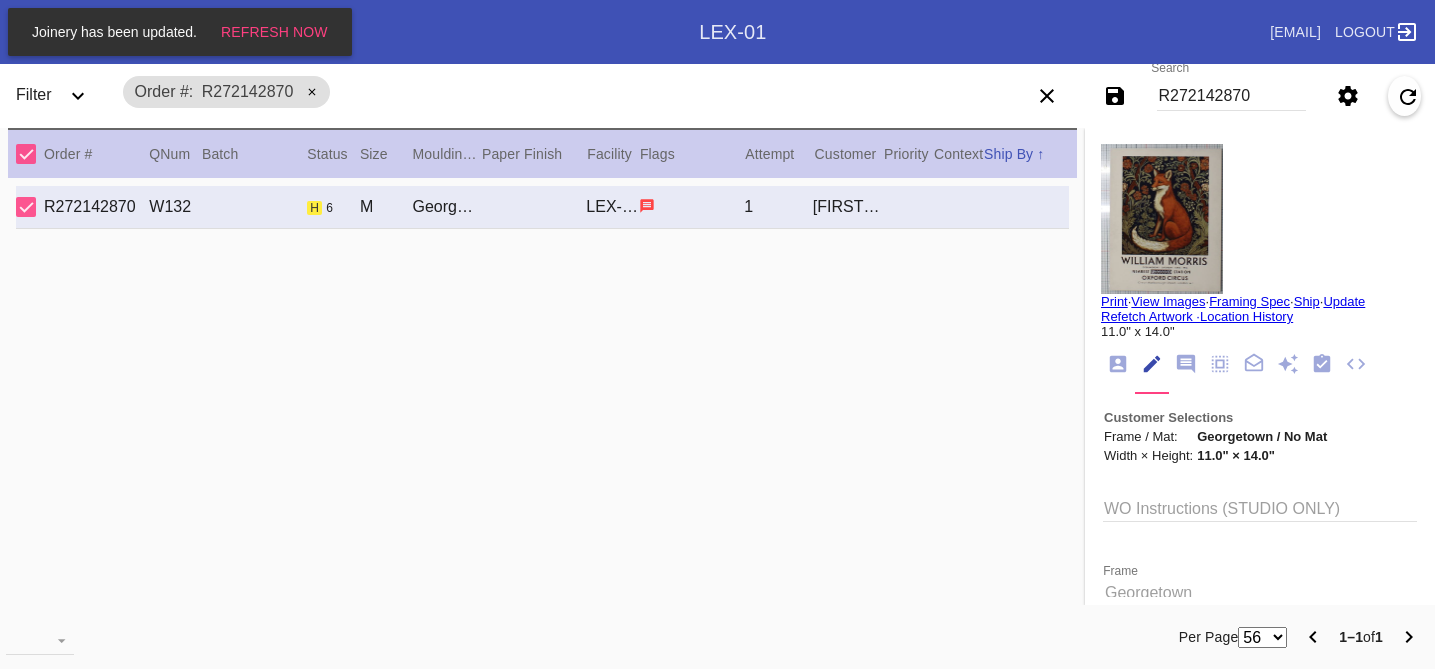 click at bounding box center (1162, 219) 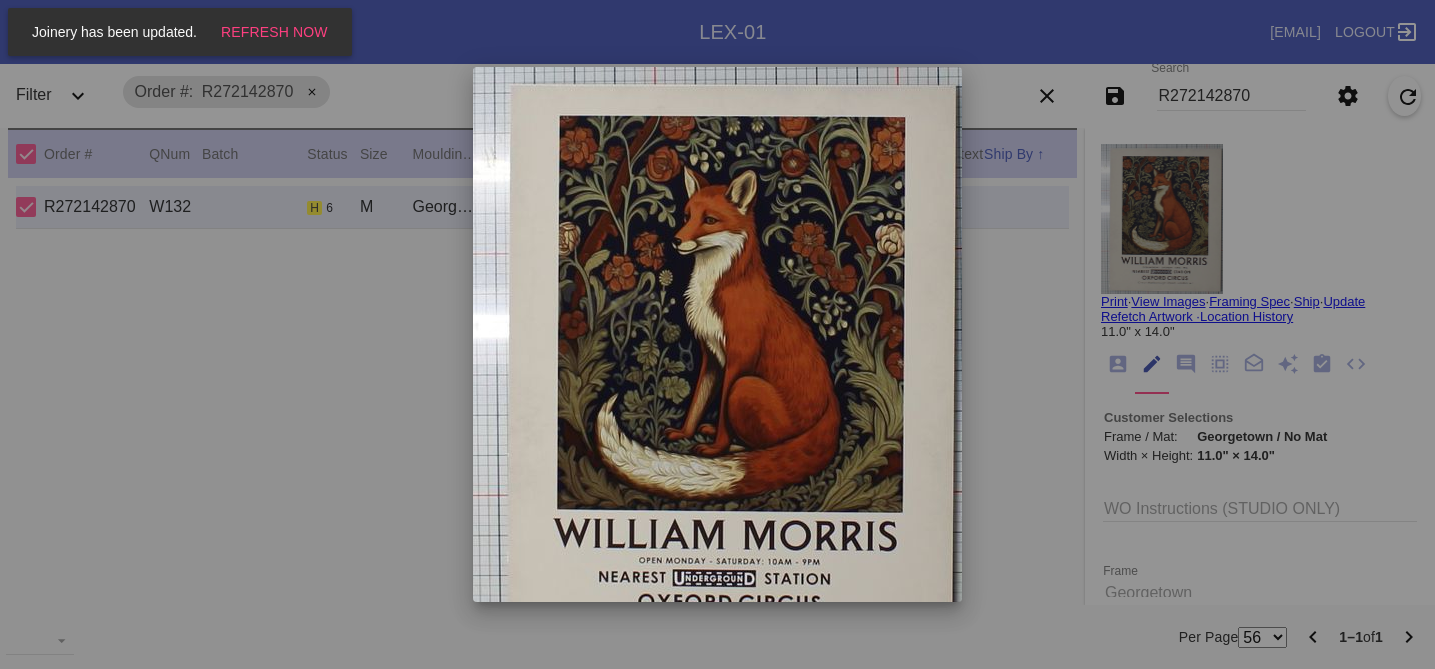 click at bounding box center (717, 334) 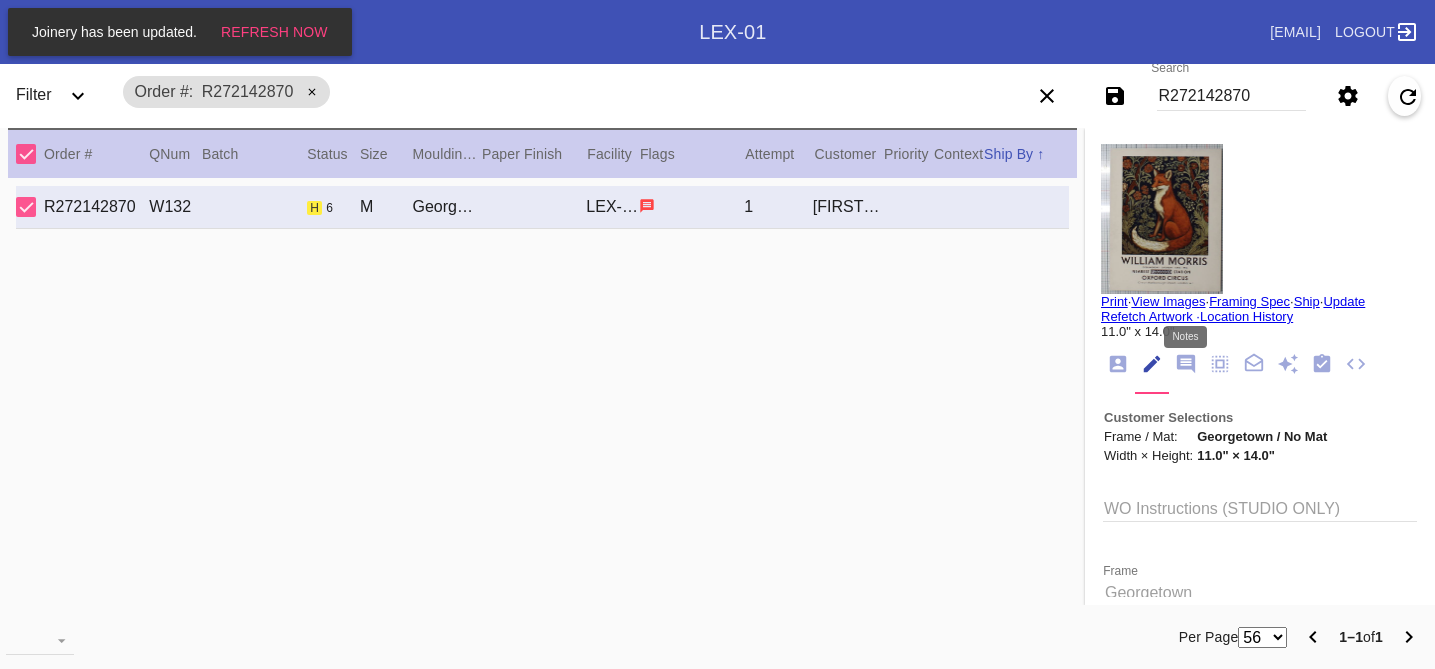 click 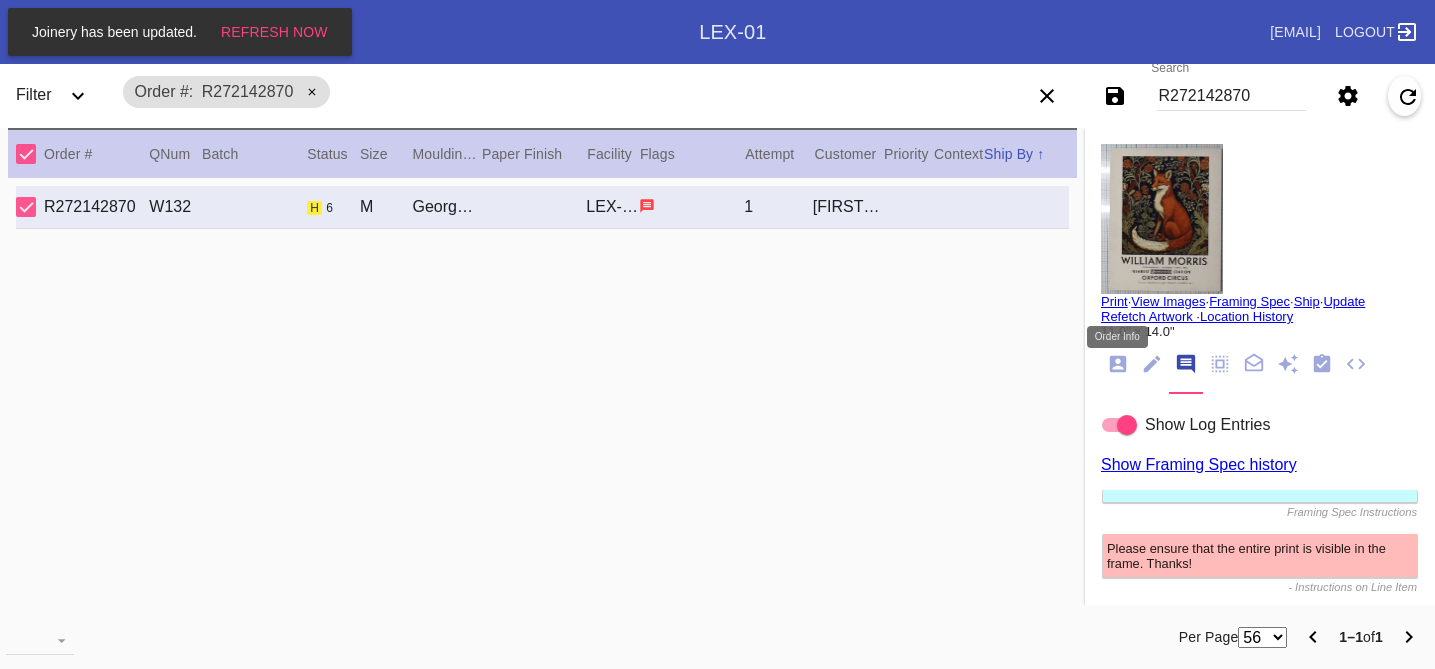 click 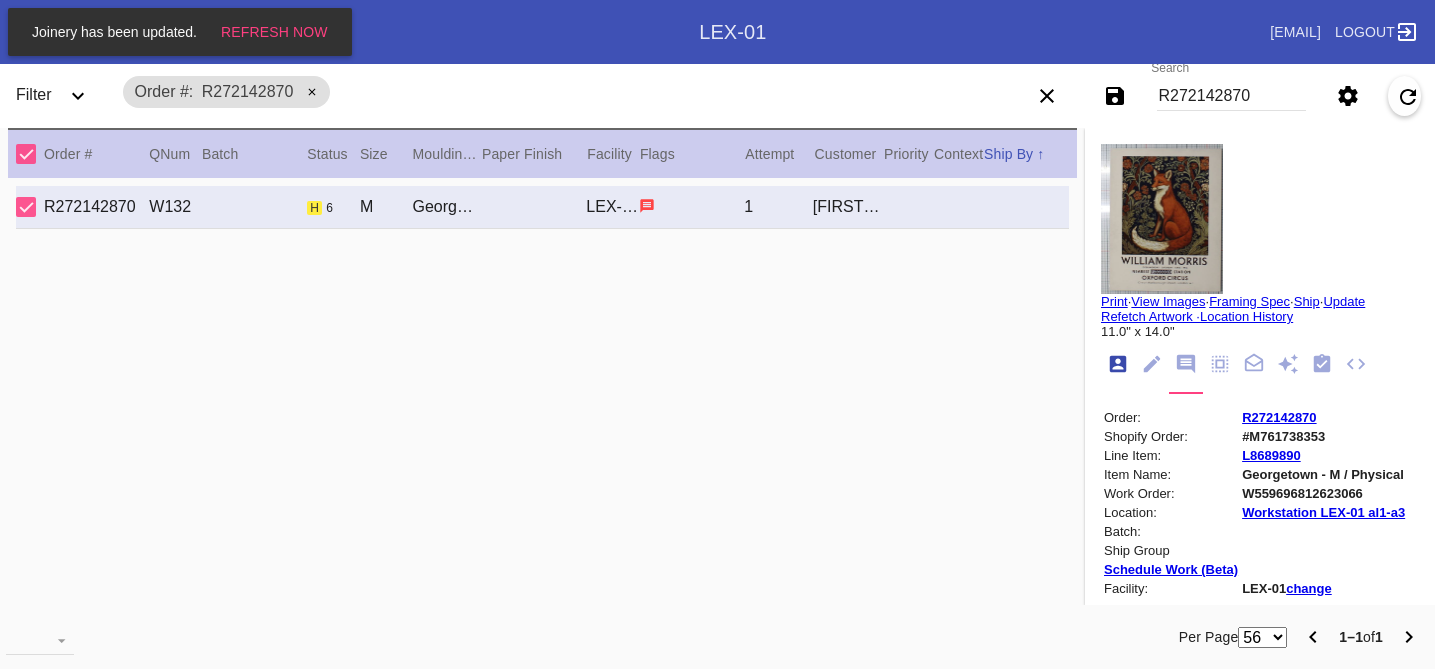 scroll, scrollTop: 24, scrollLeft: 0, axis: vertical 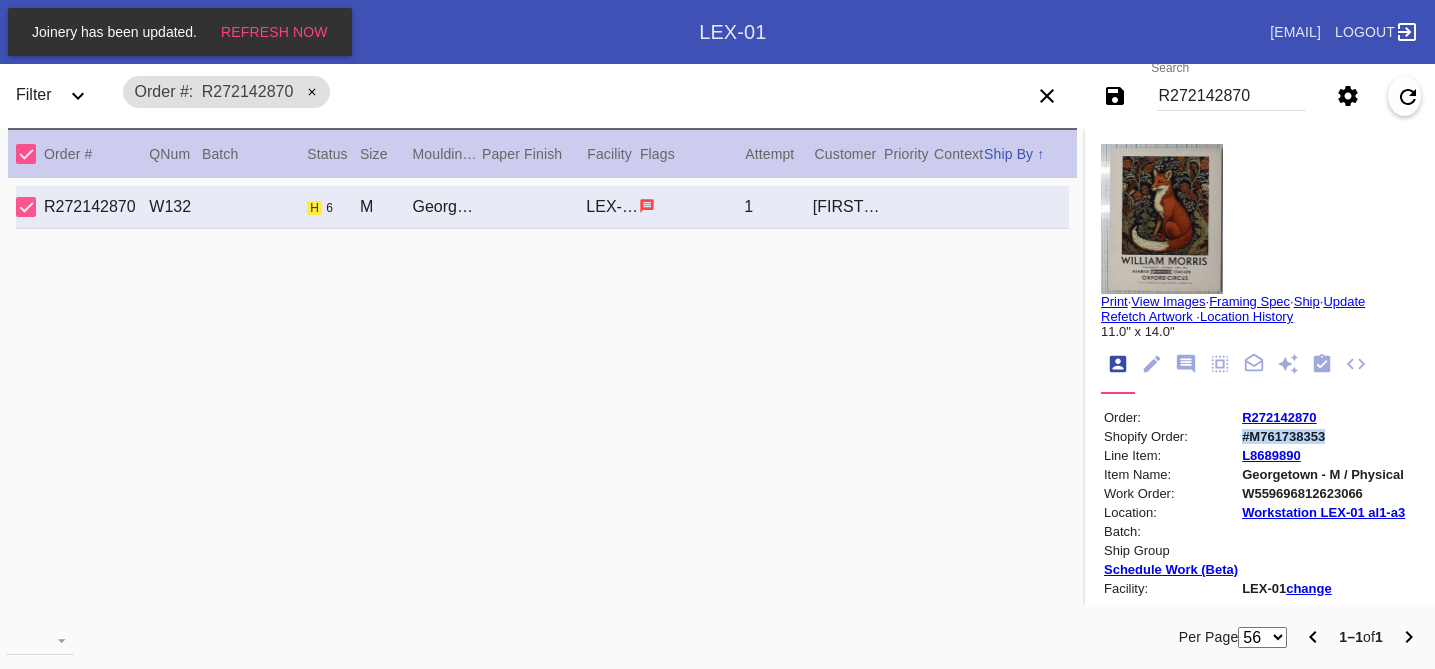 drag, startPoint x: 1327, startPoint y: 439, endPoint x: 1242, endPoint y: 439, distance: 85 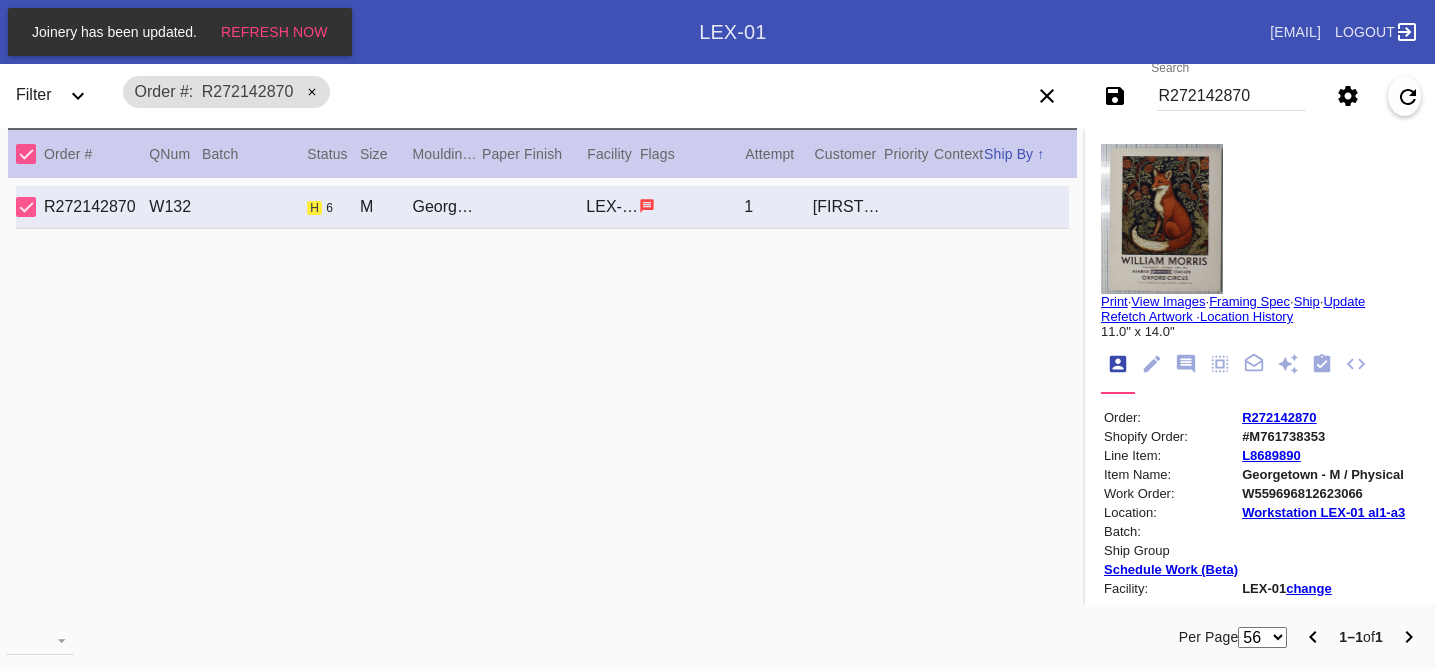 click at bounding box center (1162, 219) 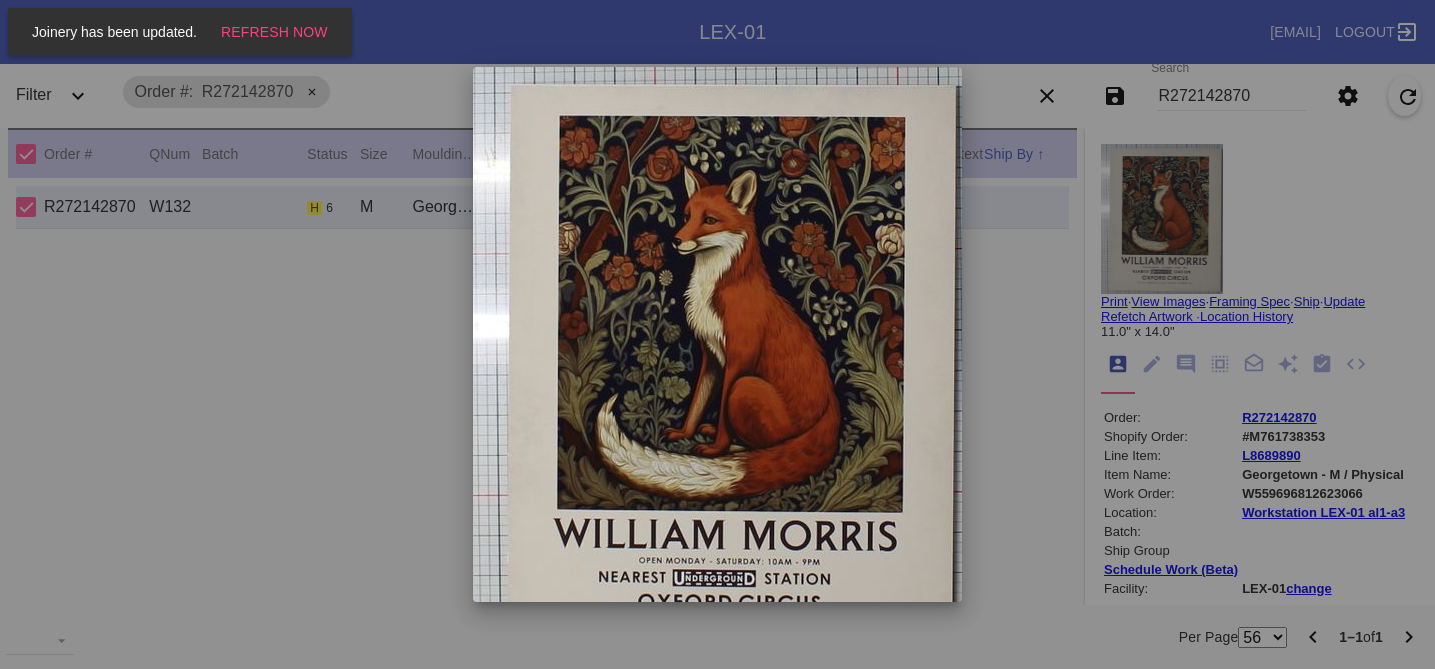 click at bounding box center [717, 334] 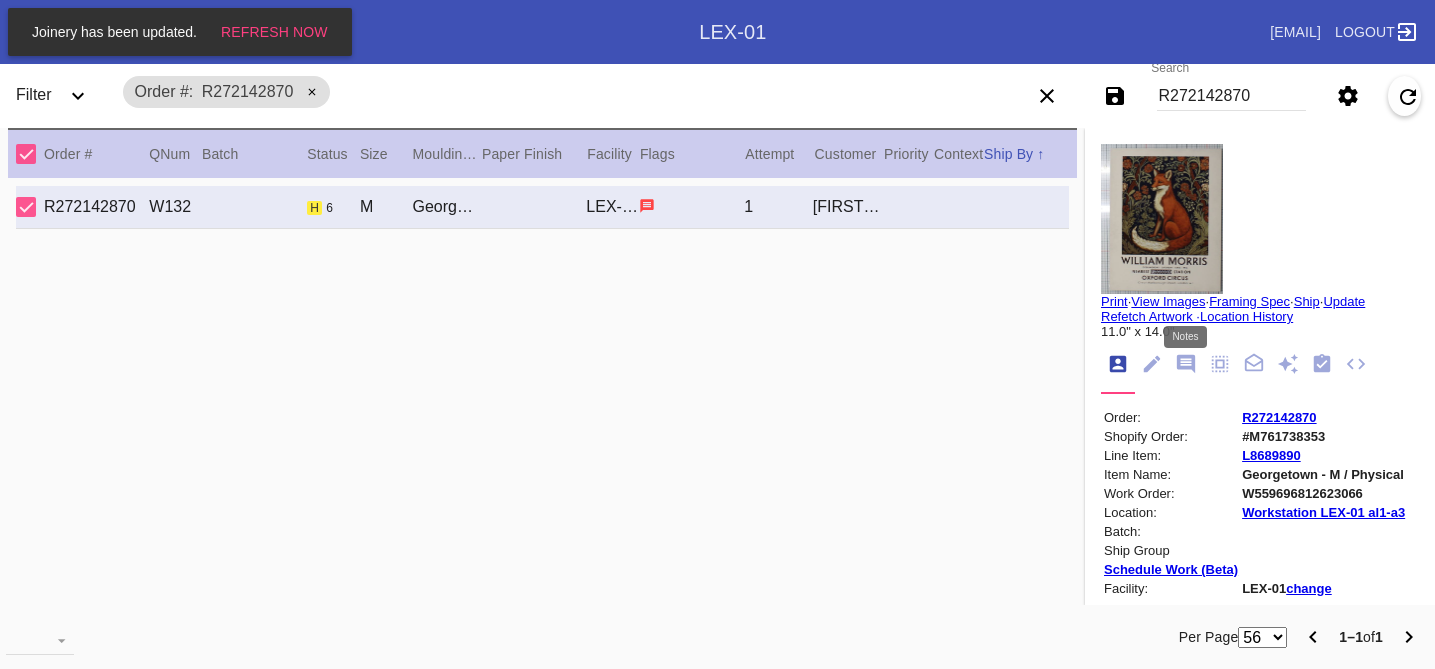 click 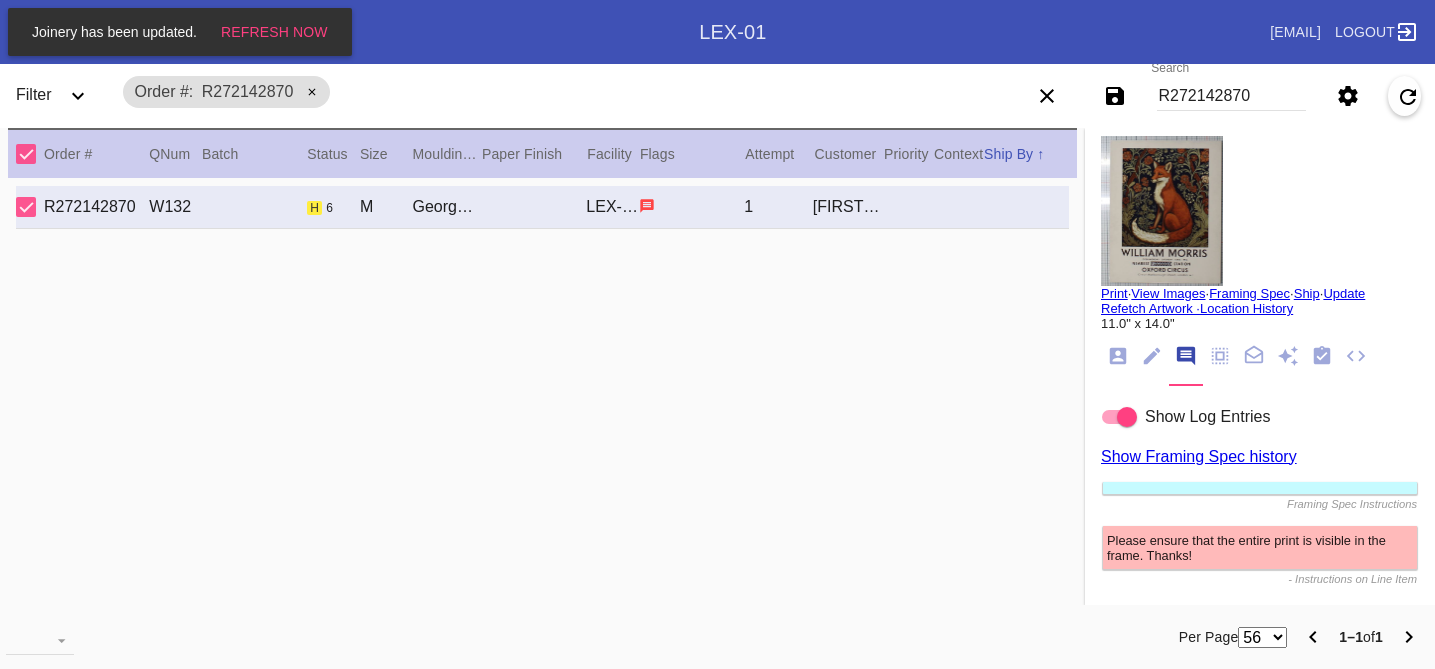 scroll, scrollTop: 0, scrollLeft: 0, axis: both 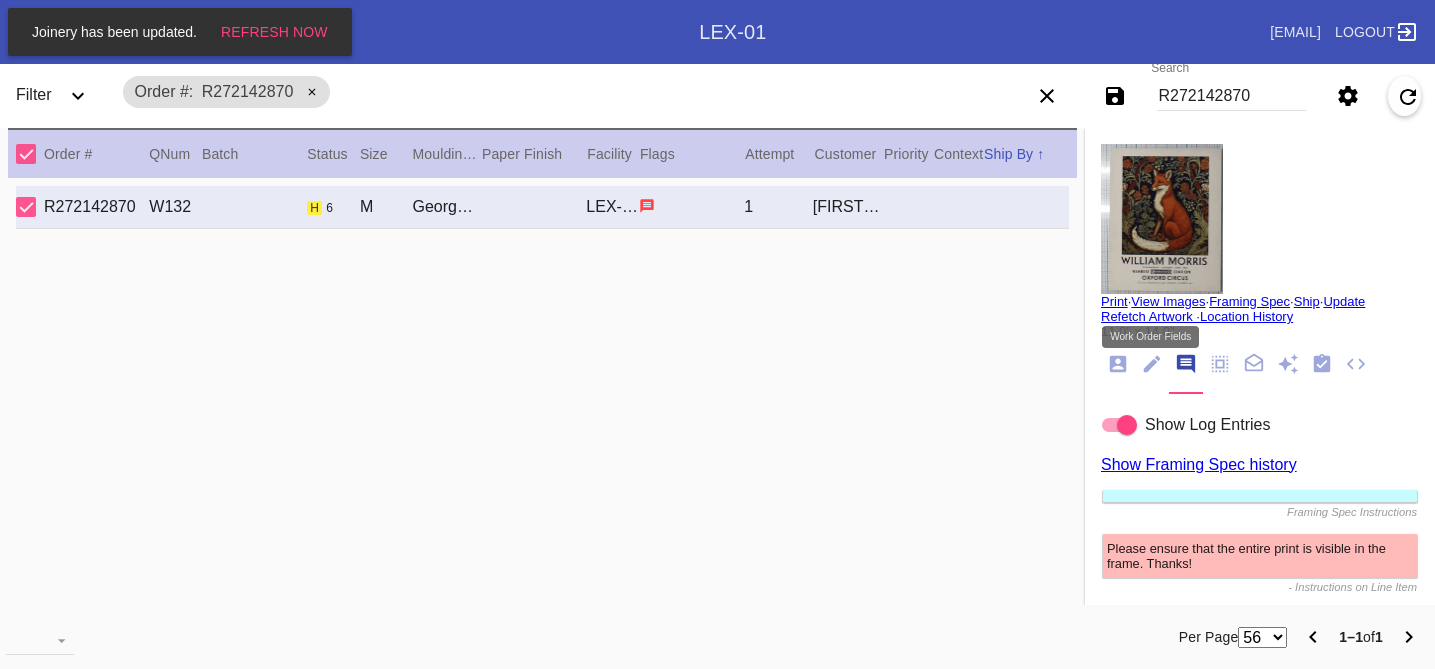 click 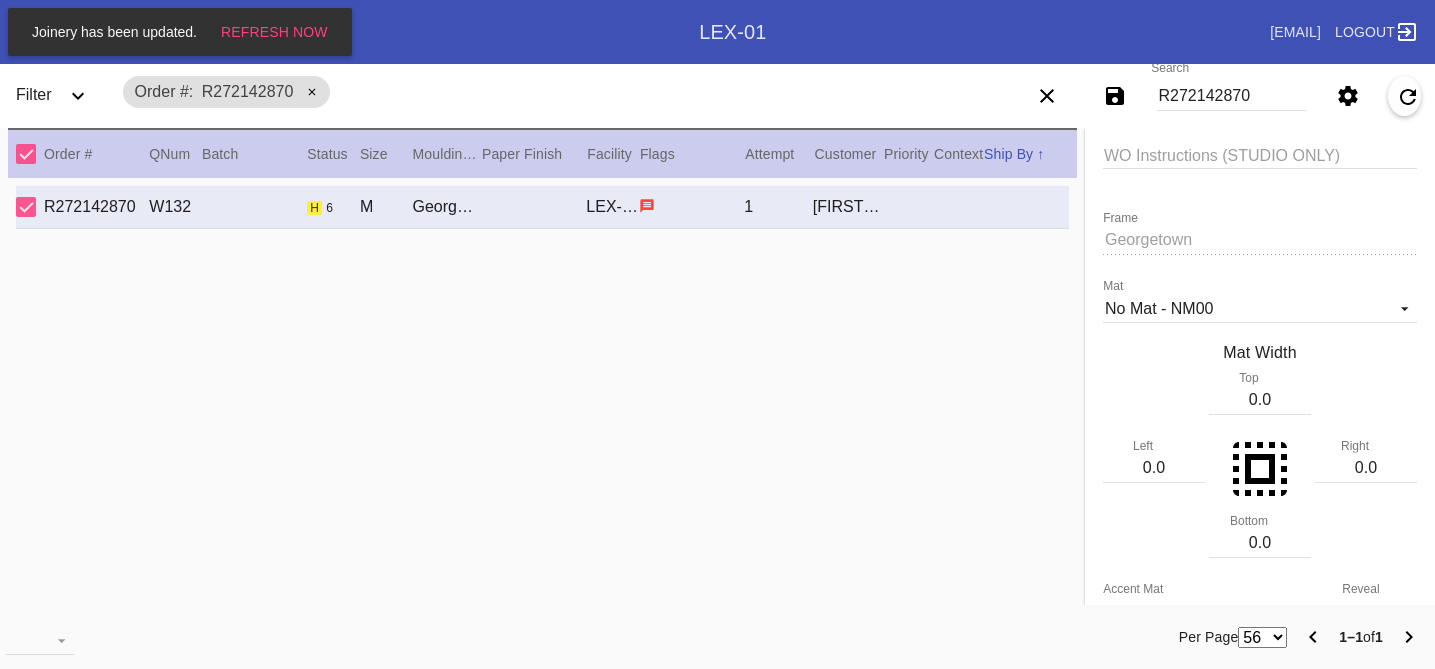 scroll, scrollTop: 266, scrollLeft: 0, axis: vertical 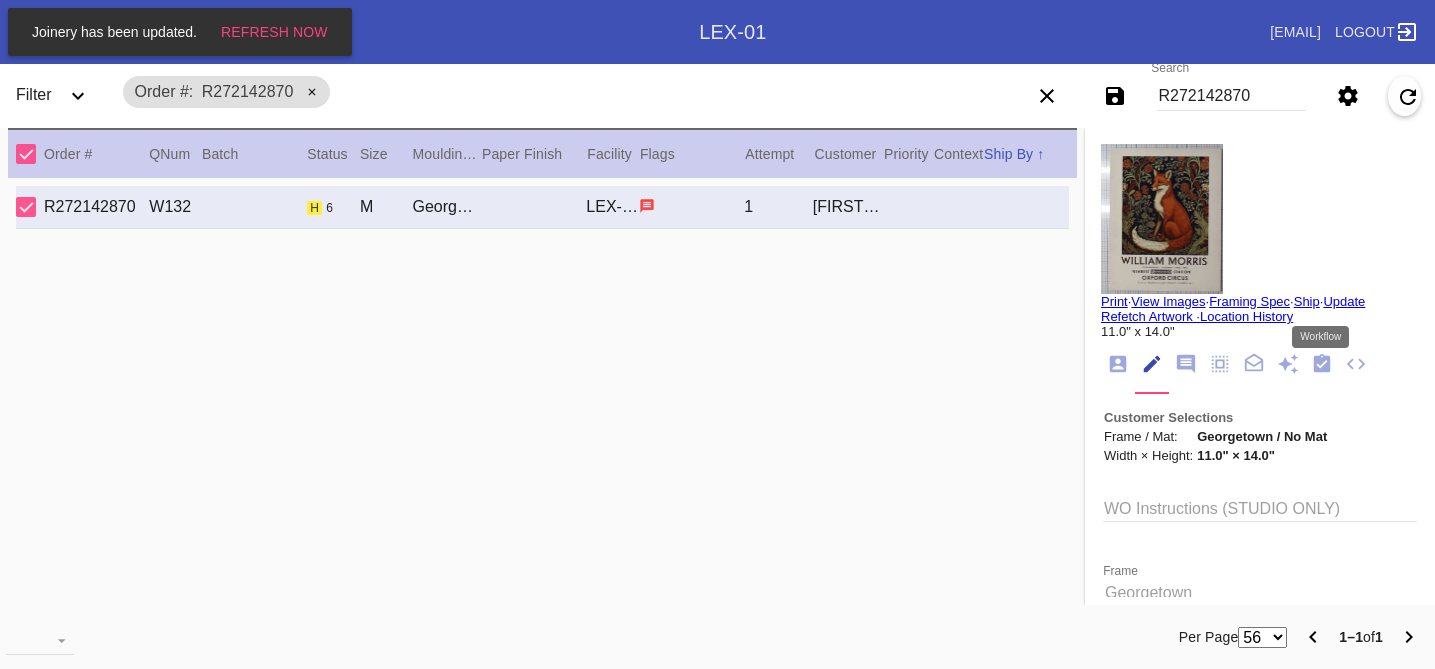 click 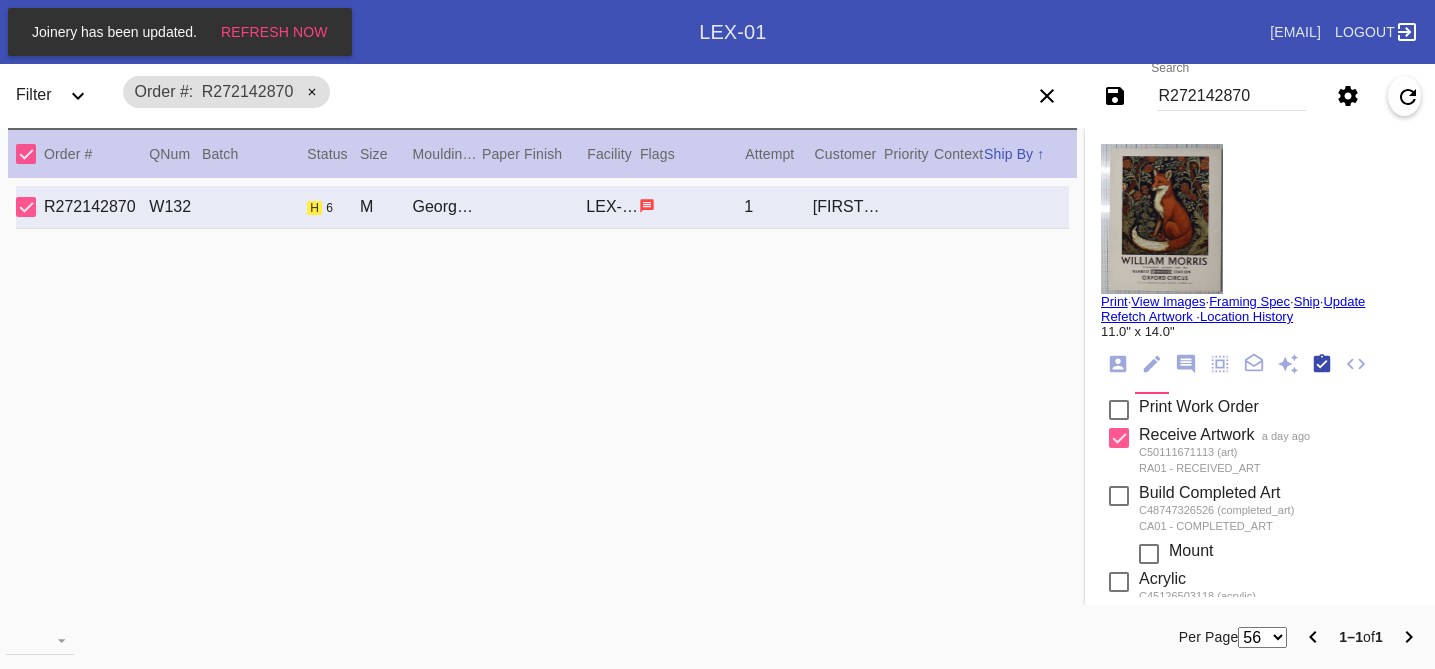 scroll, scrollTop: 320, scrollLeft: 0, axis: vertical 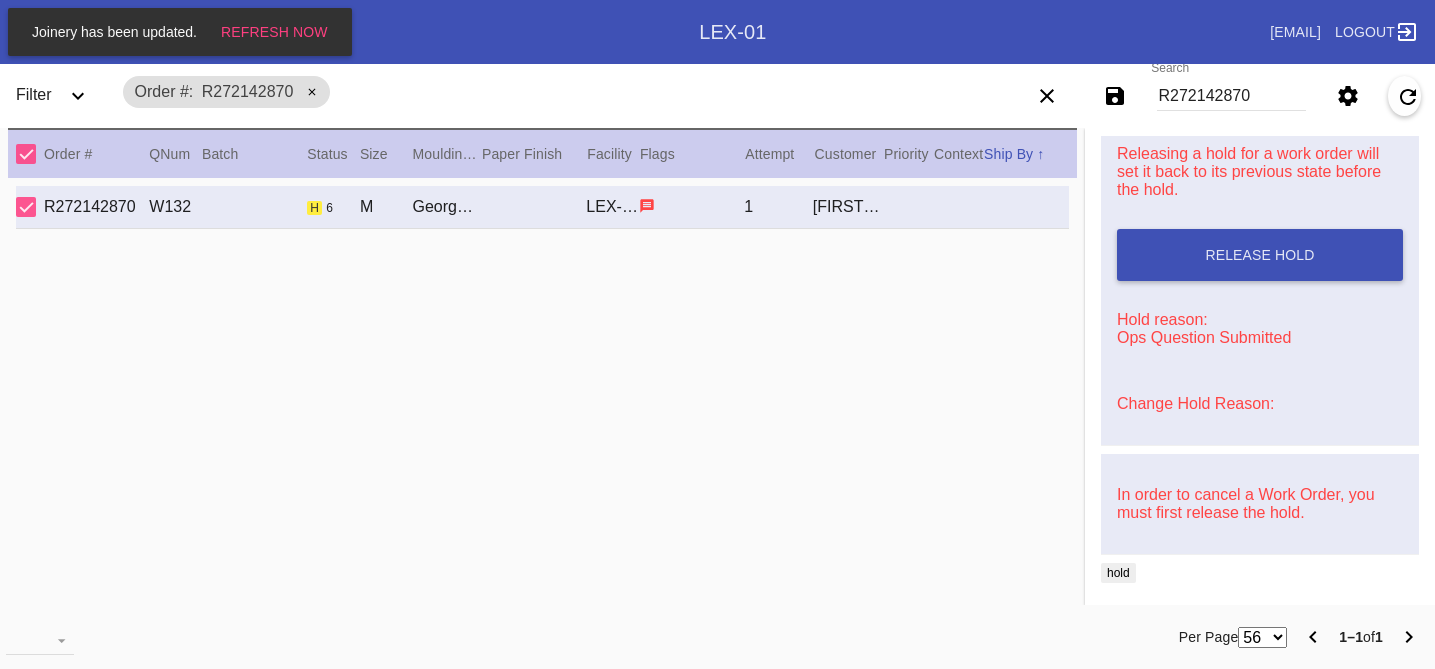 click on "Change Hold Reason:" at bounding box center [1195, 403] 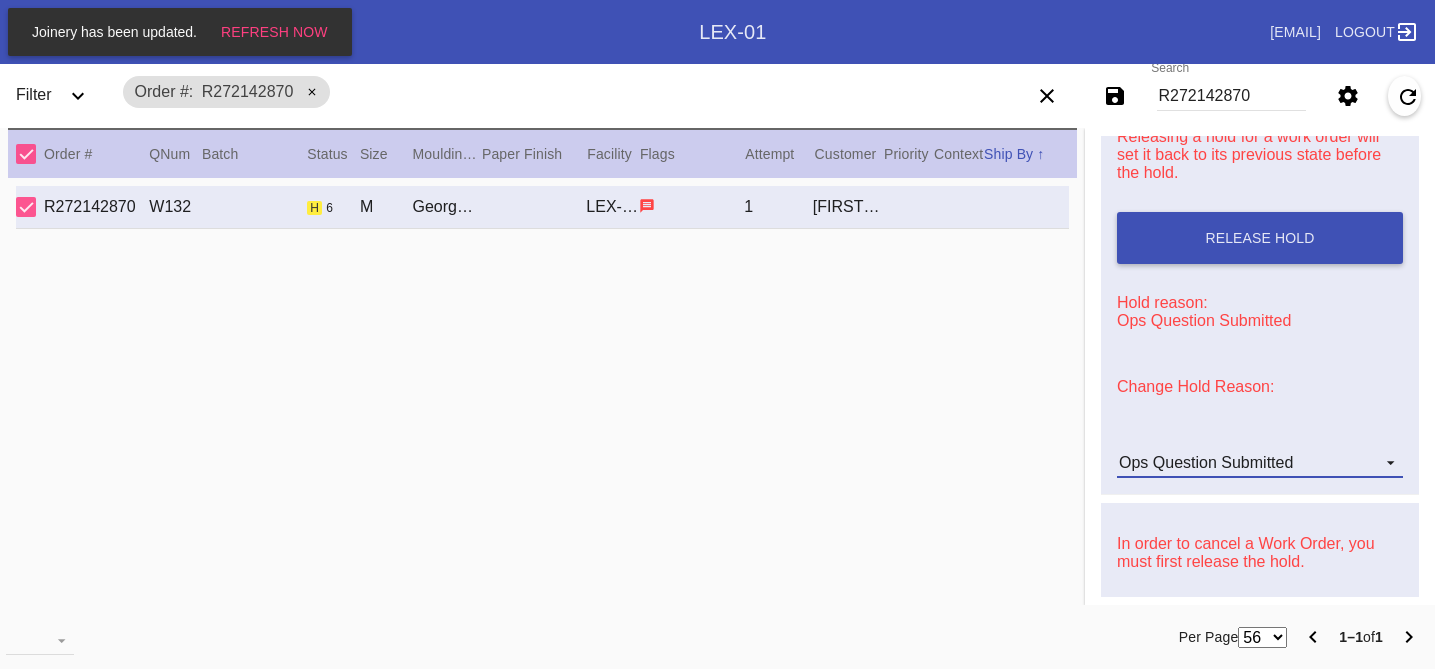 click on "Ops Question Submitted" at bounding box center [1206, 462] 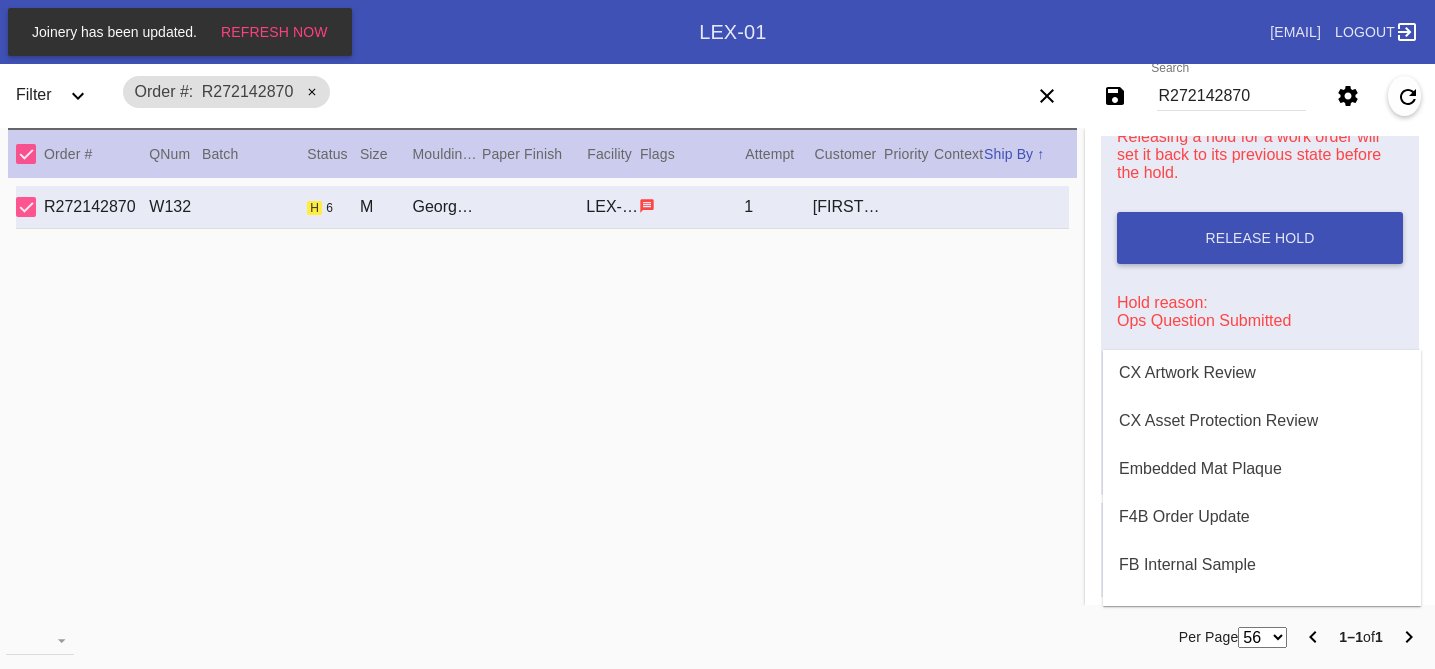 scroll, scrollTop: 0, scrollLeft: 0, axis: both 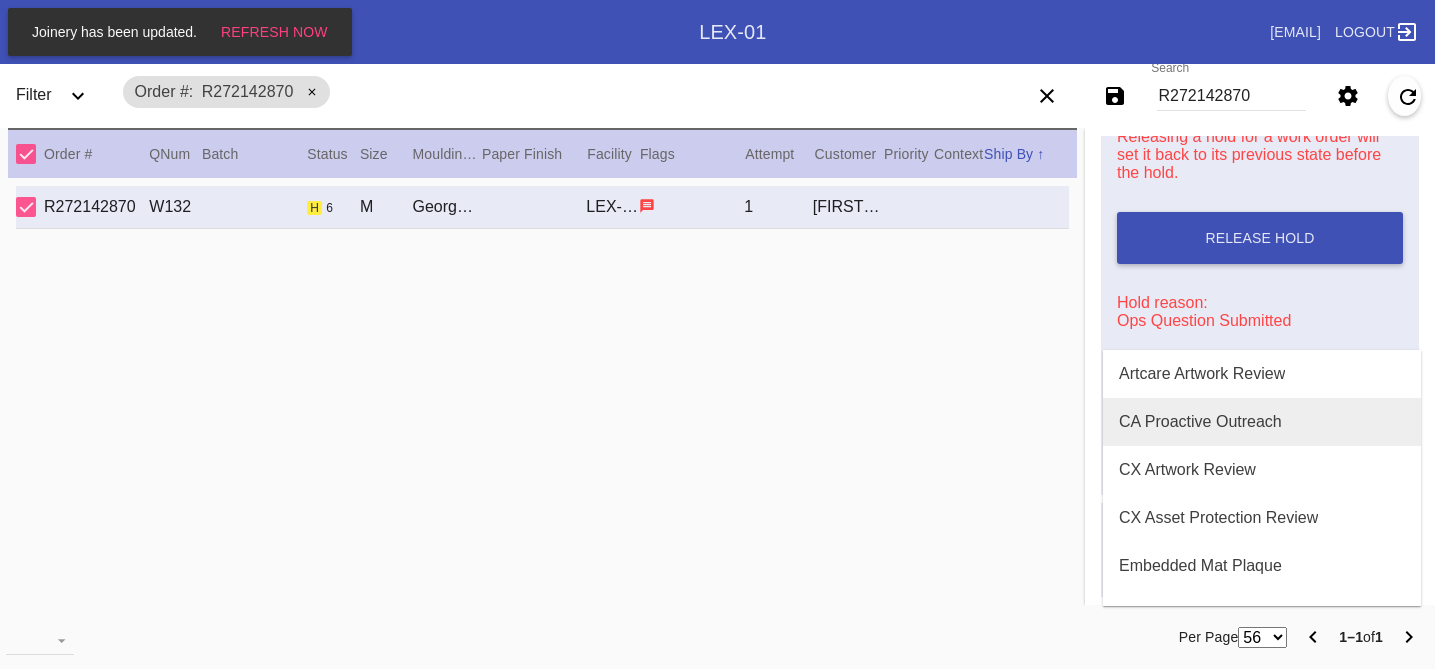 click on "CA Proactive Outreach" at bounding box center (1200, 422) 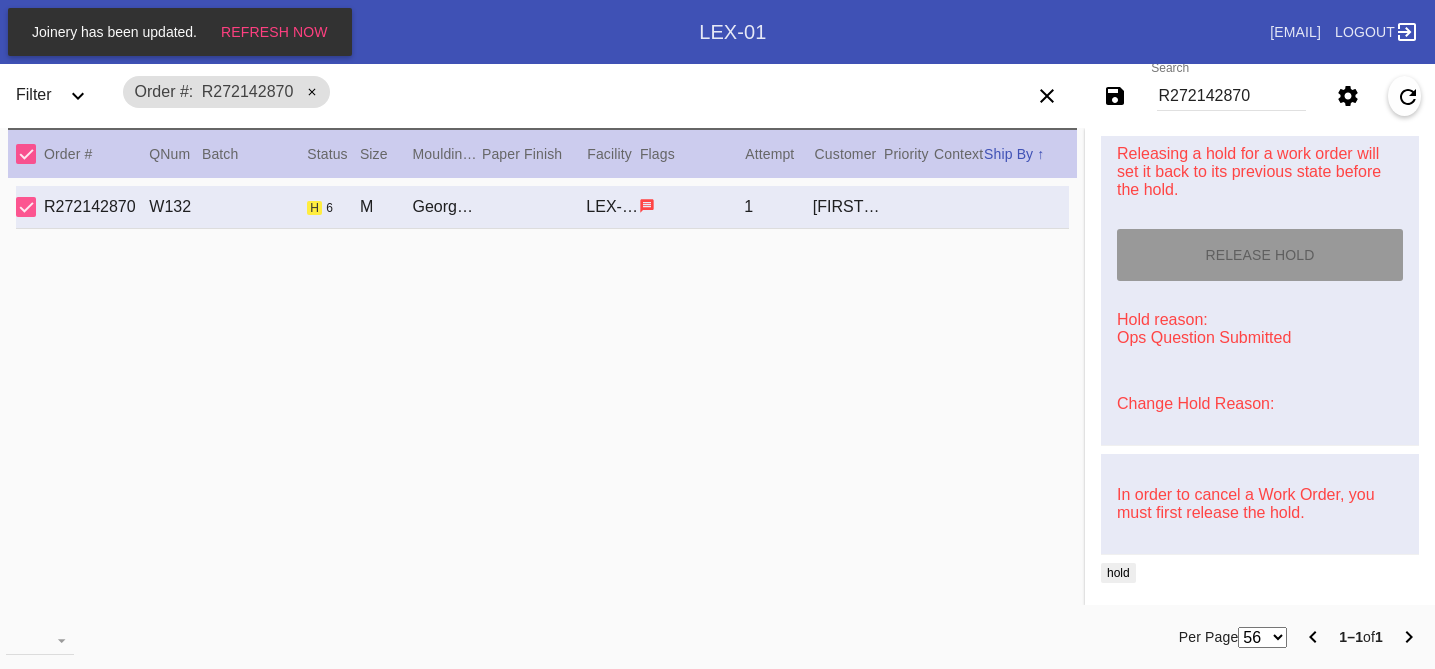 type on "8/3/2025" 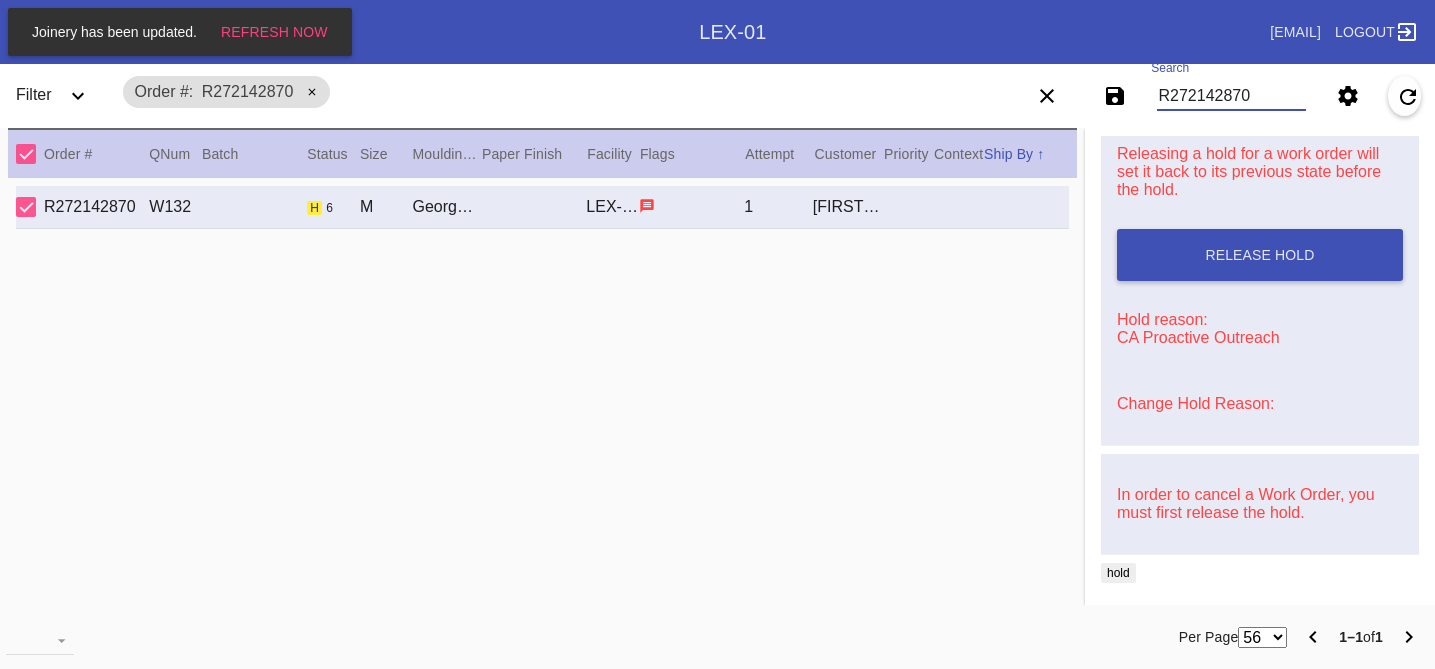 drag, startPoint x: 1257, startPoint y: 98, endPoint x: 1061, endPoint y: 82, distance: 196.65198 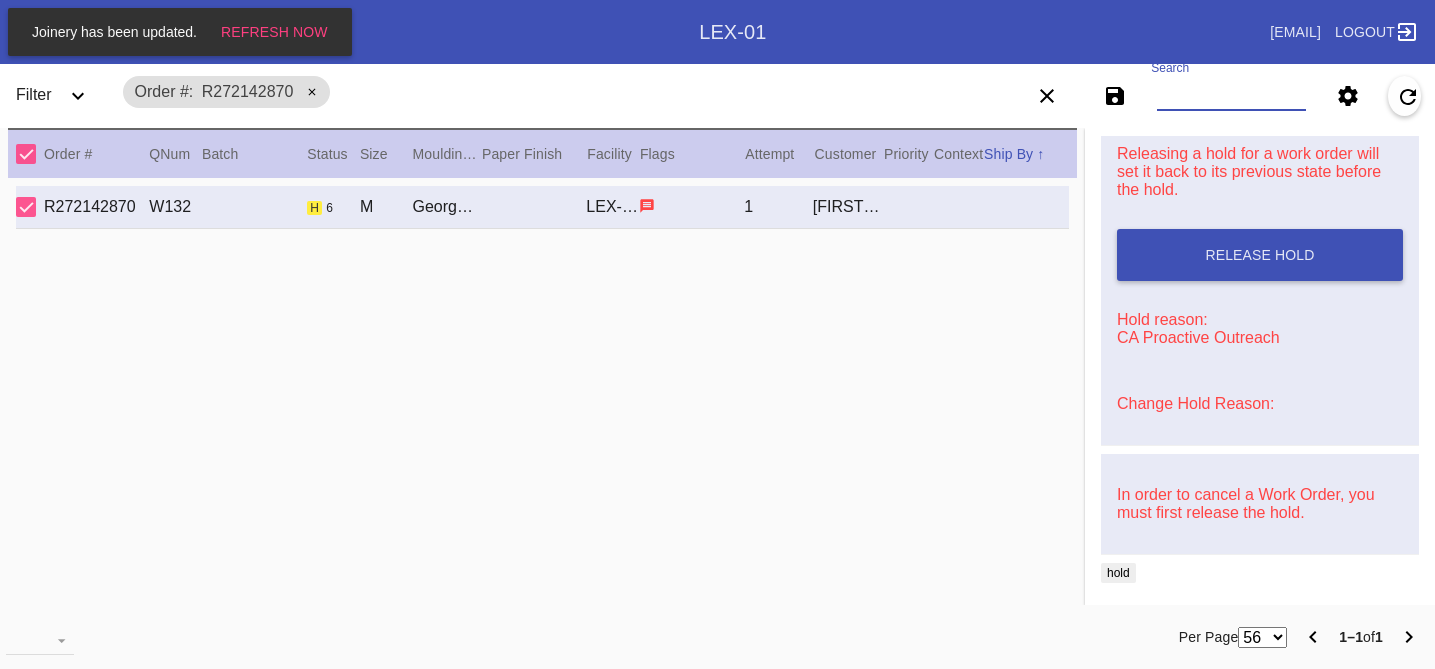 paste on "R442539994" 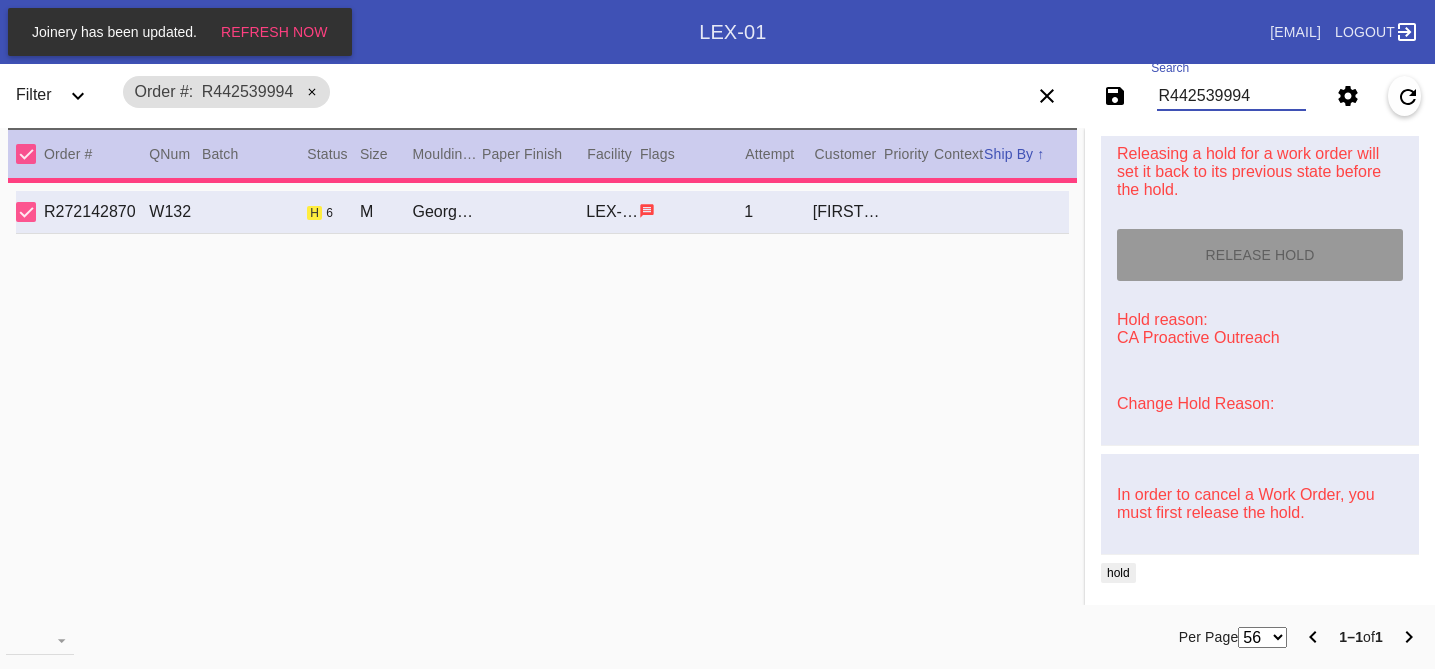 type on "R442539994" 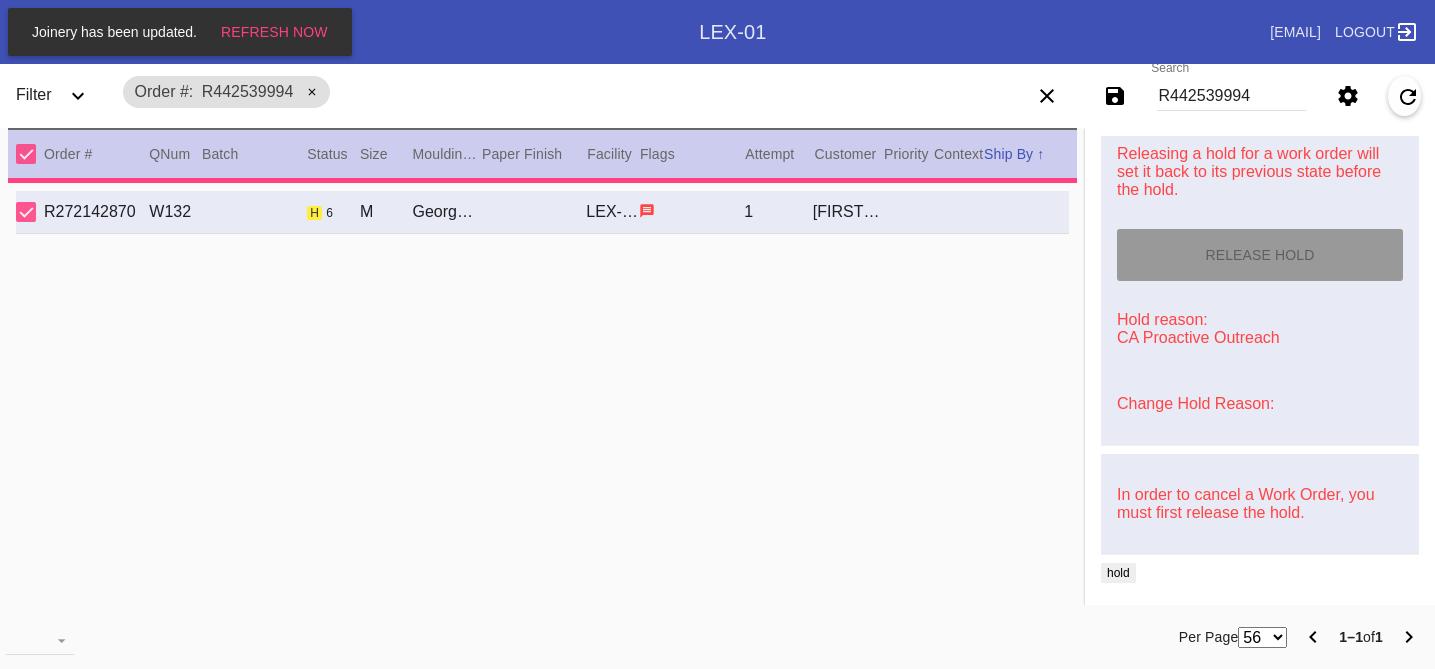 type on "3.0" 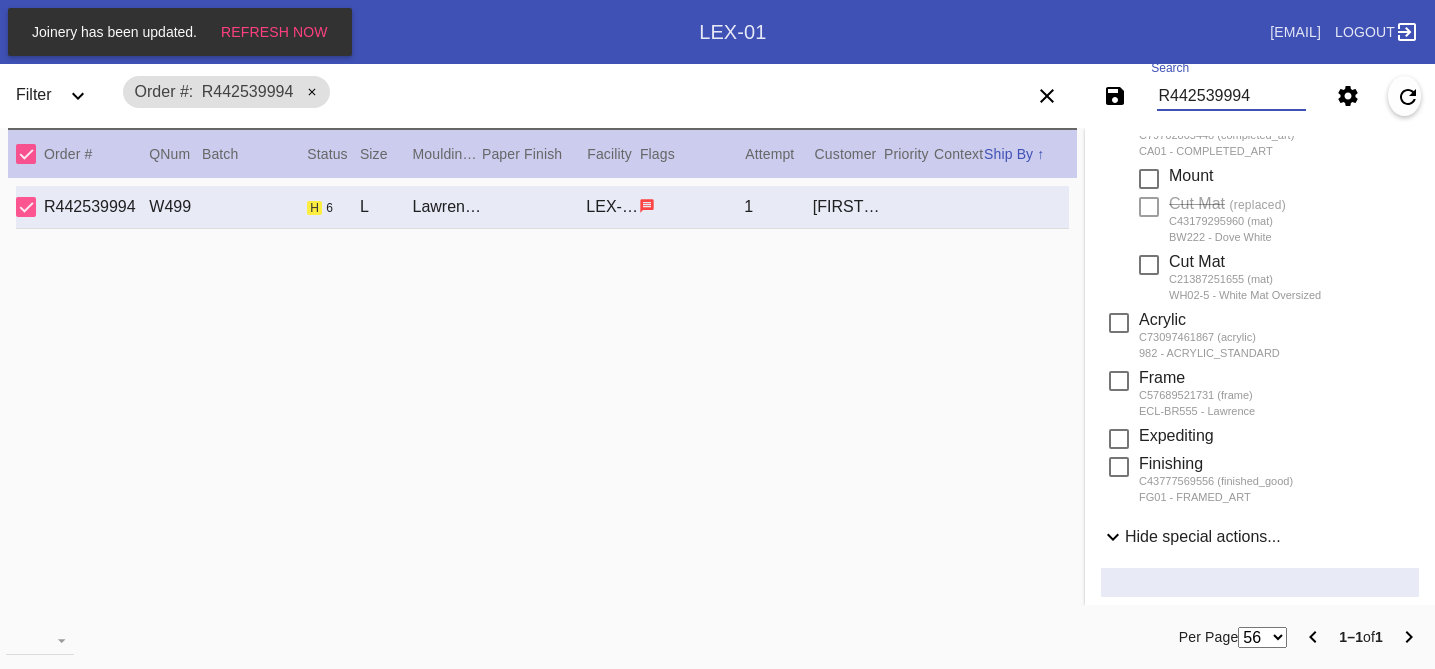 scroll, scrollTop: 0, scrollLeft: 0, axis: both 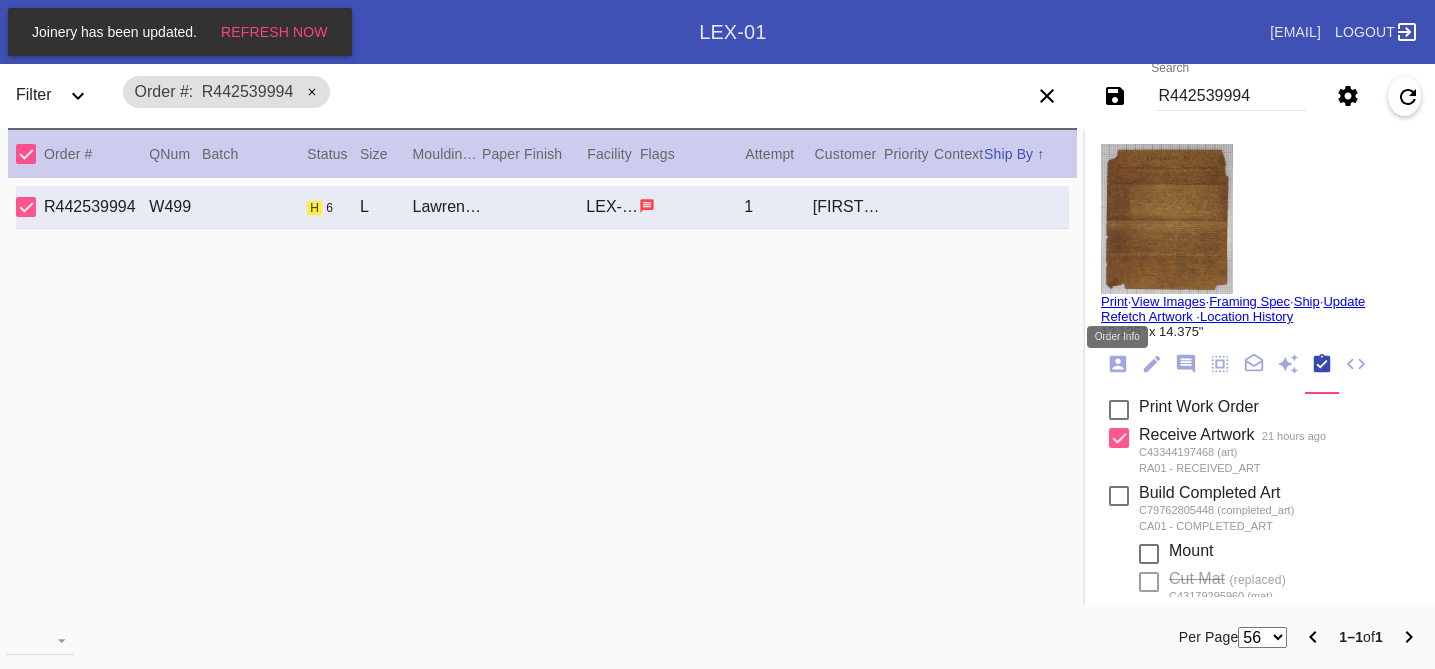 click 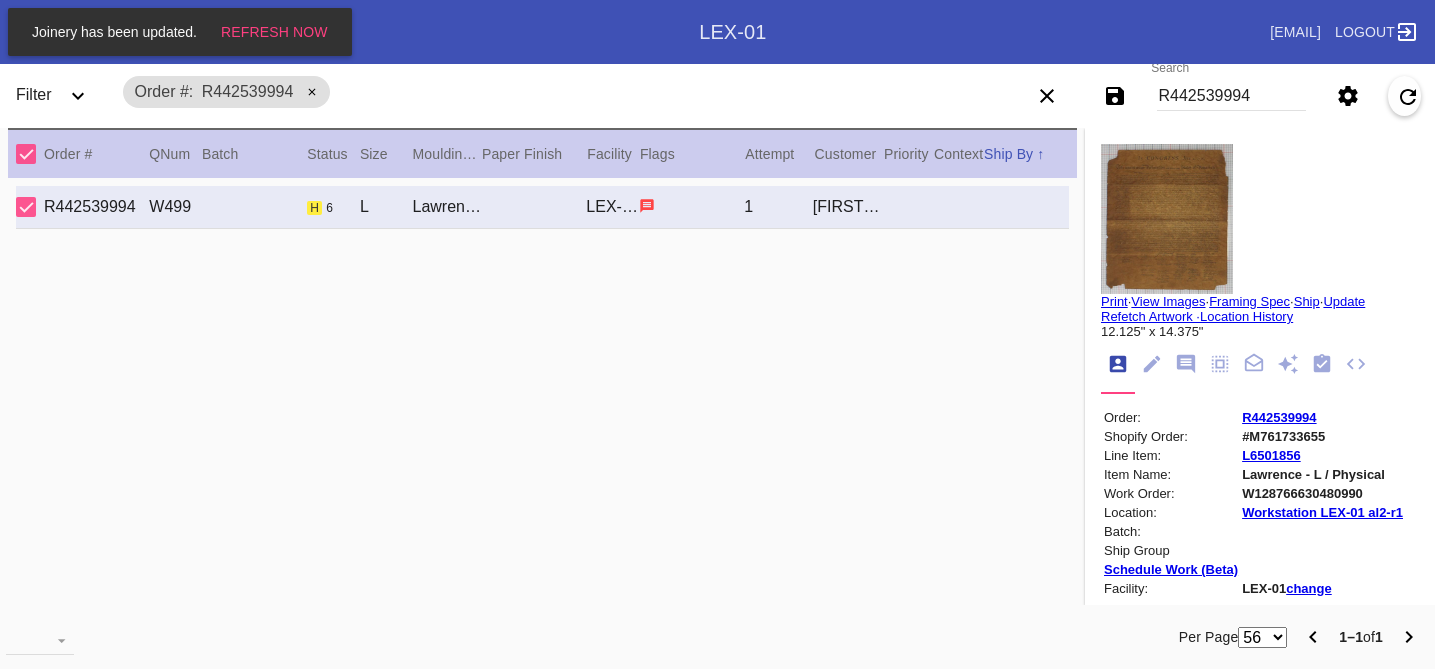 click at bounding box center [1167, 219] 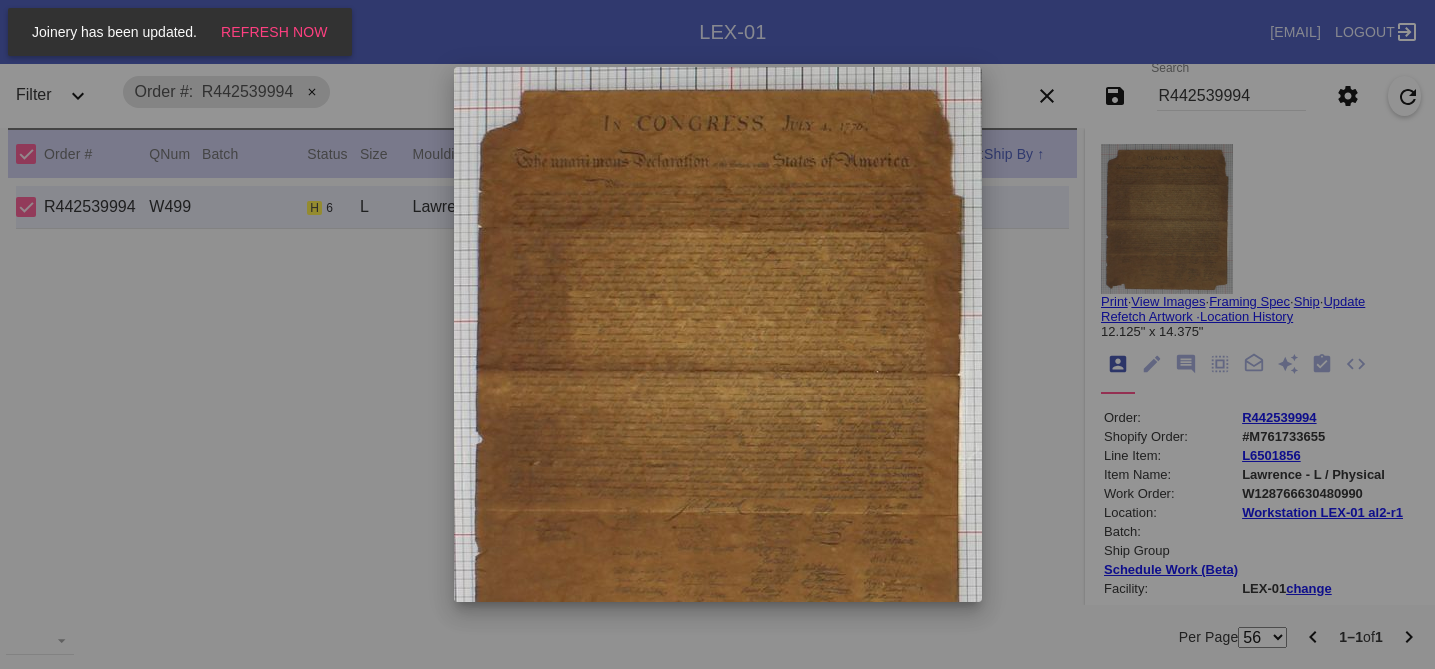 click at bounding box center [717, 334] 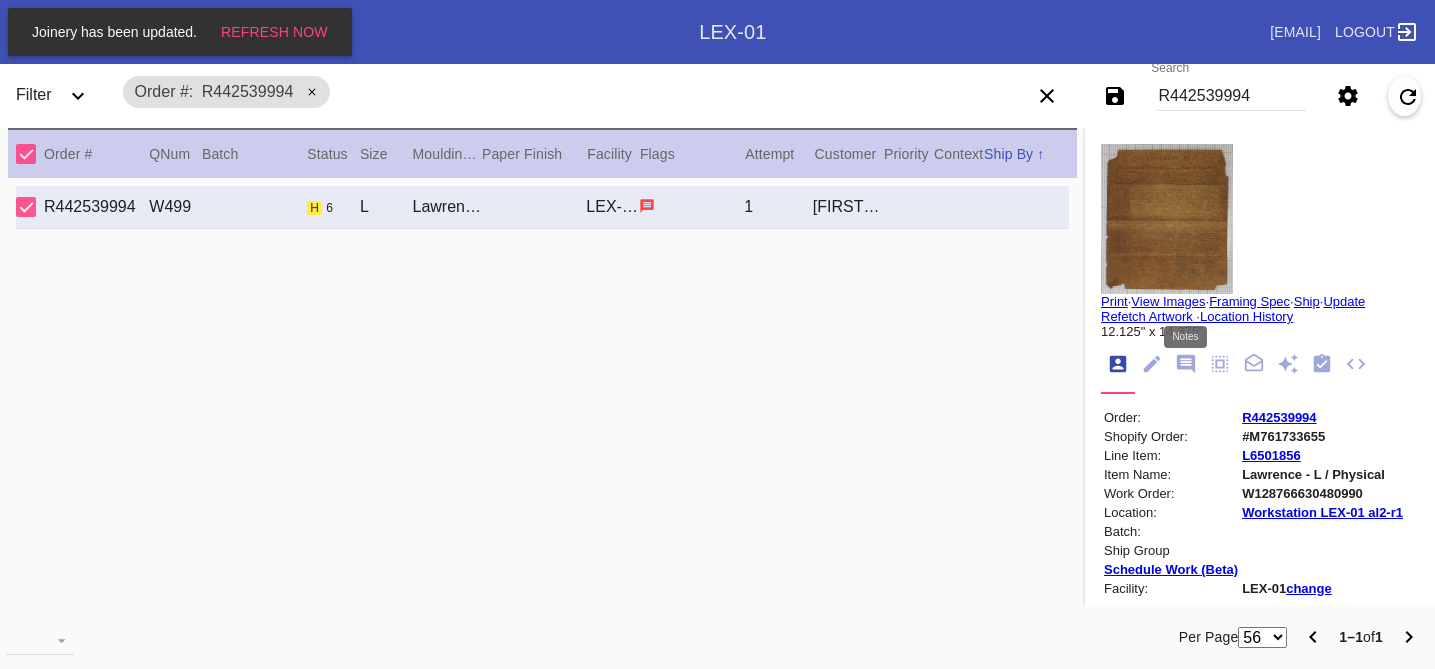 click 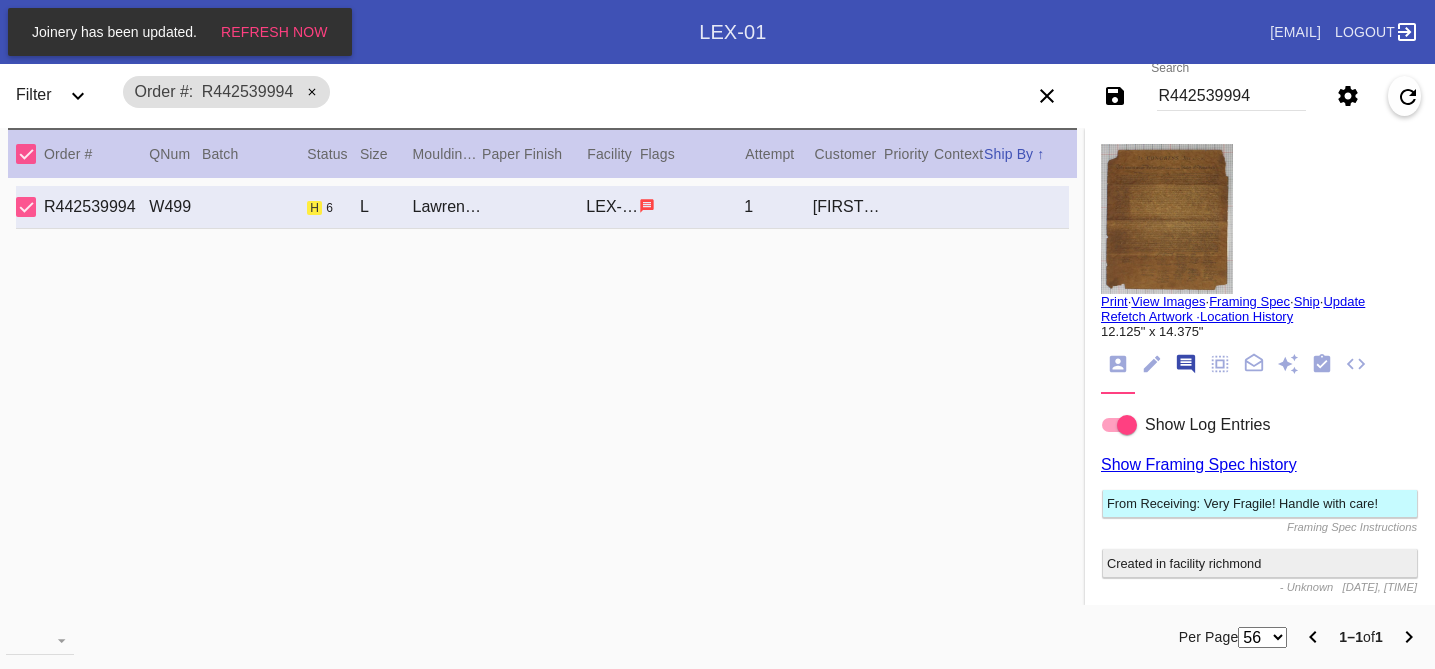 scroll, scrollTop: 123, scrollLeft: 0, axis: vertical 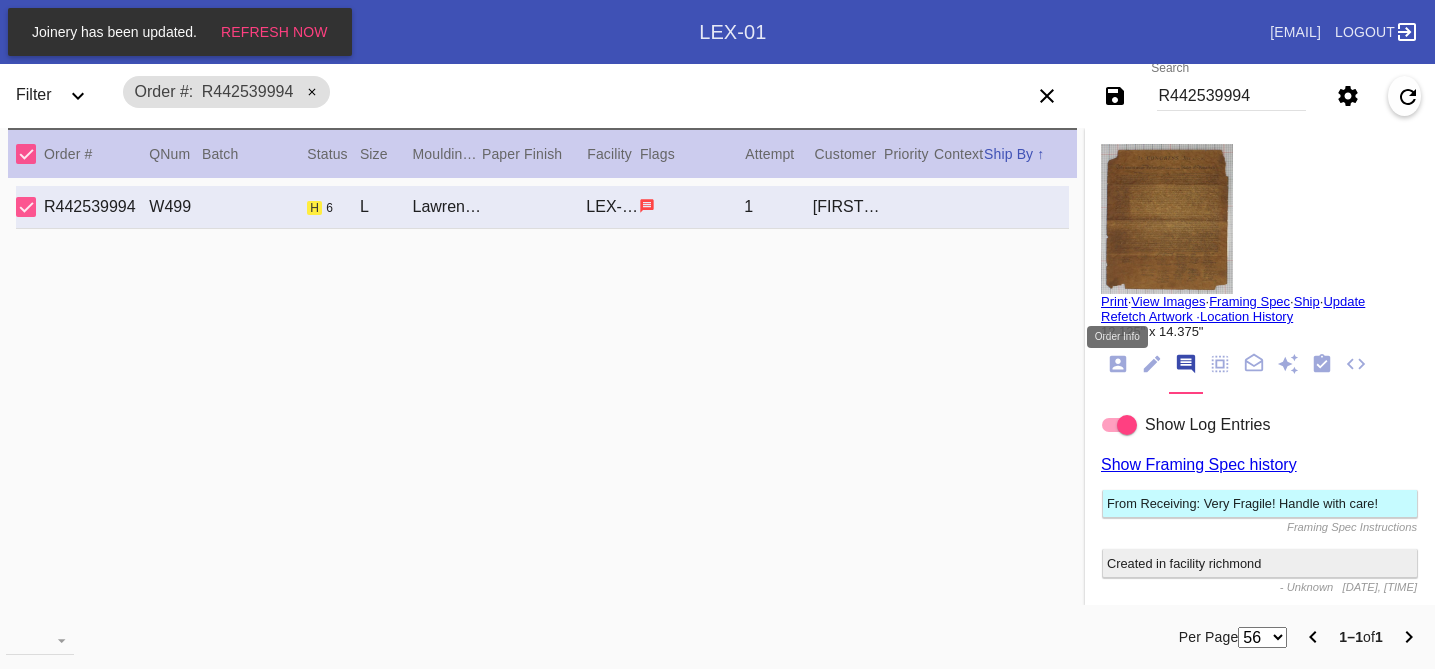 click 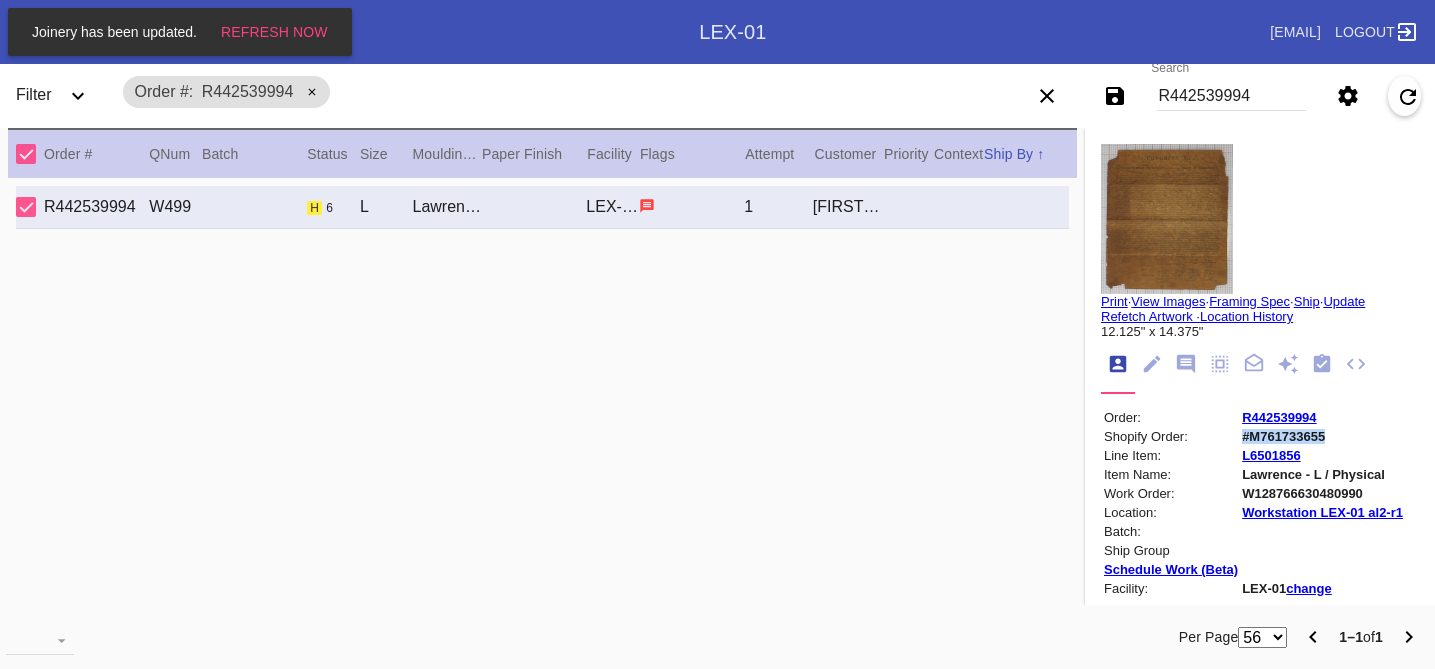 drag, startPoint x: 1326, startPoint y: 439, endPoint x: 1237, endPoint y: 439, distance: 89 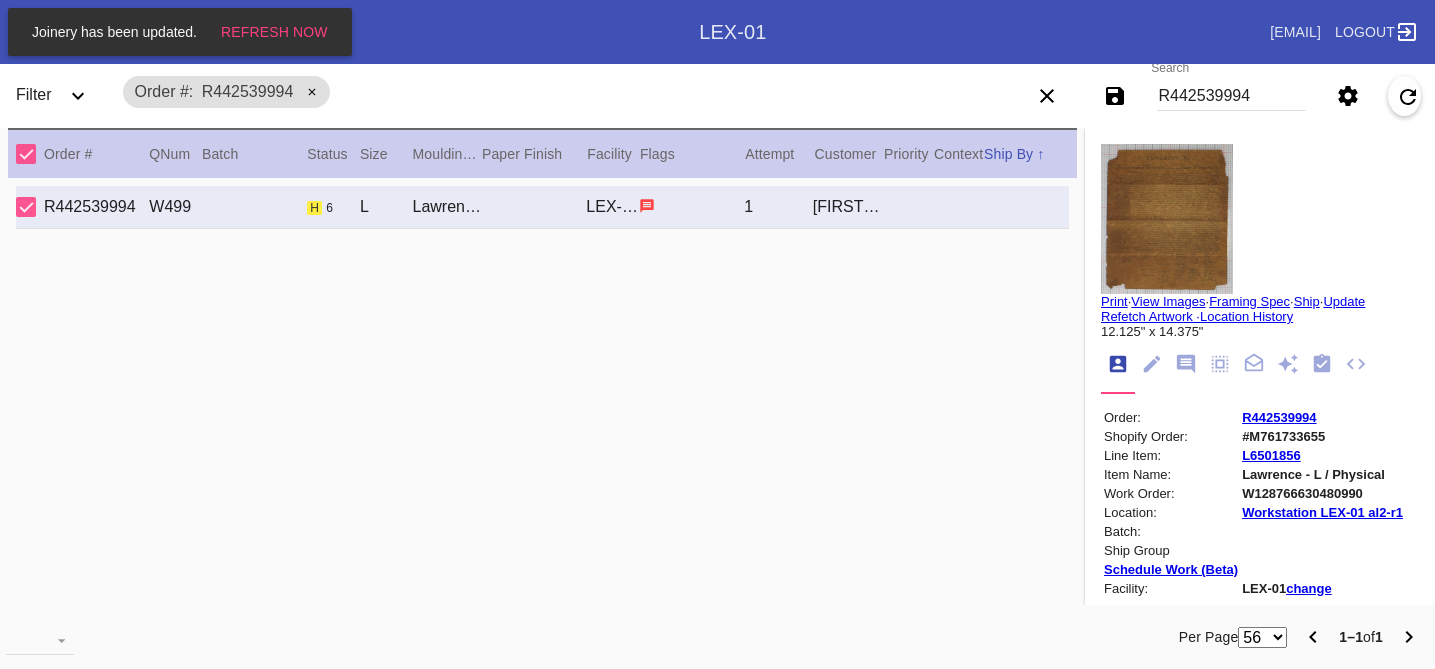 click on "R442539994" at bounding box center [1322, 417] 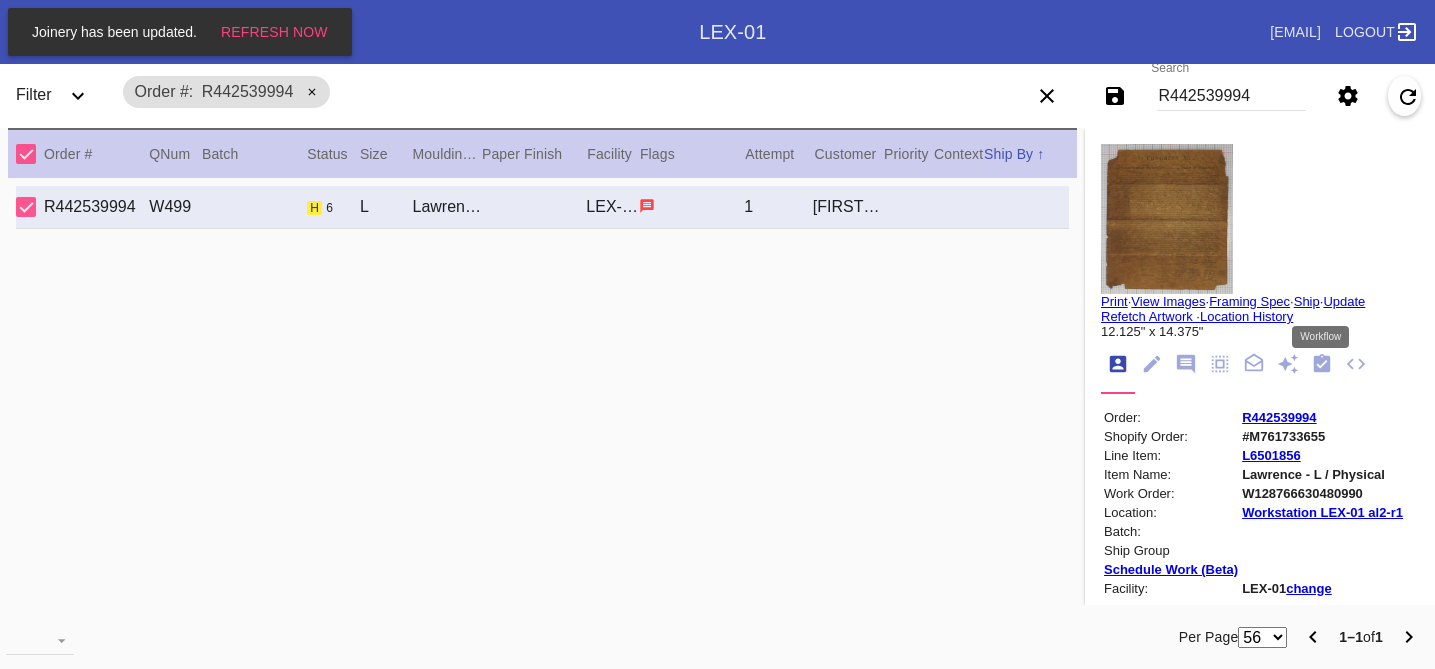 click 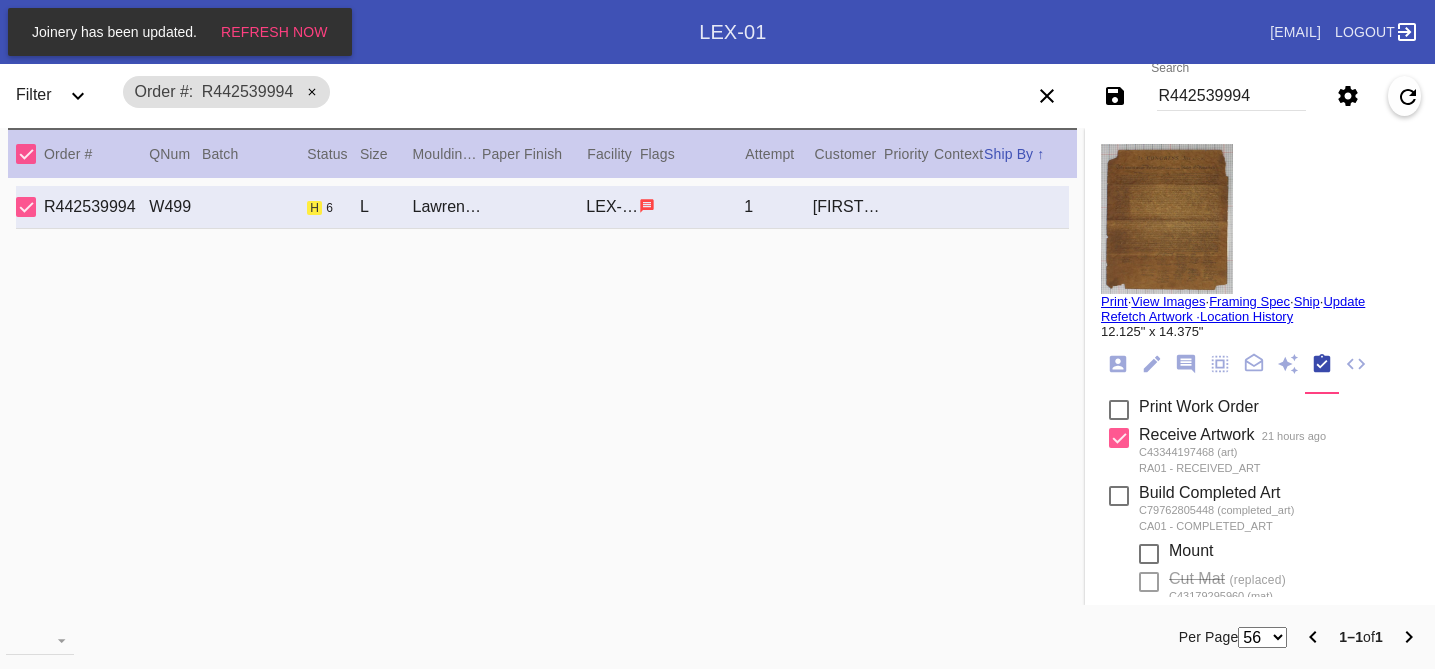 scroll, scrollTop: 849, scrollLeft: 0, axis: vertical 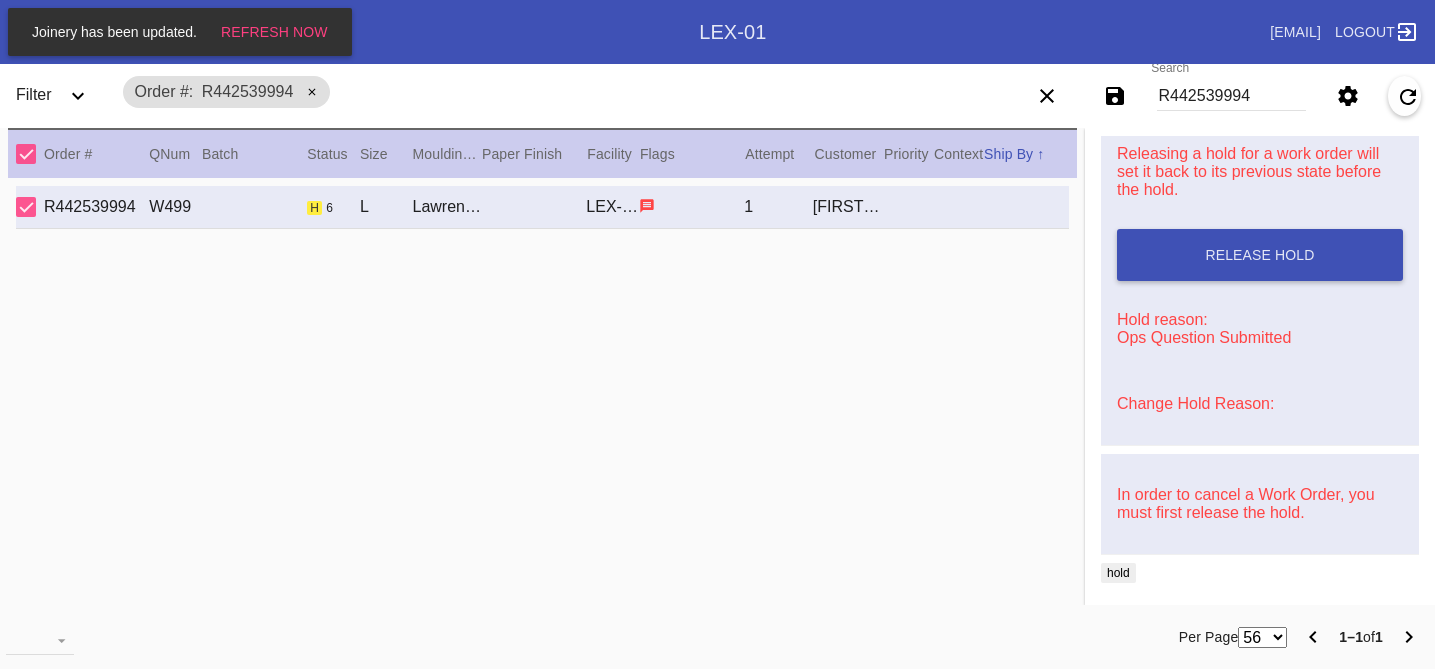 click on "Change Hold Reason:" at bounding box center [1195, 403] 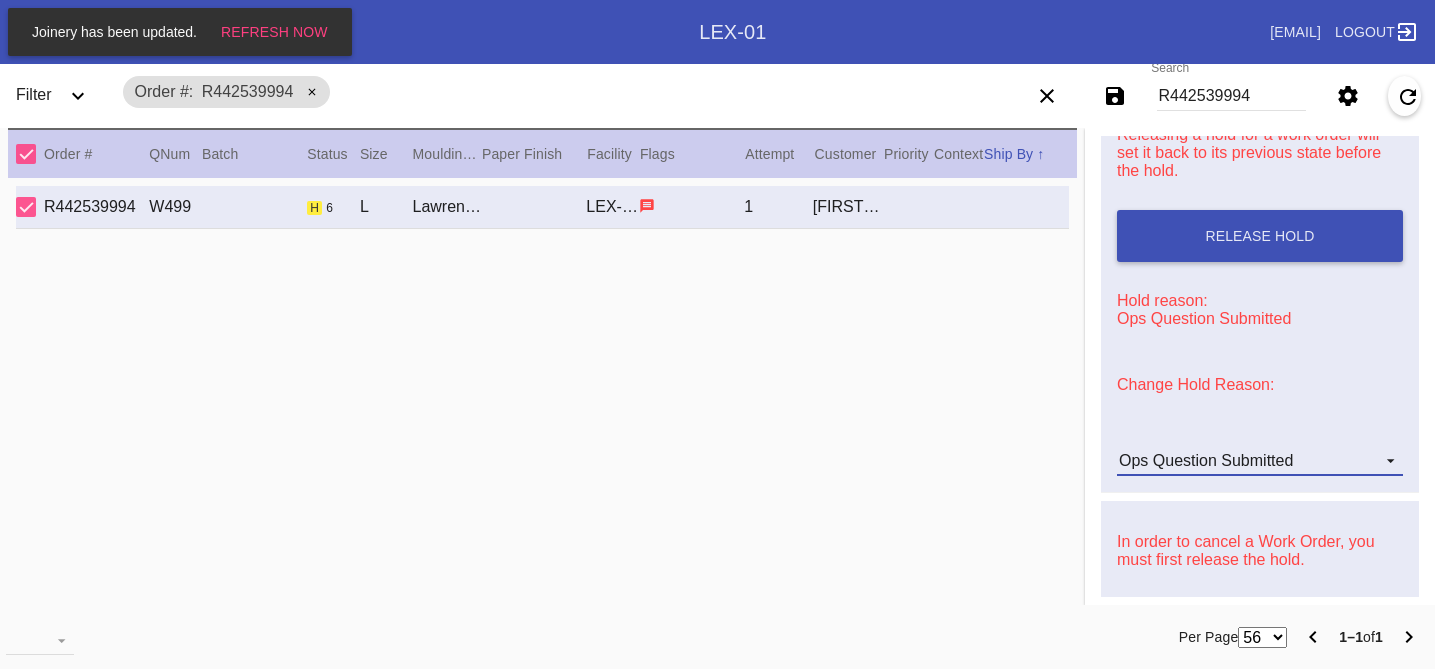 click on "Ops Question Submitted" at bounding box center [1206, 460] 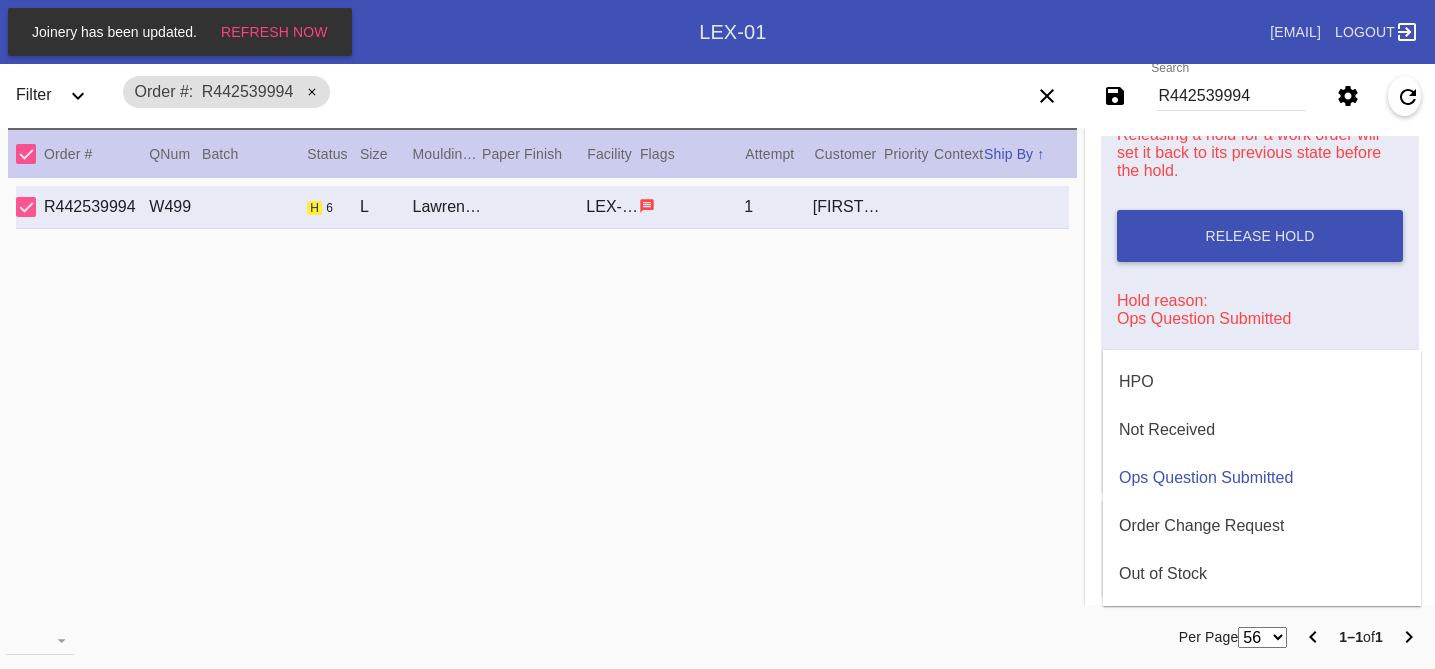 scroll, scrollTop: 0, scrollLeft: 0, axis: both 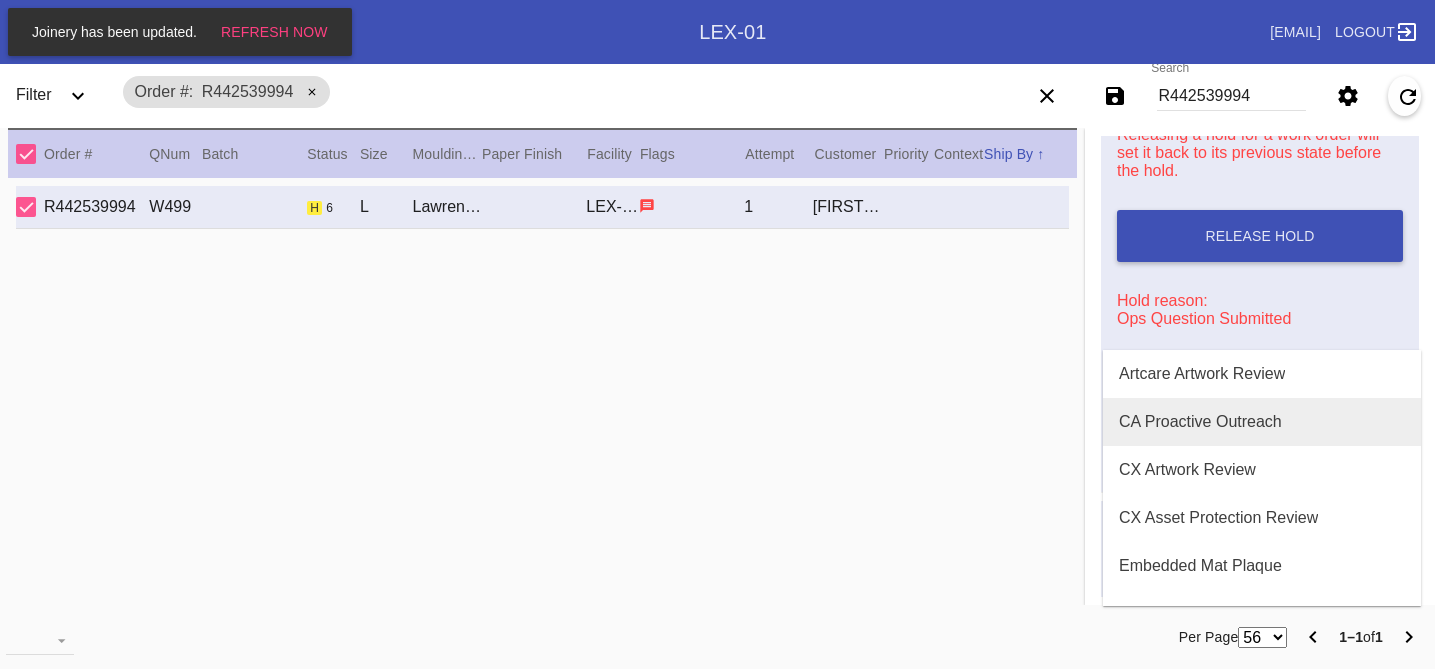 click on "CA Proactive Outreach" at bounding box center [1200, 422] 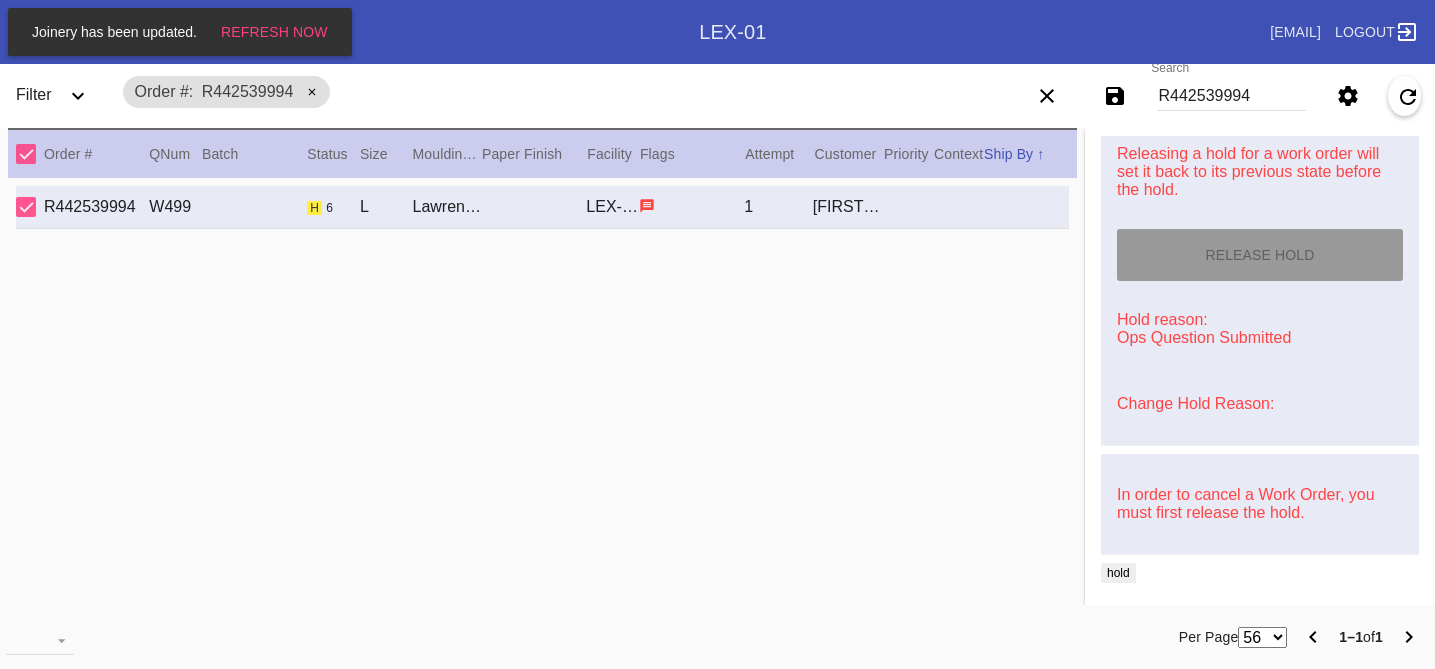type on "8/3/2025" 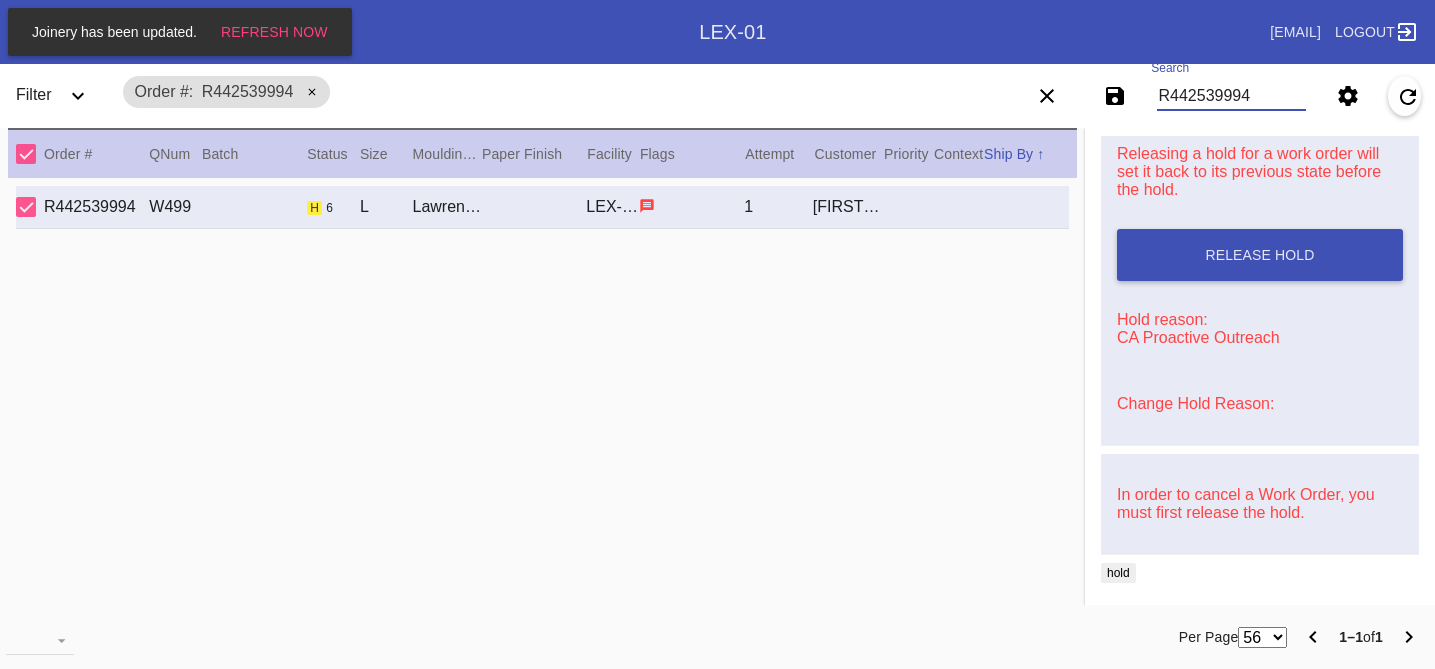 drag, startPoint x: 1266, startPoint y: 96, endPoint x: 997, endPoint y: 68, distance: 270.4533 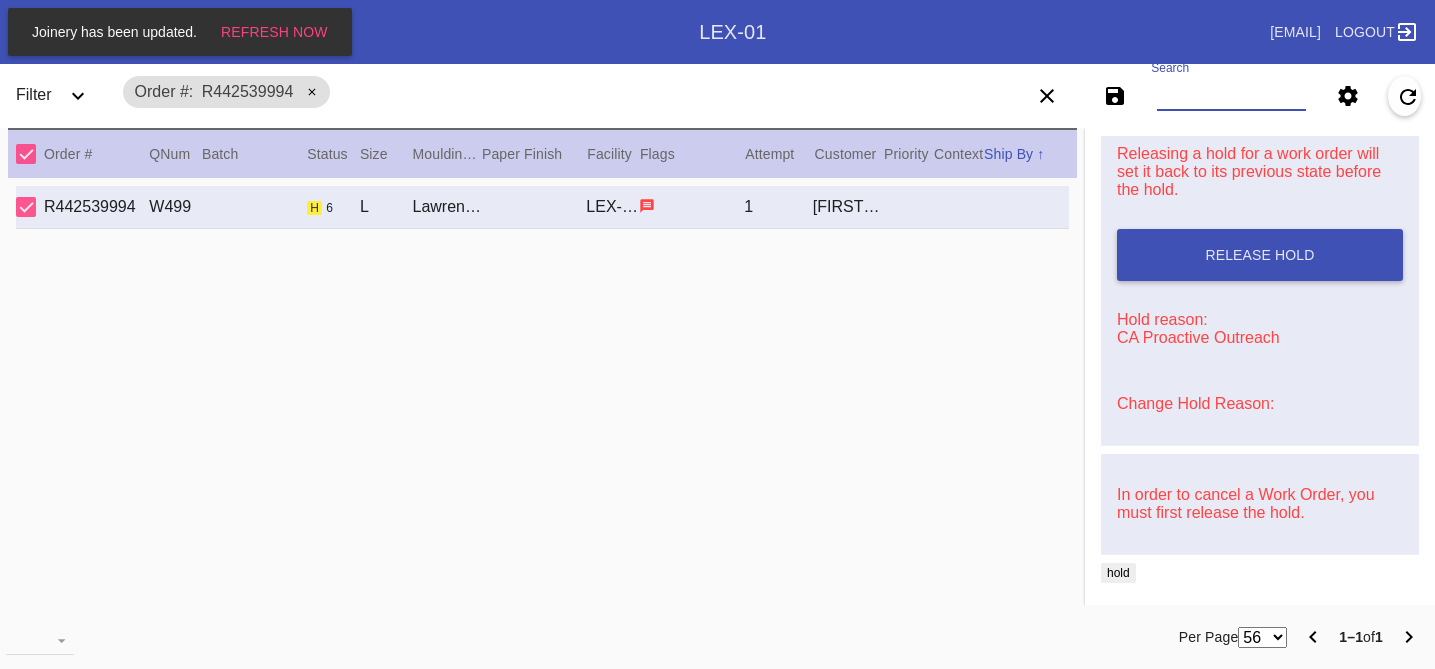 paste on "R533346013" 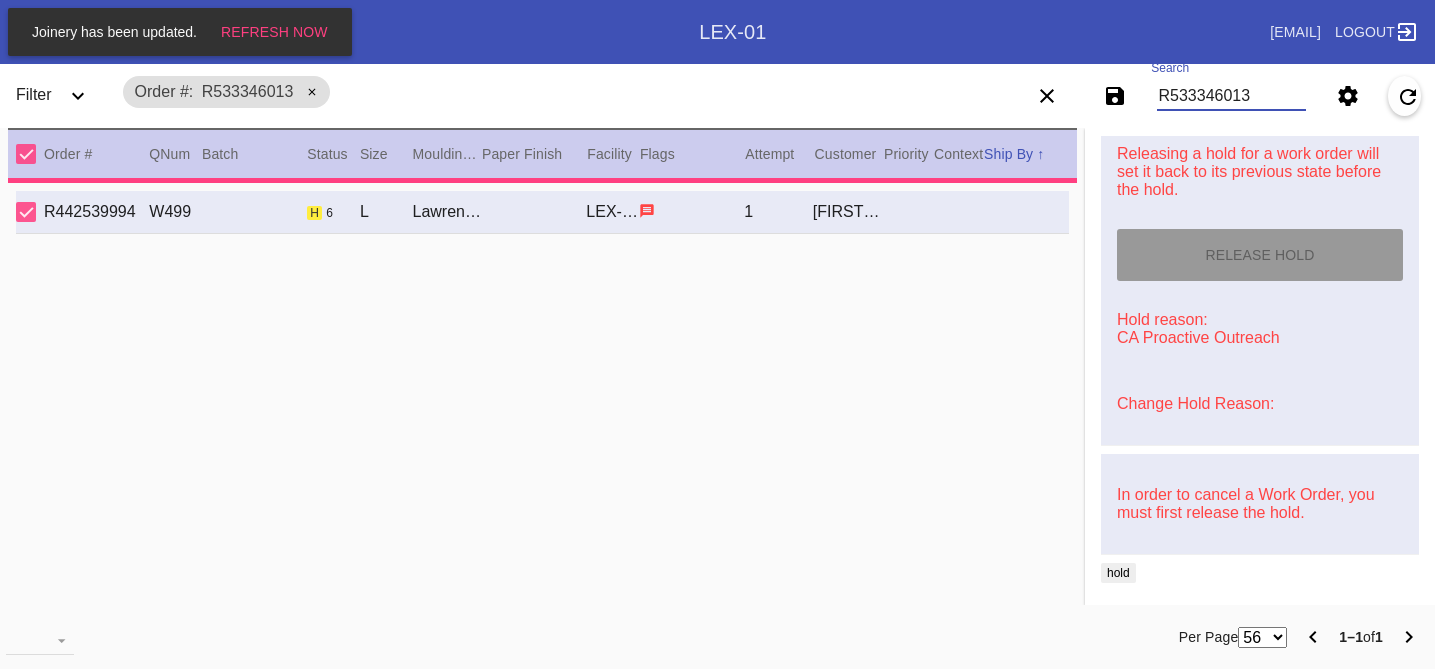 scroll, scrollTop: 0, scrollLeft: 0, axis: both 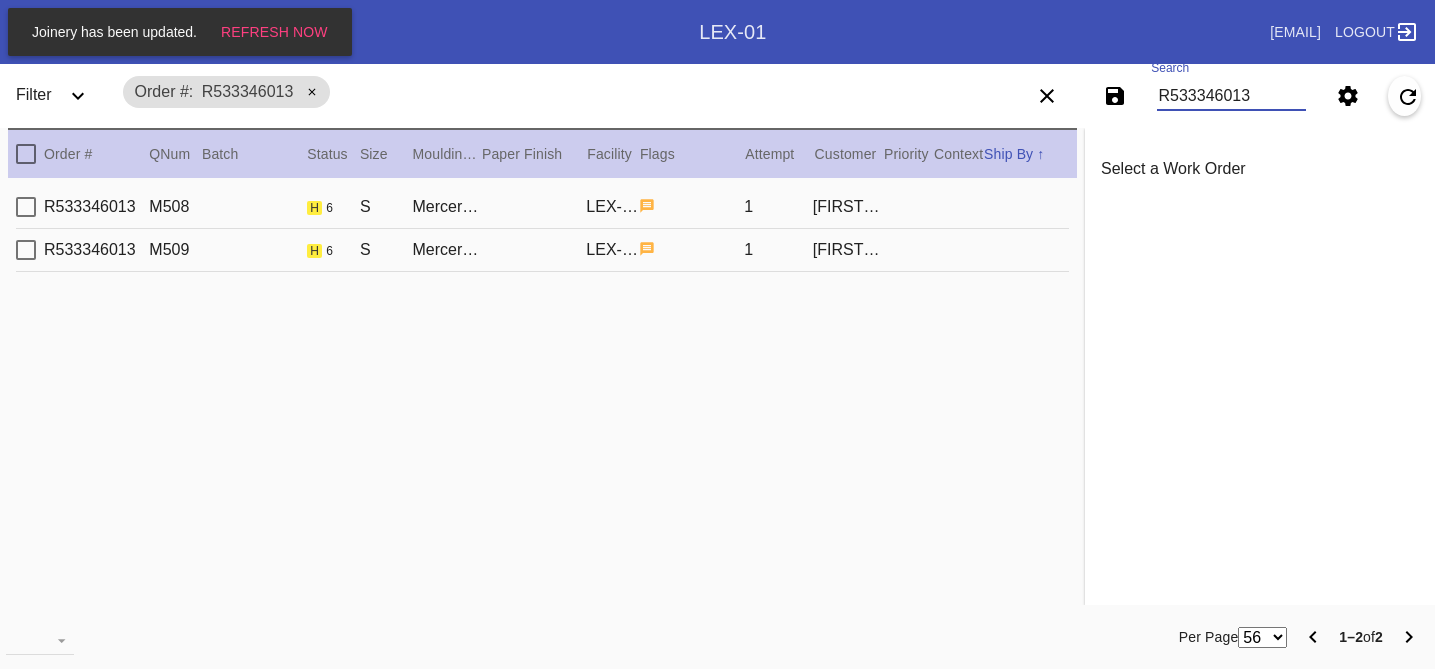type on "R533346013" 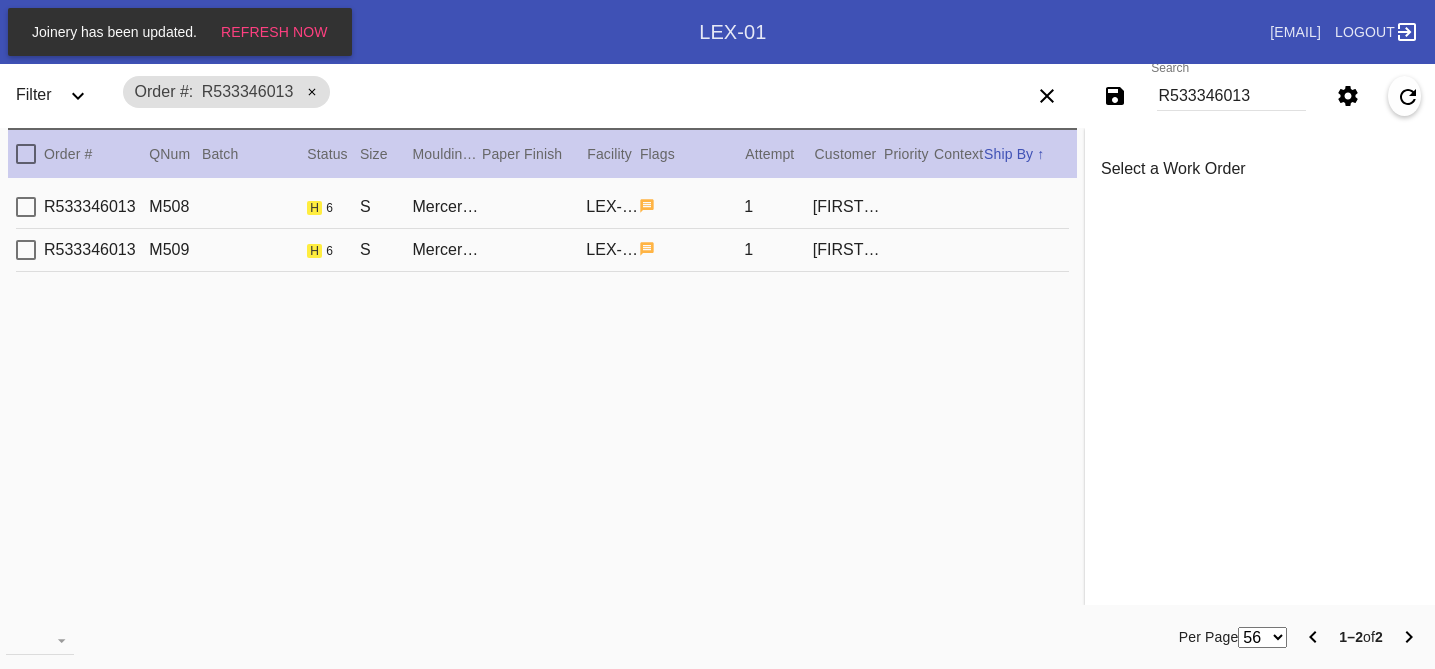 click on "R533346013 M508 h   6 S Mercer Slim / Dove White LEX-01 1 [FIRST] [LAST]" at bounding box center [542, 207] 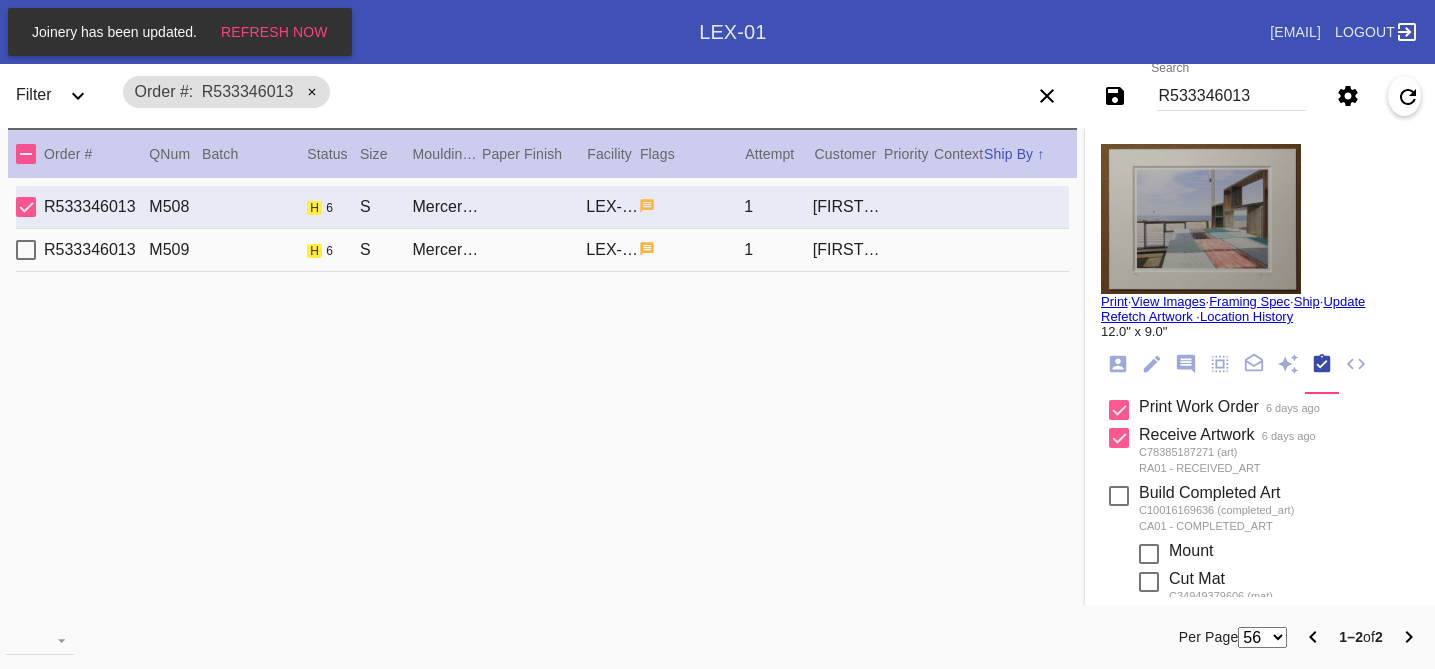 click on "R533346013 M509 h   6 S Mercer Slim / Dove White LEX-01 1 [FIRST] [LAST]" at bounding box center [542, 250] 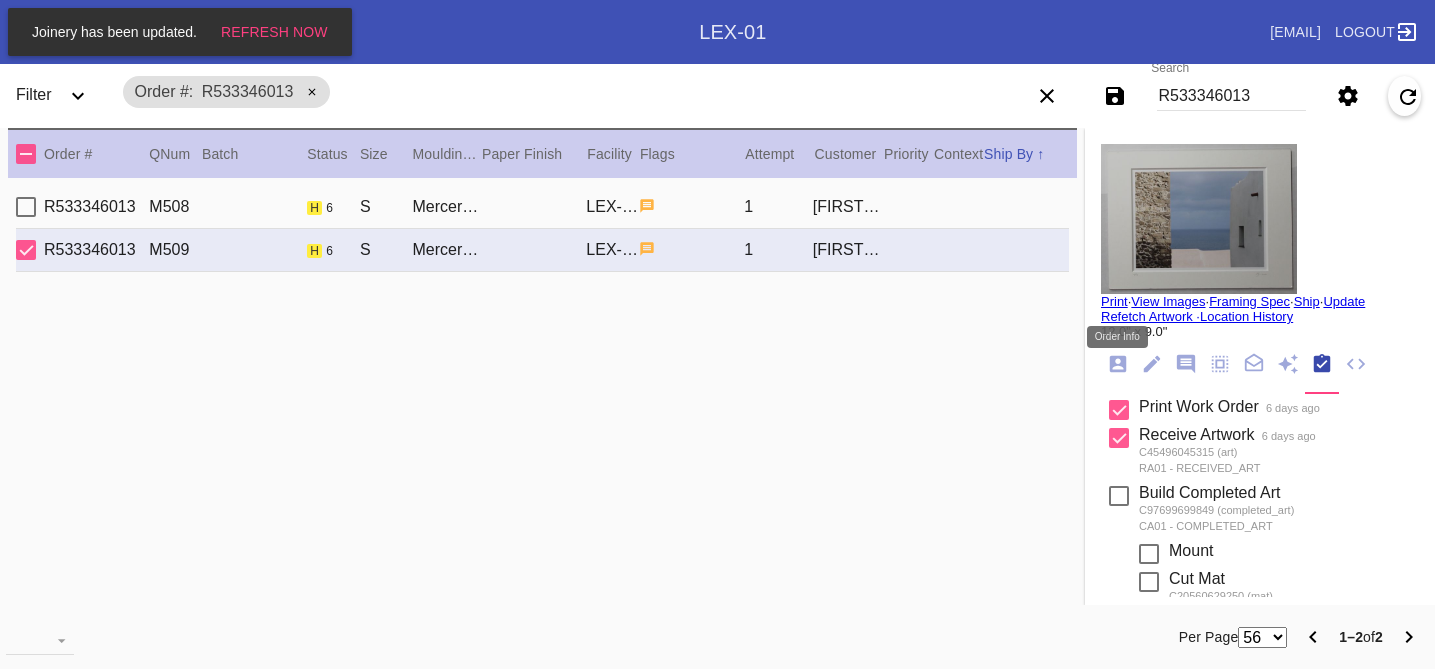 click 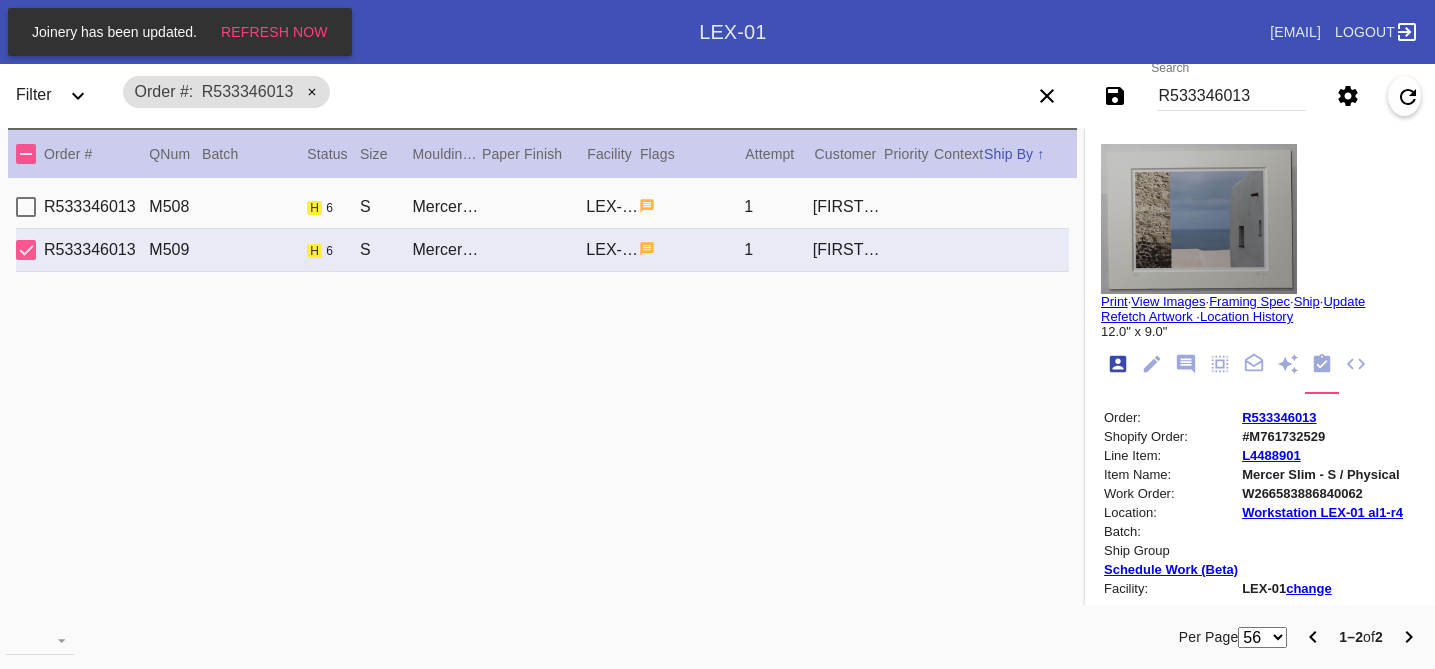 scroll, scrollTop: 24, scrollLeft: 0, axis: vertical 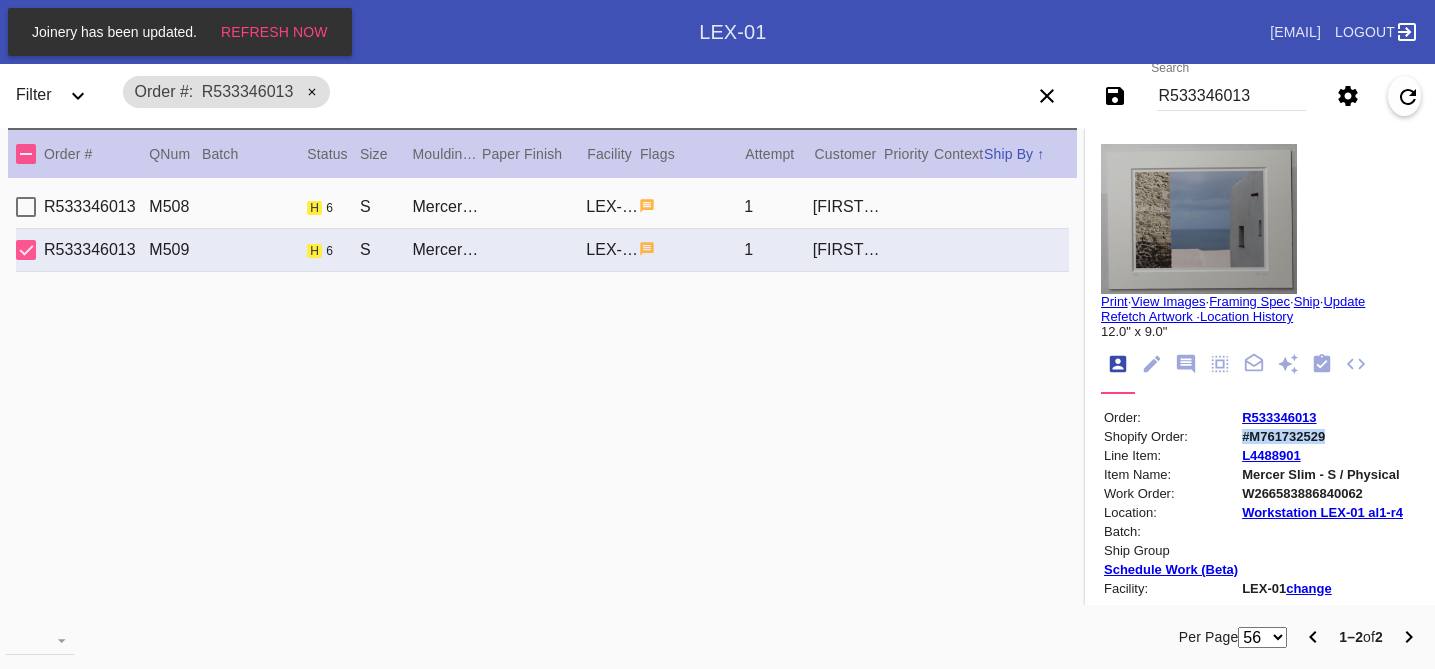 drag, startPoint x: 1327, startPoint y: 437, endPoint x: 1240, endPoint y: 437, distance: 87 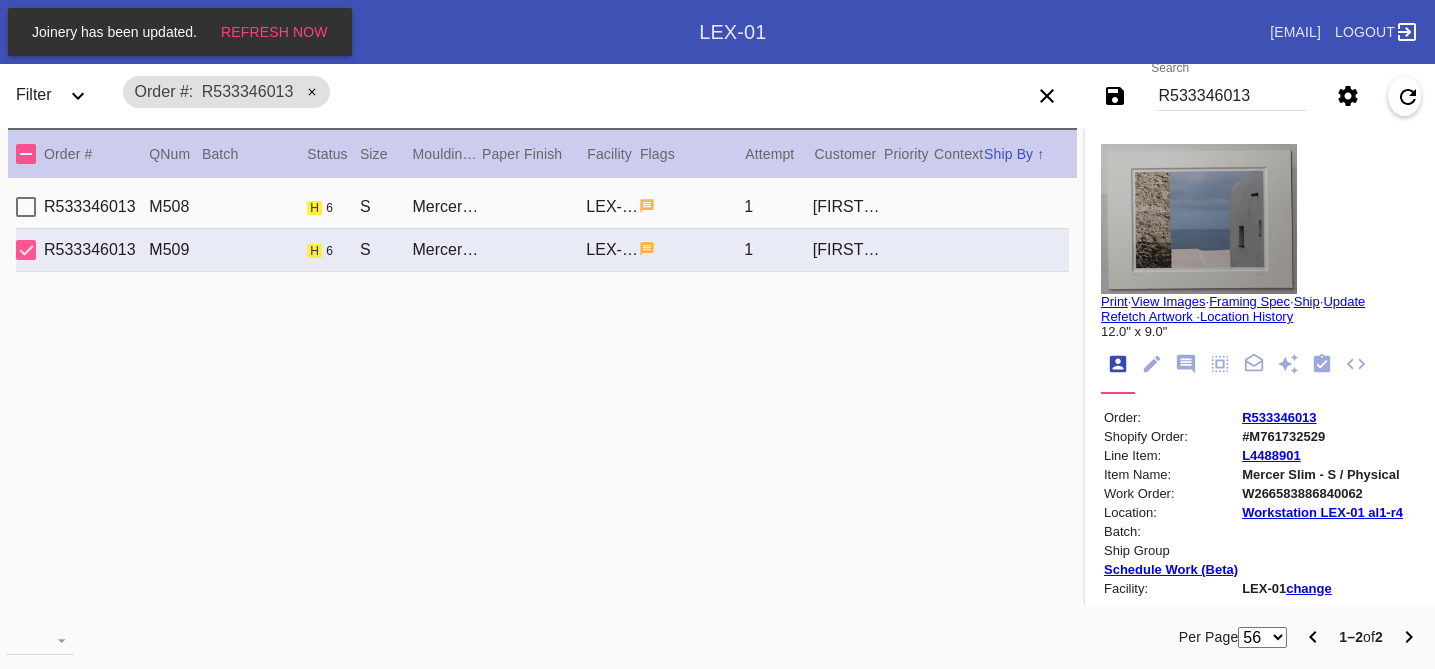 click on "R533346013 M508 h   6 S Mercer Slim / Dove White LEX-01 1 [FIRST] [LAST]" at bounding box center [542, 207] 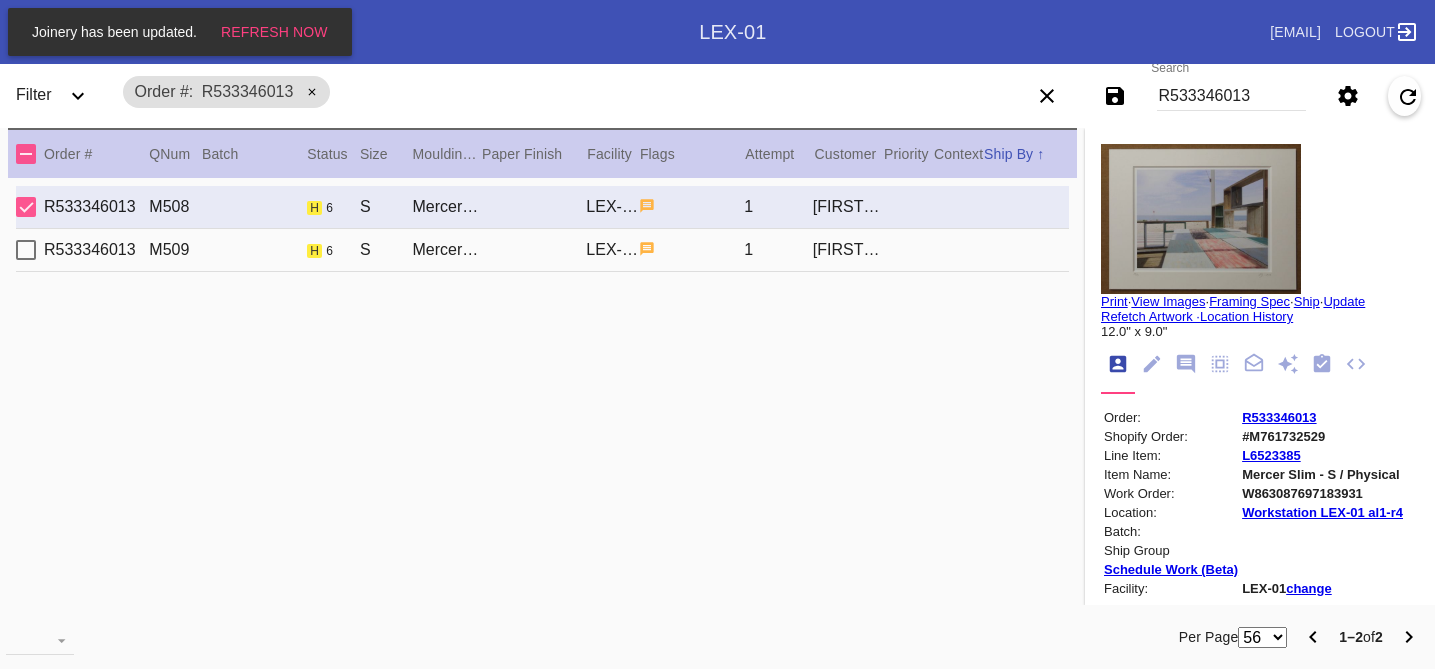 click 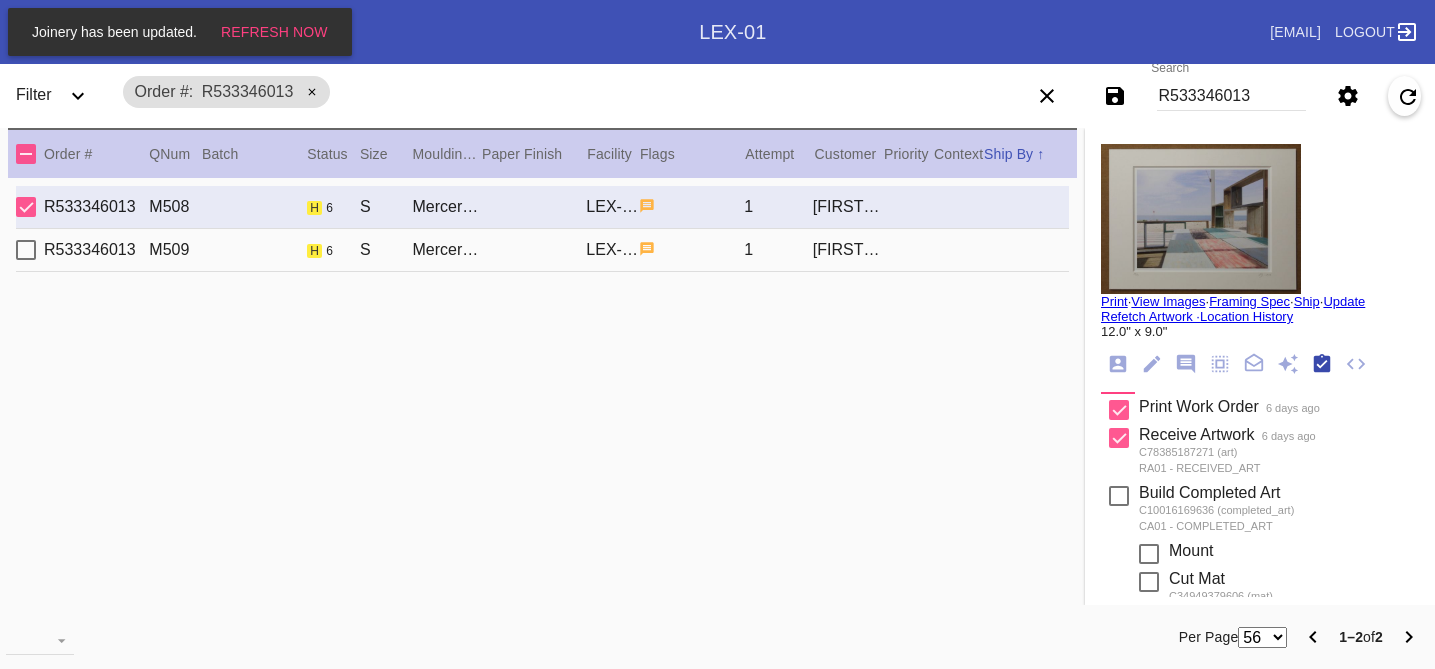 scroll, scrollTop: 320, scrollLeft: 0, axis: vertical 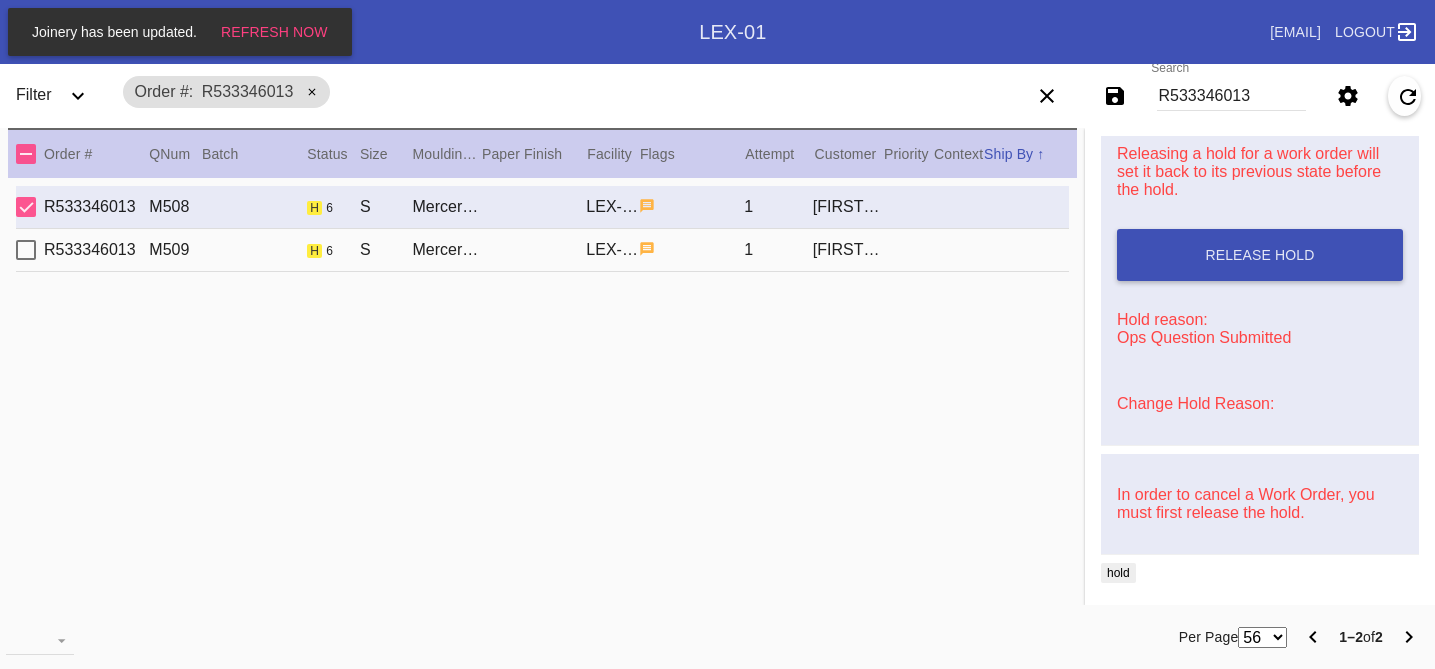 click on "Change Hold Reason:" at bounding box center [1195, 403] 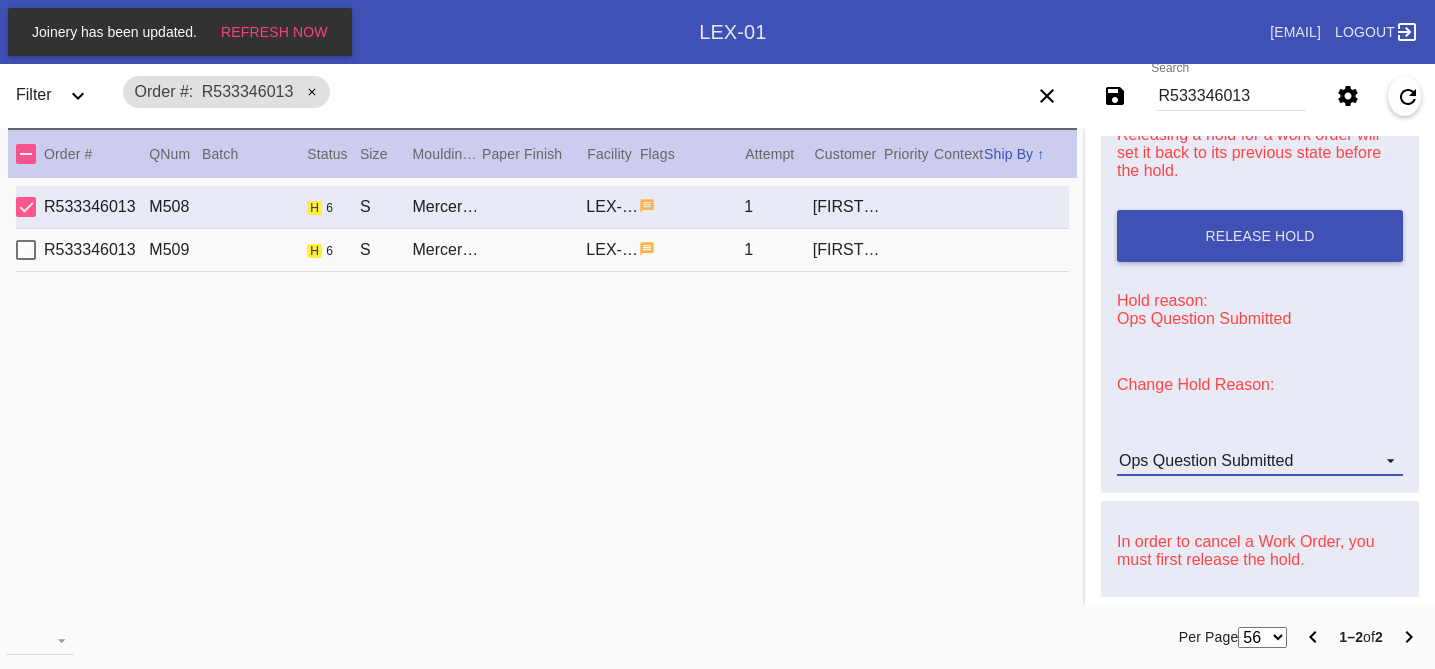click on "Ops Question Submitted" at bounding box center [1206, 460] 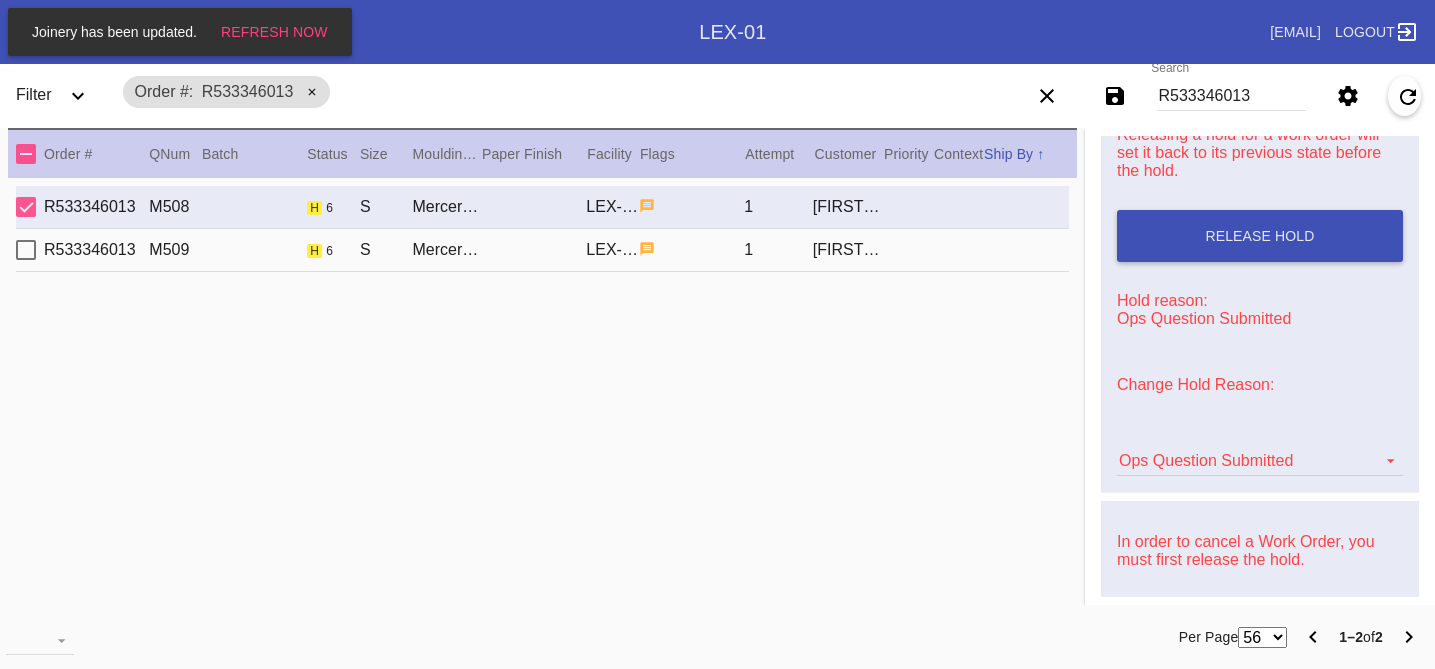 scroll, scrollTop: 376, scrollLeft: 0, axis: vertical 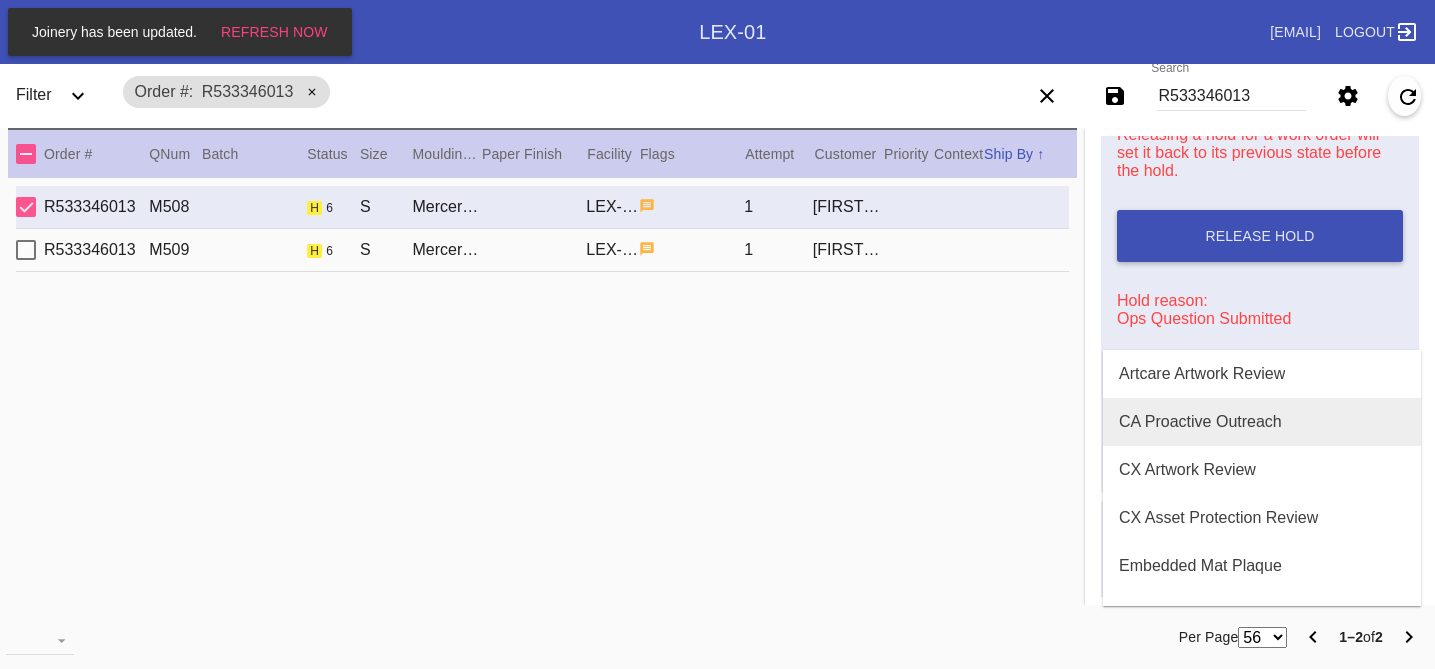 click on "CA Proactive Outreach" at bounding box center [1200, 422] 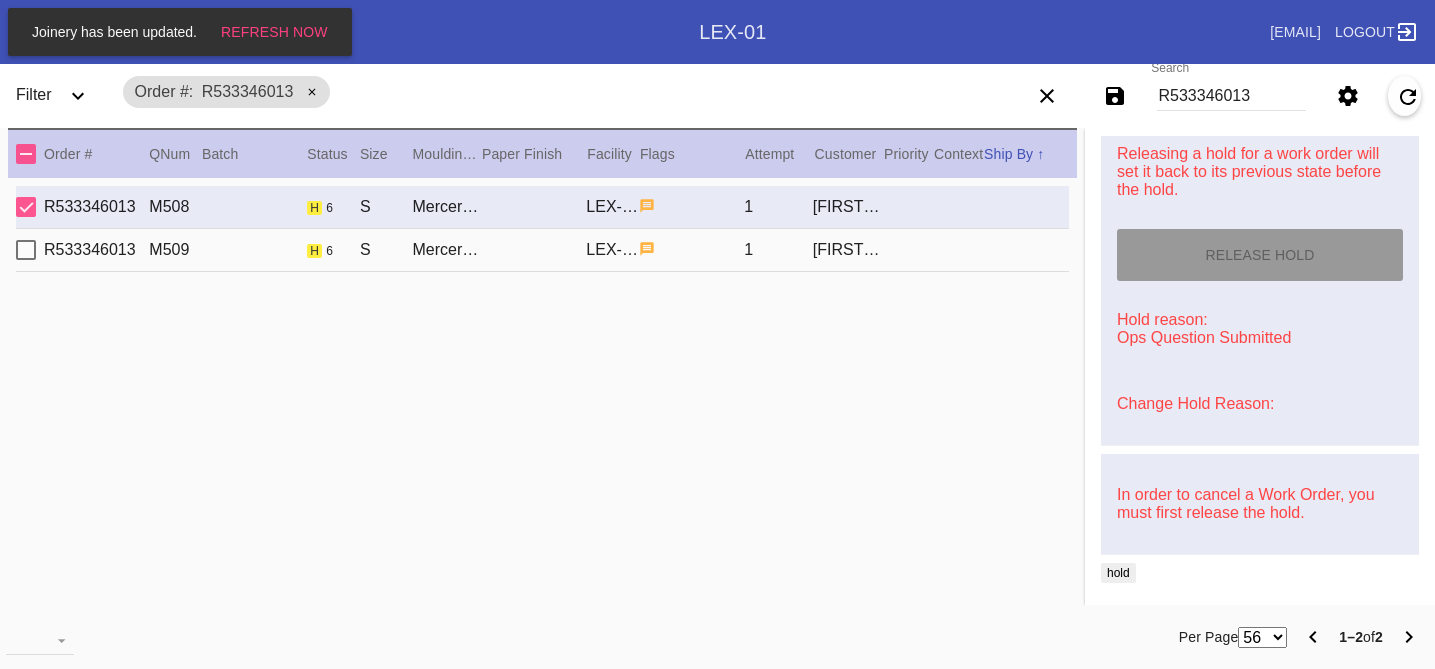 type on "7/25/2025" 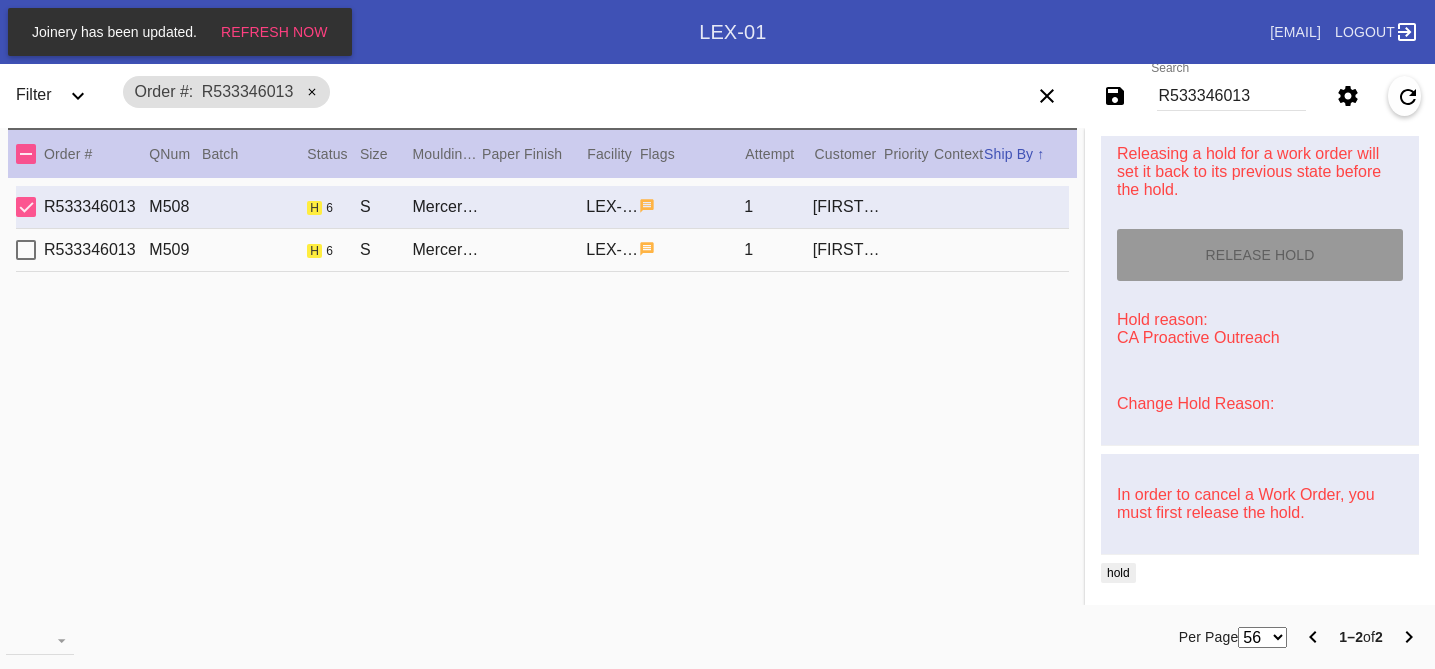 click on "R533346013 M509 h   6 S Mercer Slim / Dove White LEX-01 1 [FIRST] [LAST]" at bounding box center (542, 250) 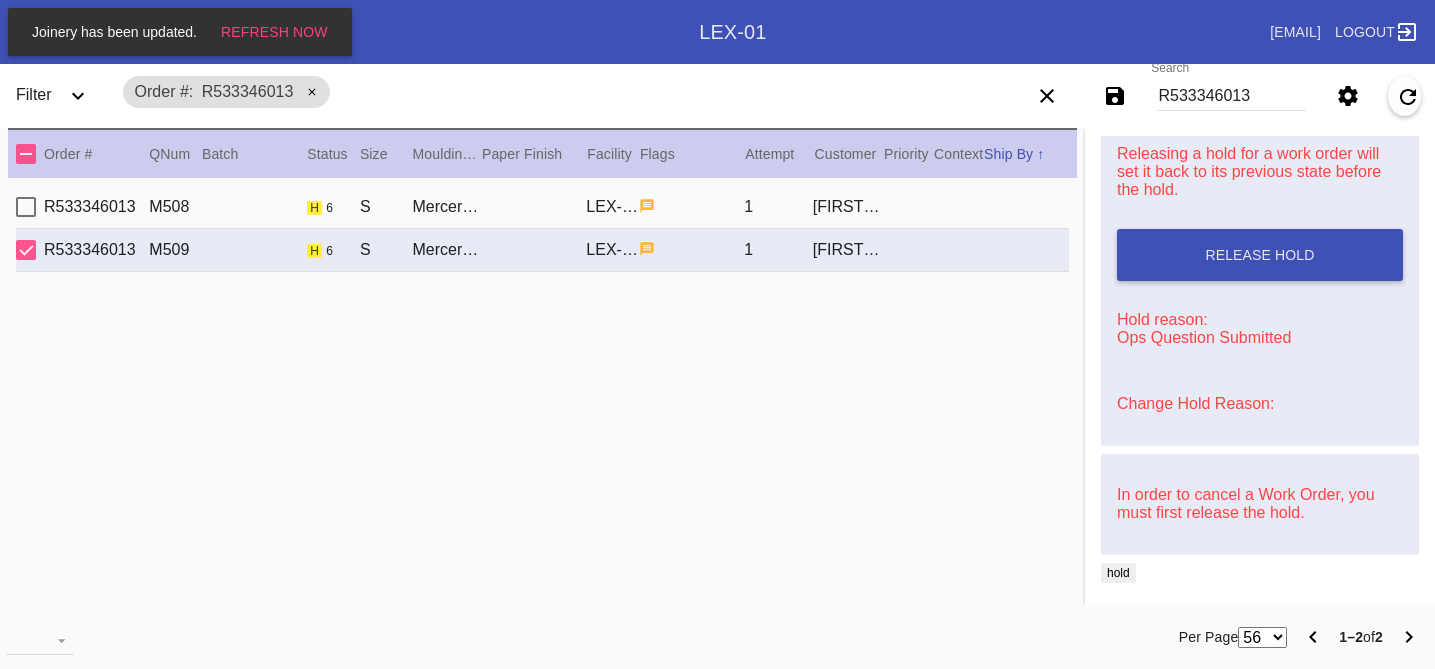click on "Change Hold Reason:" at bounding box center [1195, 403] 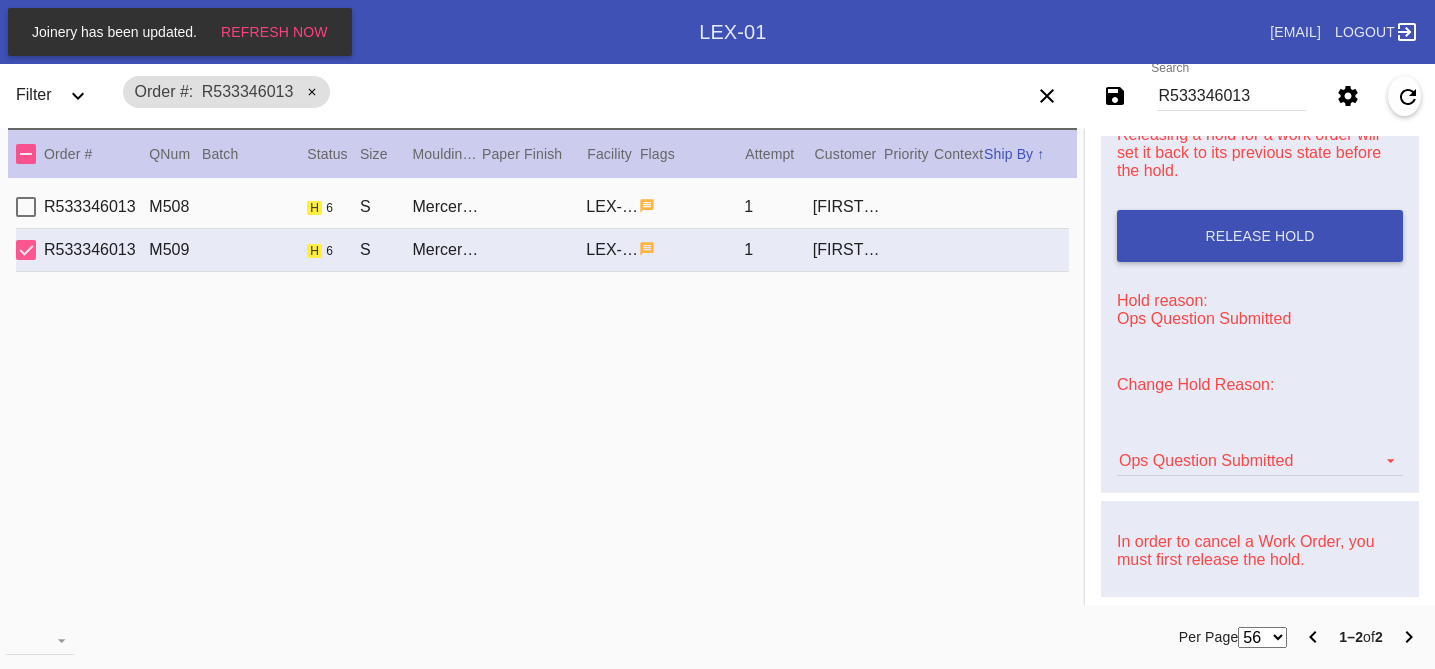 scroll, scrollTop: 915, scrollLeft: 0, axis: vertical 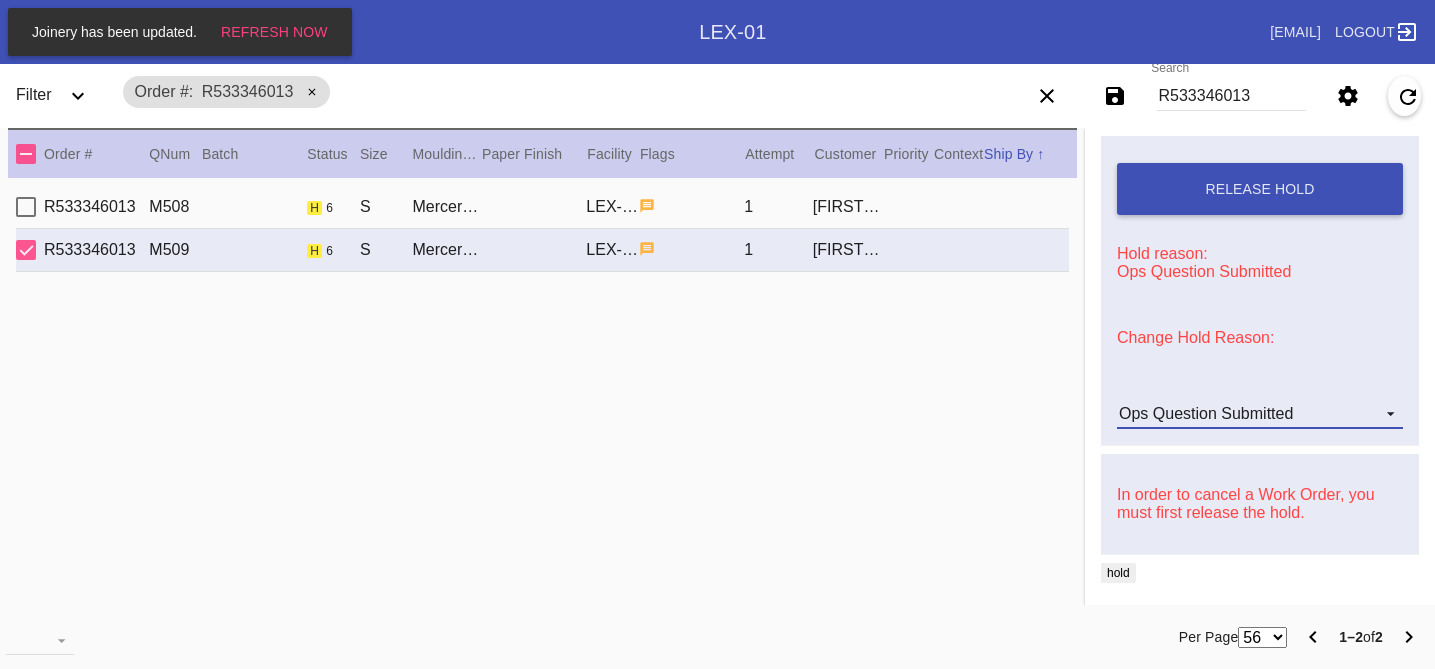 click on "Ops Question Submitted" at bounding box center (1206, 413) 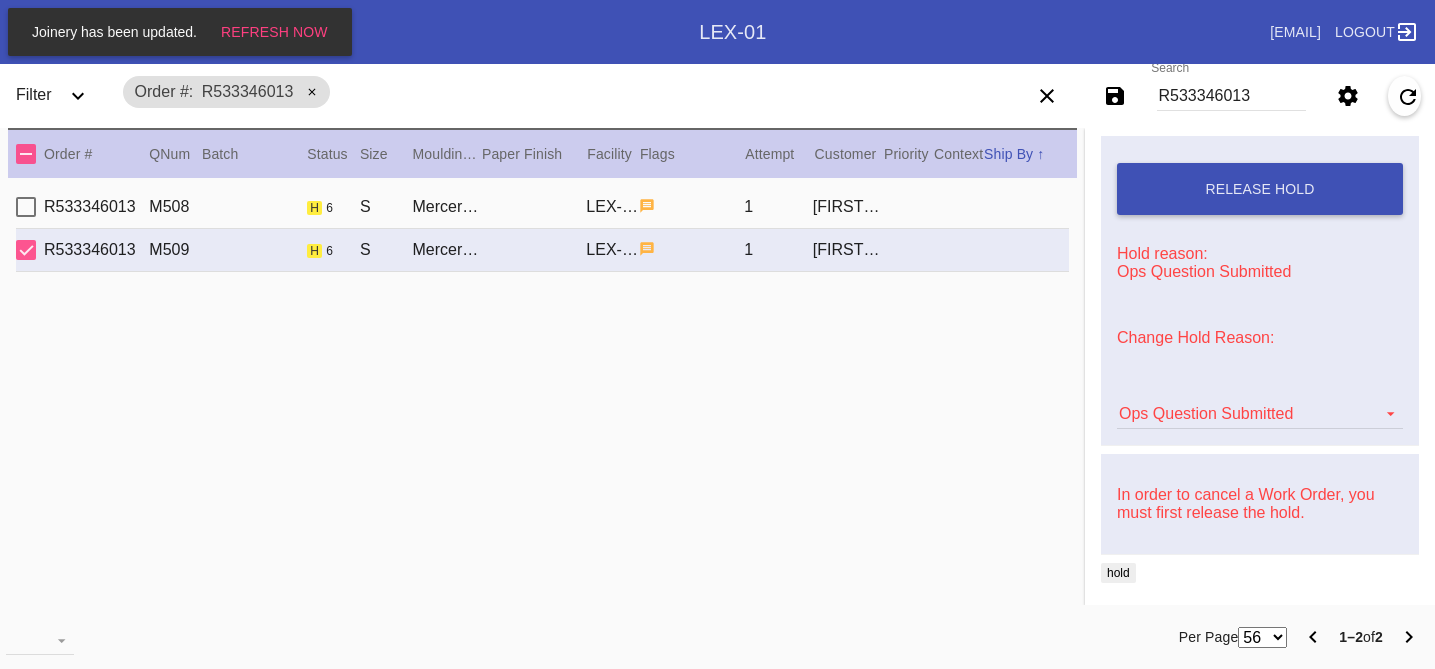 scroll, scrollTop: 376, scrollLeft: 0, axis: vertical 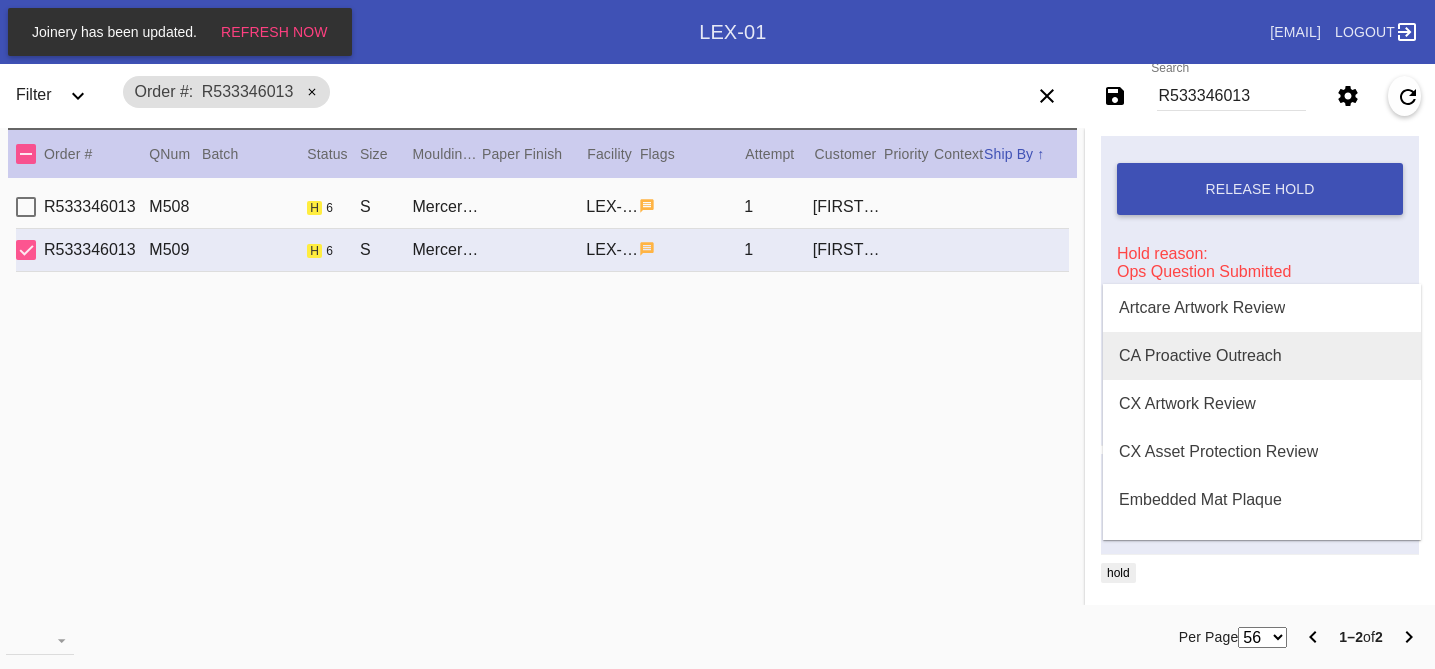 click on "CA Proactive Outreach" at bounding box center (1200, 356) 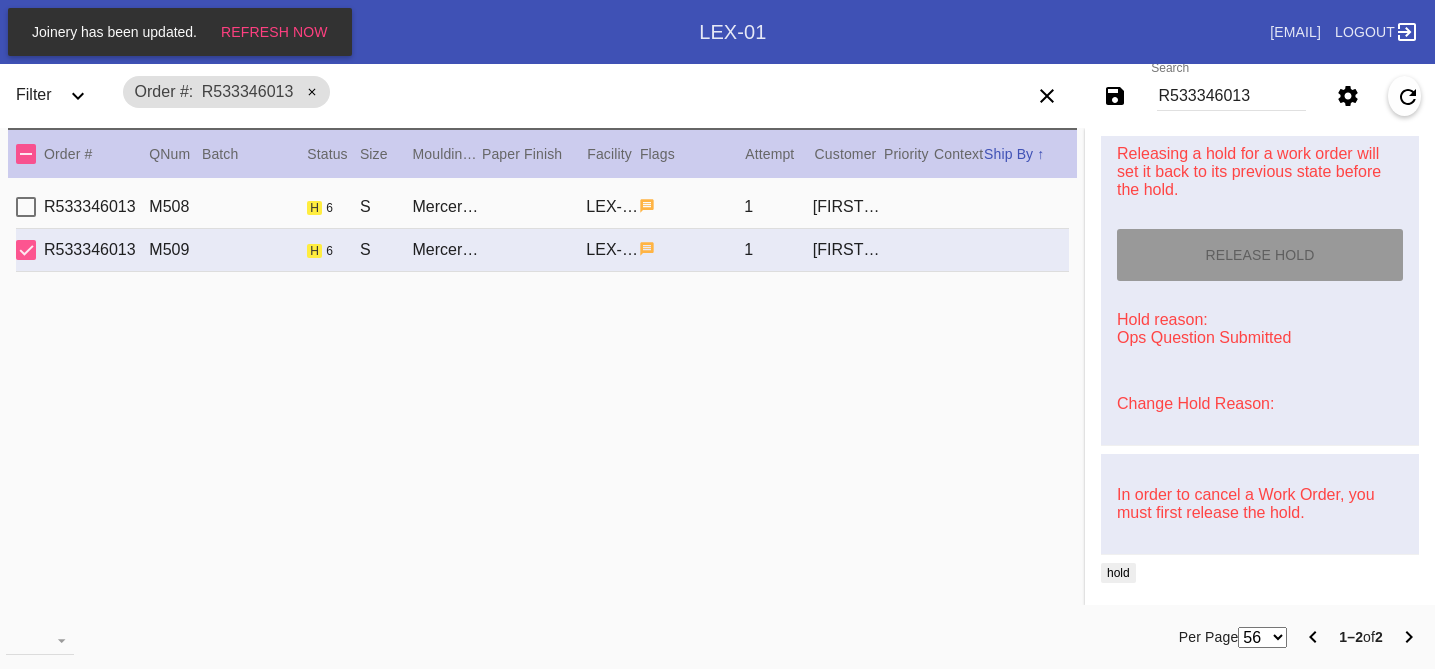 scroll, scrollTop: 849, scrollLeft: 0, axis: vertical 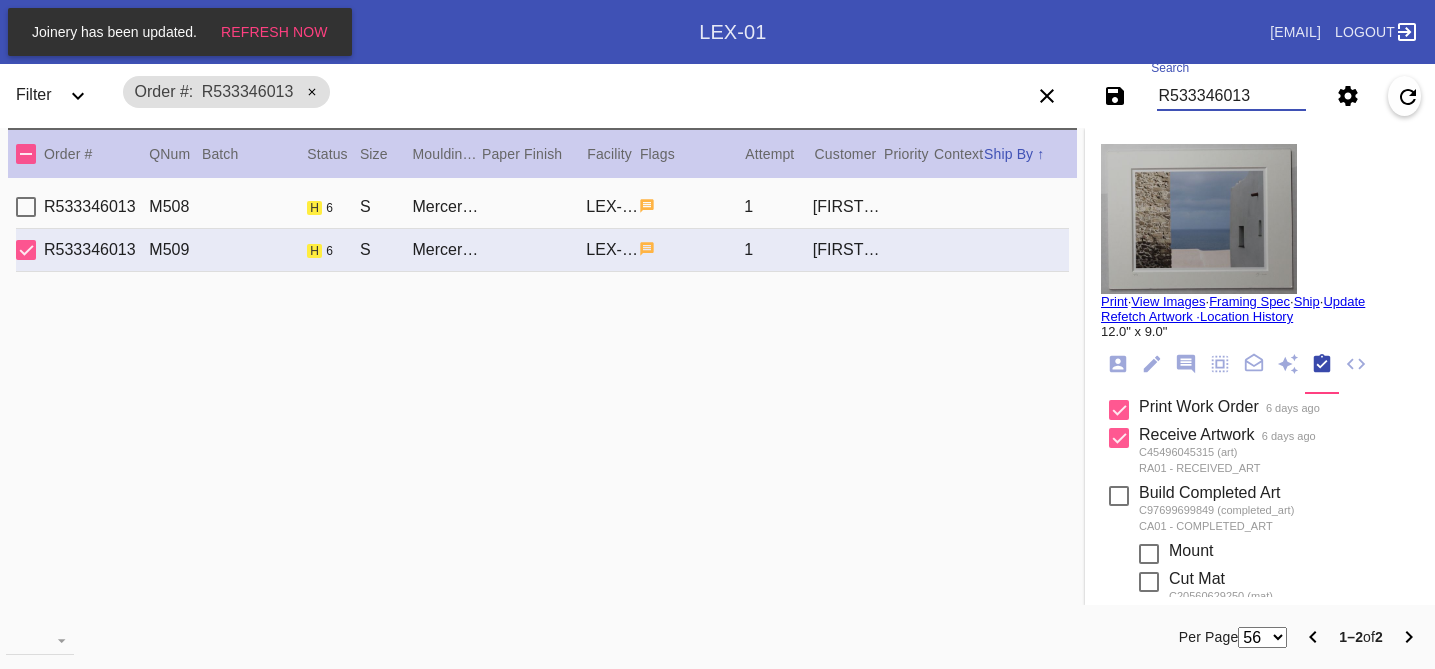click on "Joinery has been updated.                Refresh Now
Search
.a {
fill: #1d2019;
}
Spinner
.a {
fill: #1d2019;
}
Go to order
example: o R123456789 (or o #M12423)
Search via Panoramic
example: Any Email or FB number, R*...
Go to user
example: u [EMAIL] | u U1234
Go to order audit log
example: al R123456789
Go to order payments
example: op R123456789
Go to most recent order for email
example: [EMAIL] | ro [EMAIL]
Go to orders for email
example: [EMAIL] | o [EMAIL]
Go to promo
example: p [CODE]
Make One Time Promo
example: mkp
Go to Gift Card" at bounding box center (717, 334) 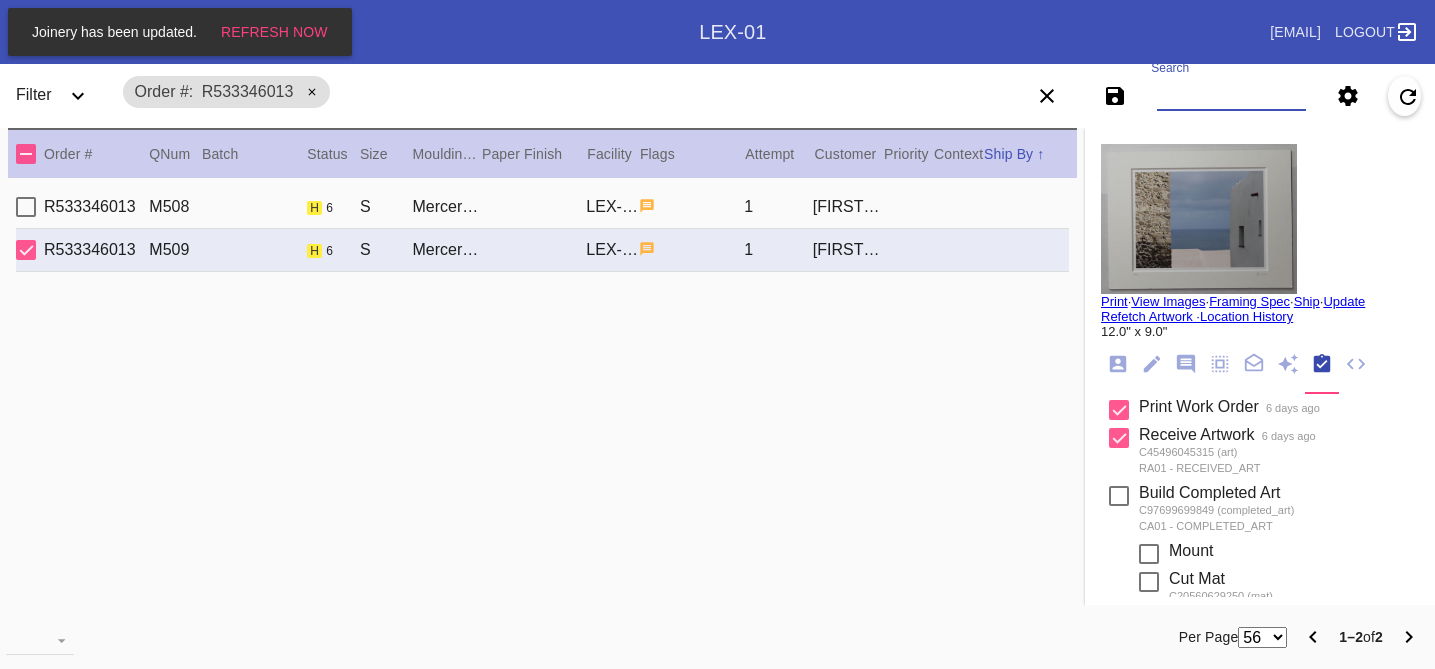 paste on "#M761729871" 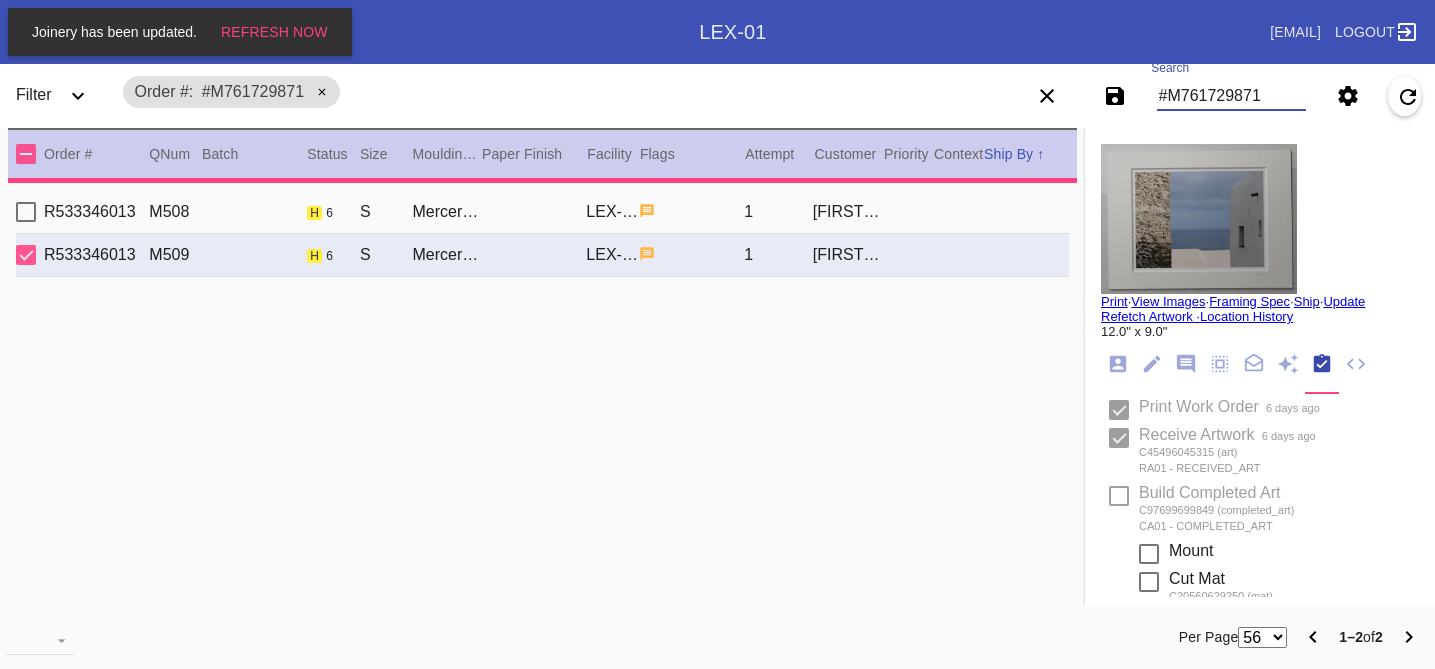 type 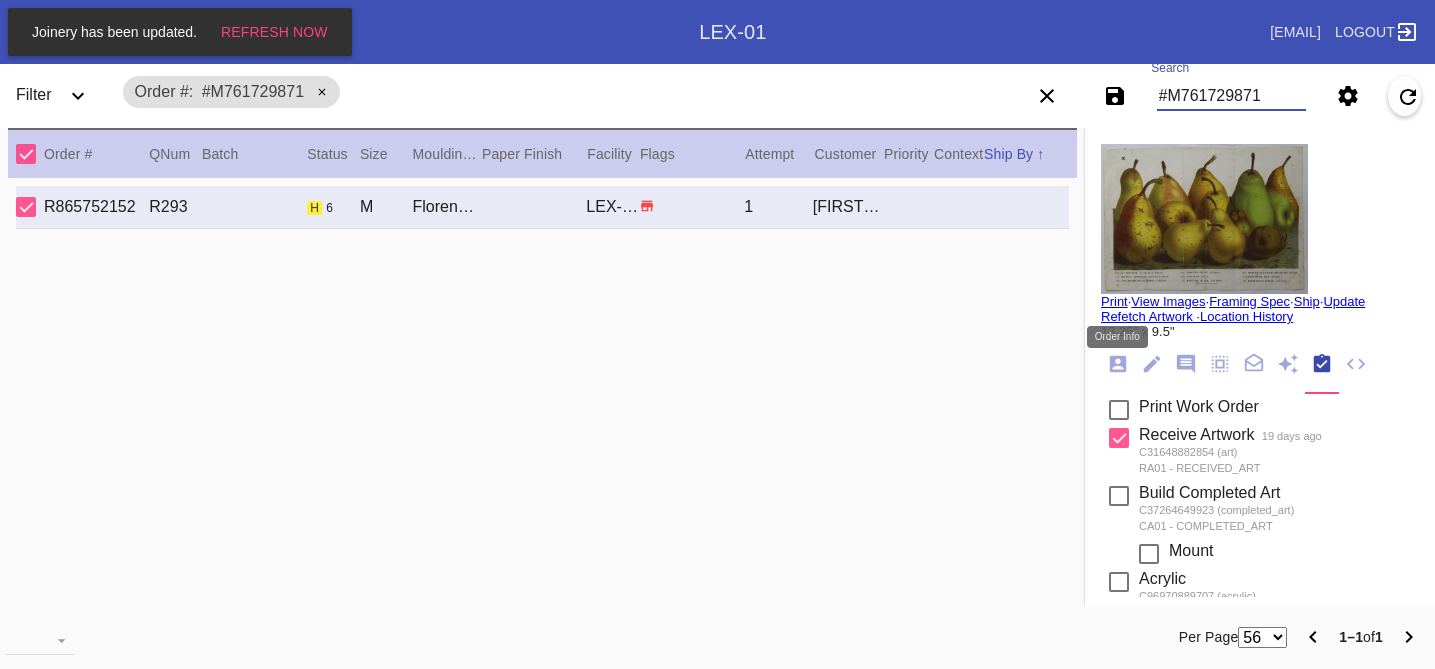 type on "#M761729871" 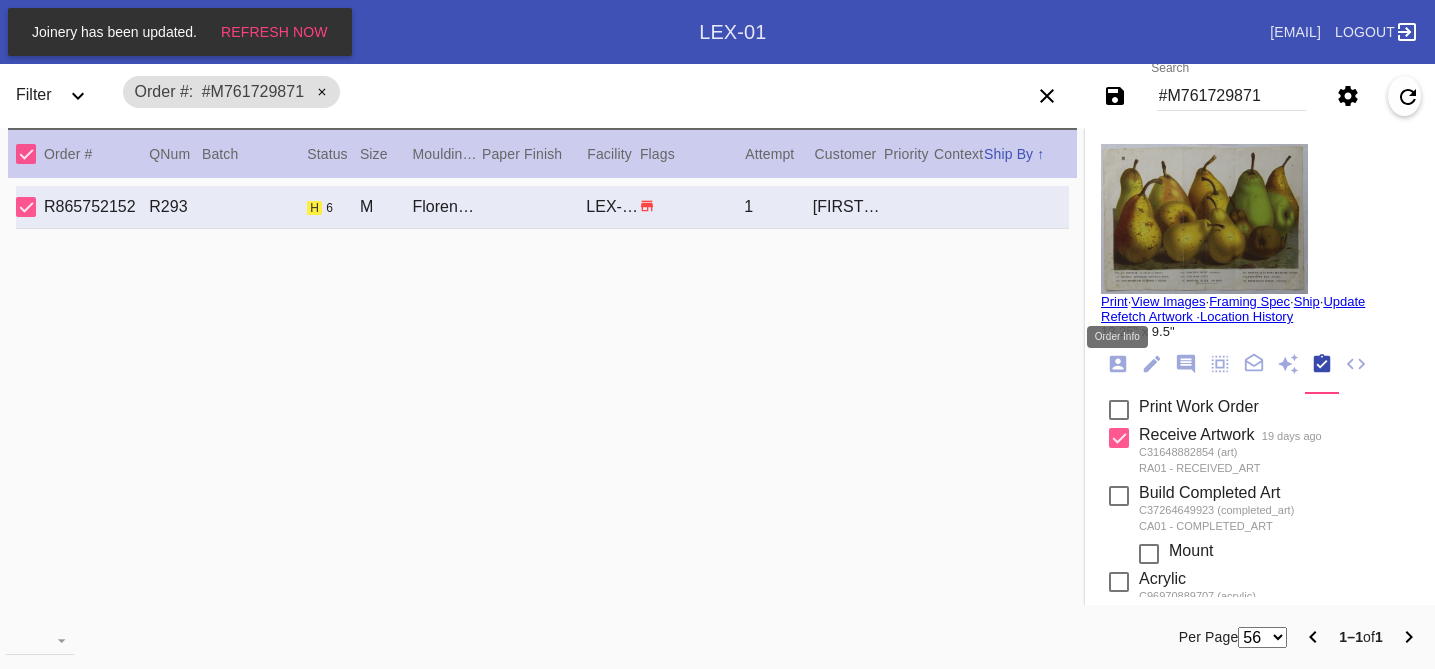 click 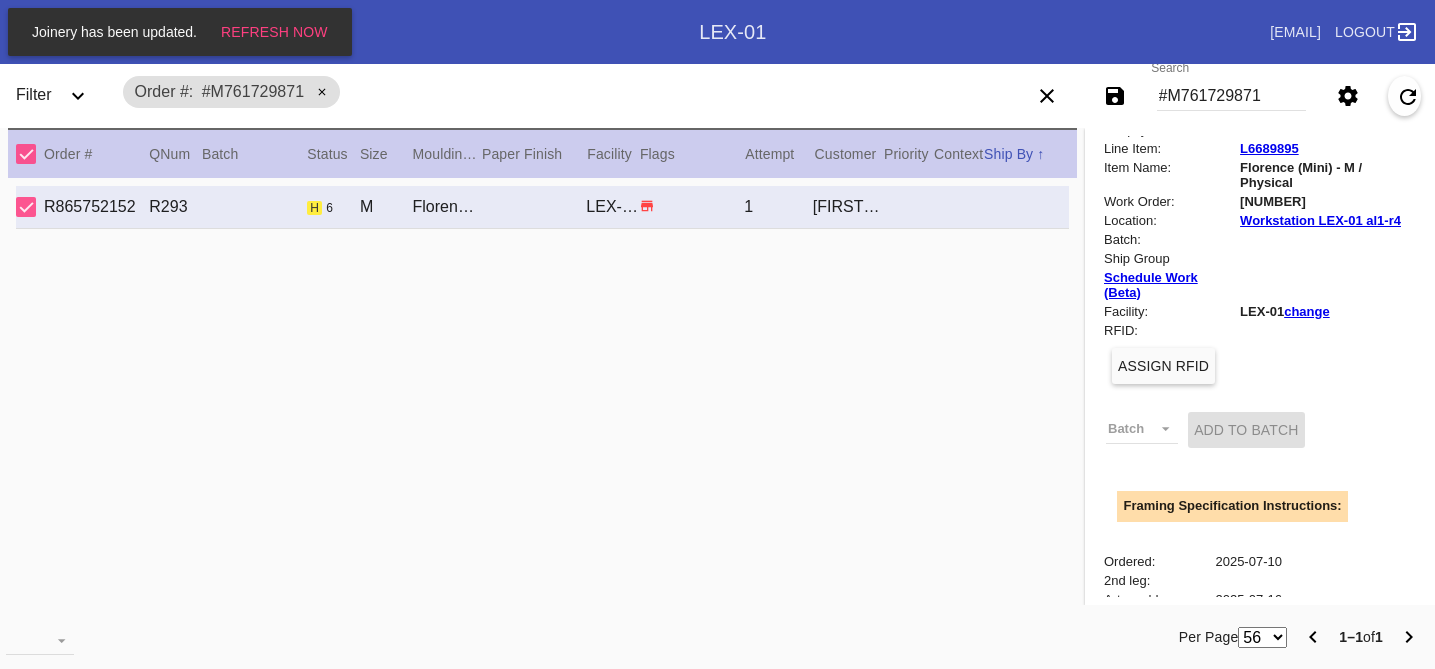 scroll, scrollTop: 0, scrollLeft: 0, axis: both 